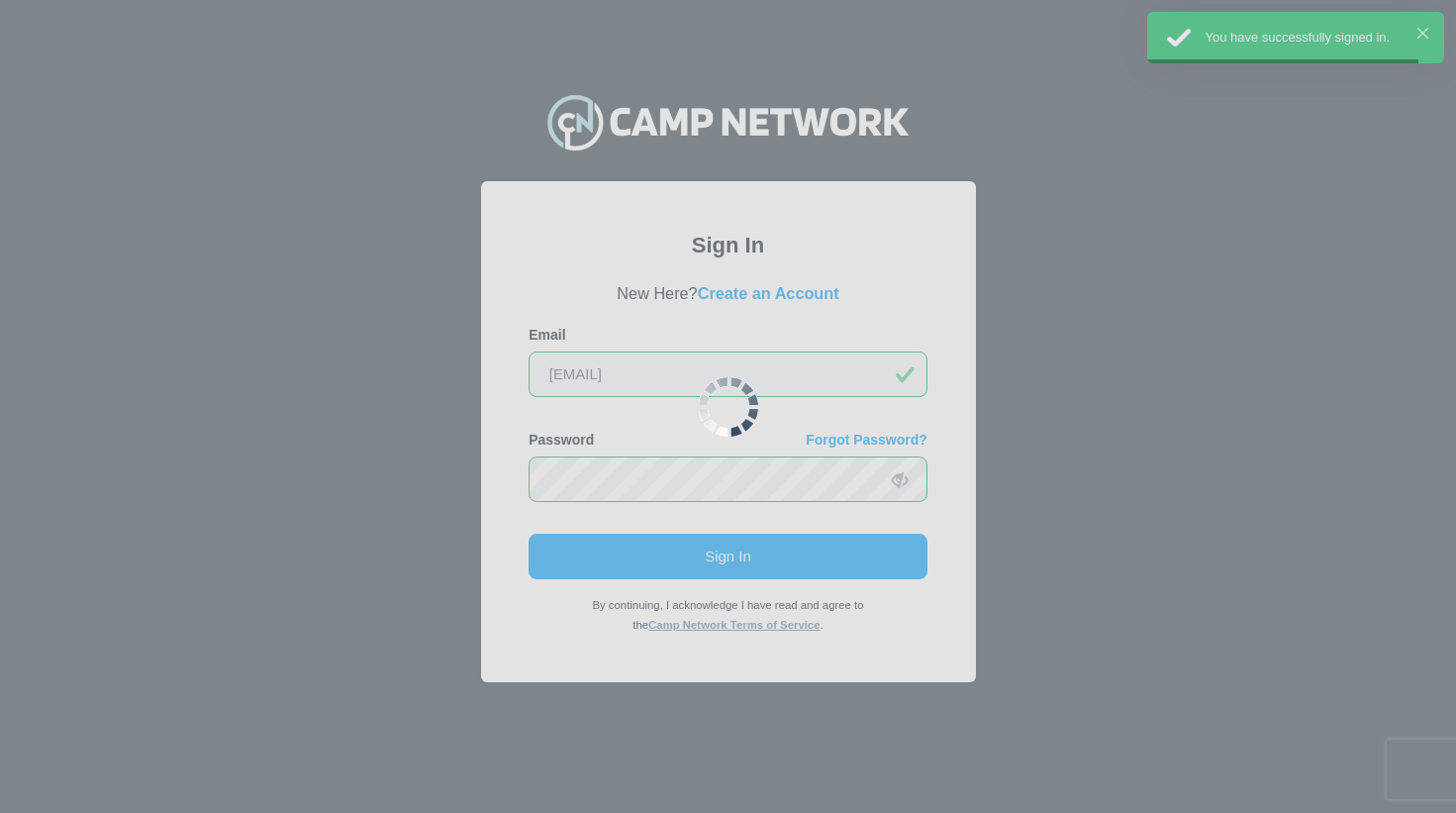 scroll, scrollTop: 0, scrollLeft: 0, axis: both 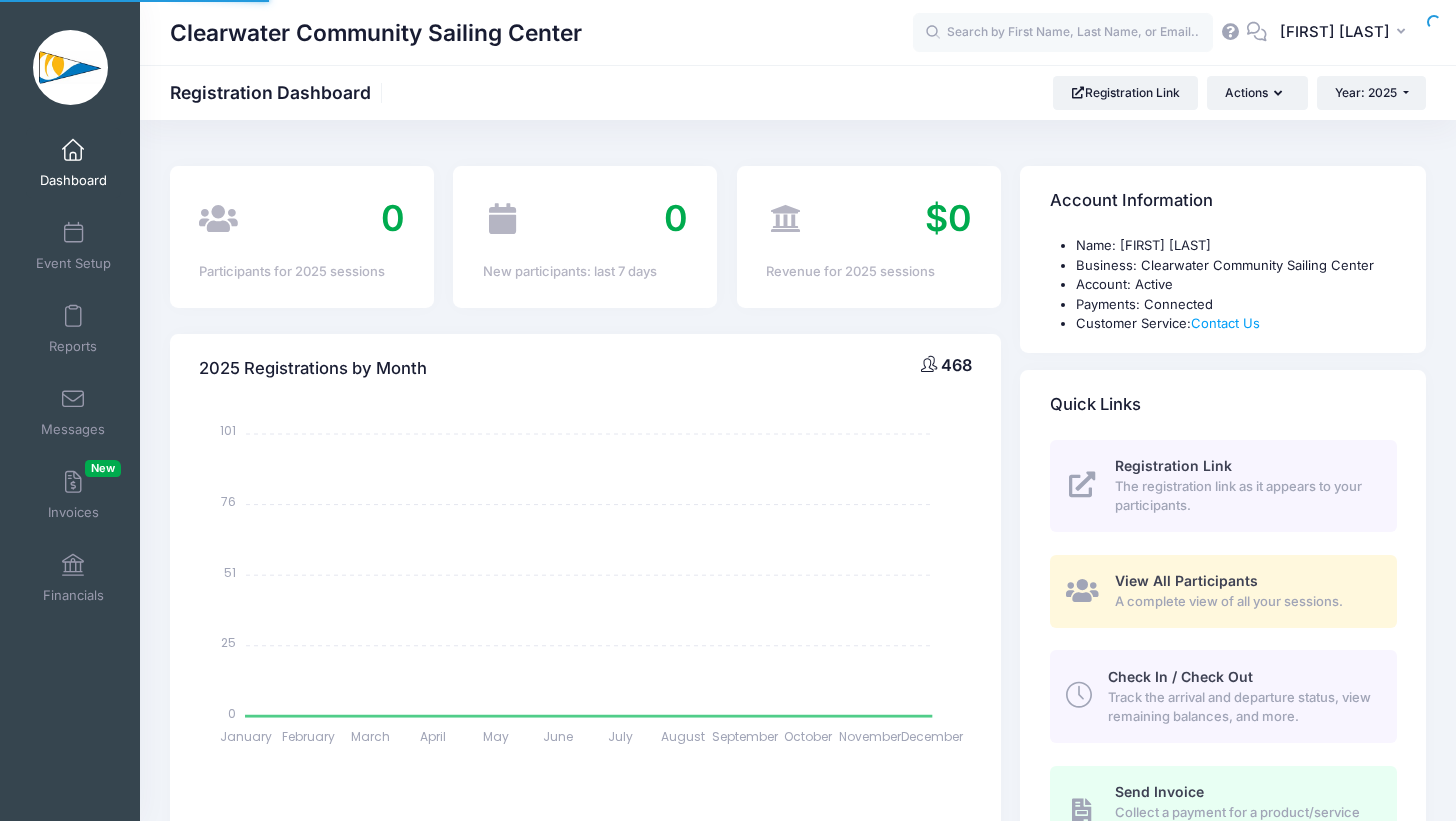 select 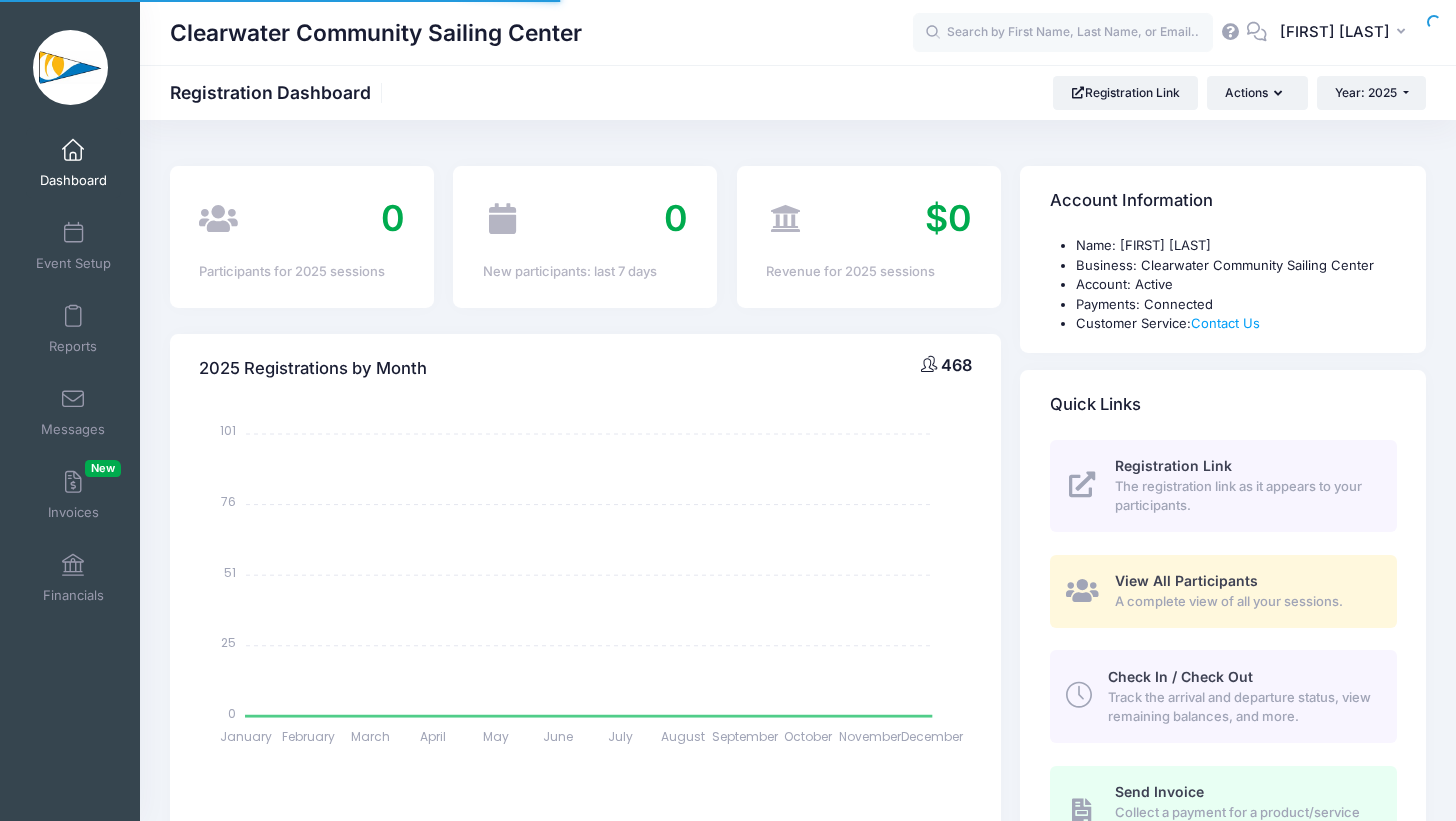 scroll, scrollTop: 0, scrollLeft: 0, axis: both 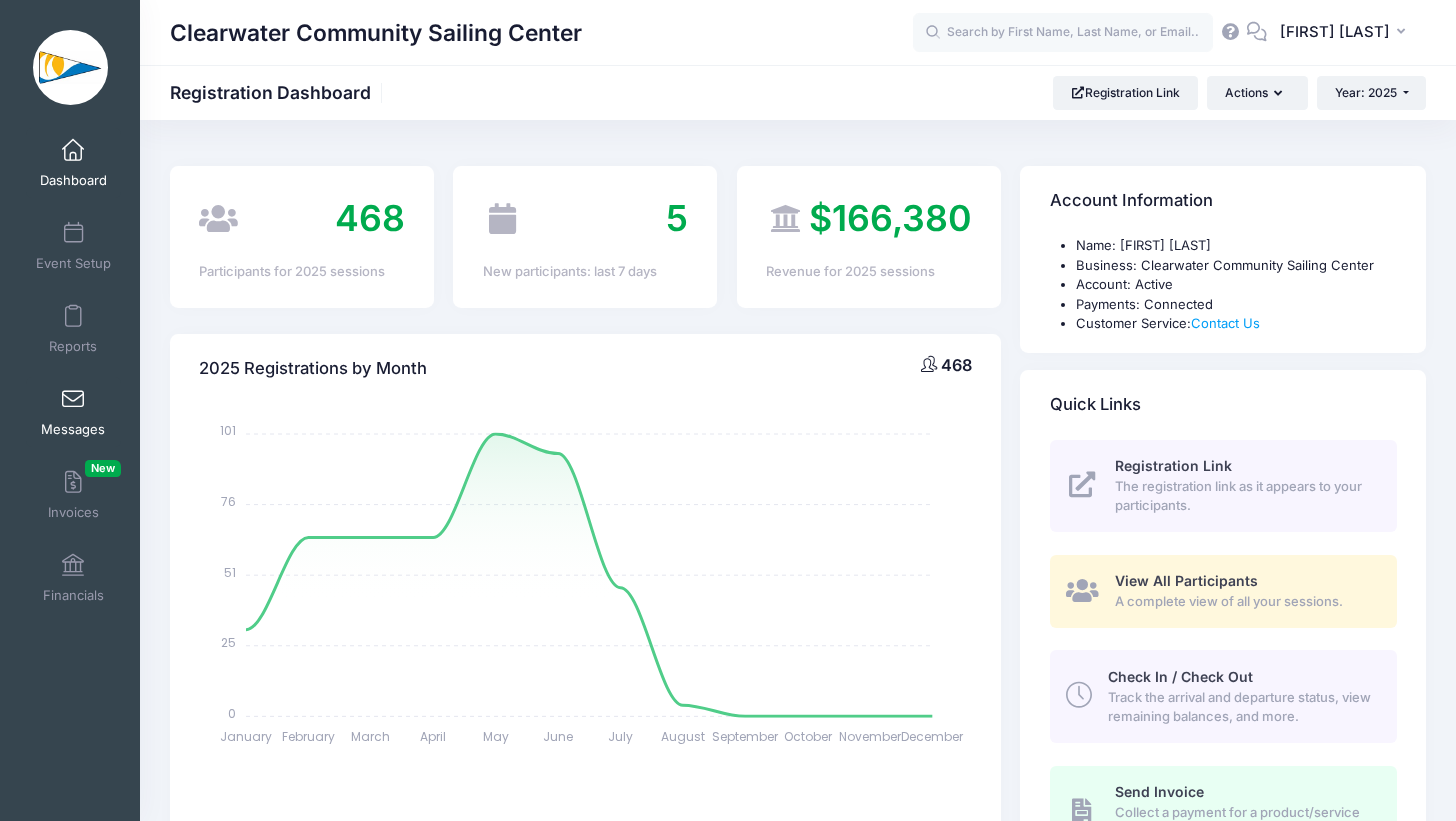 click on "Messages" at bounding box center [73, 412] 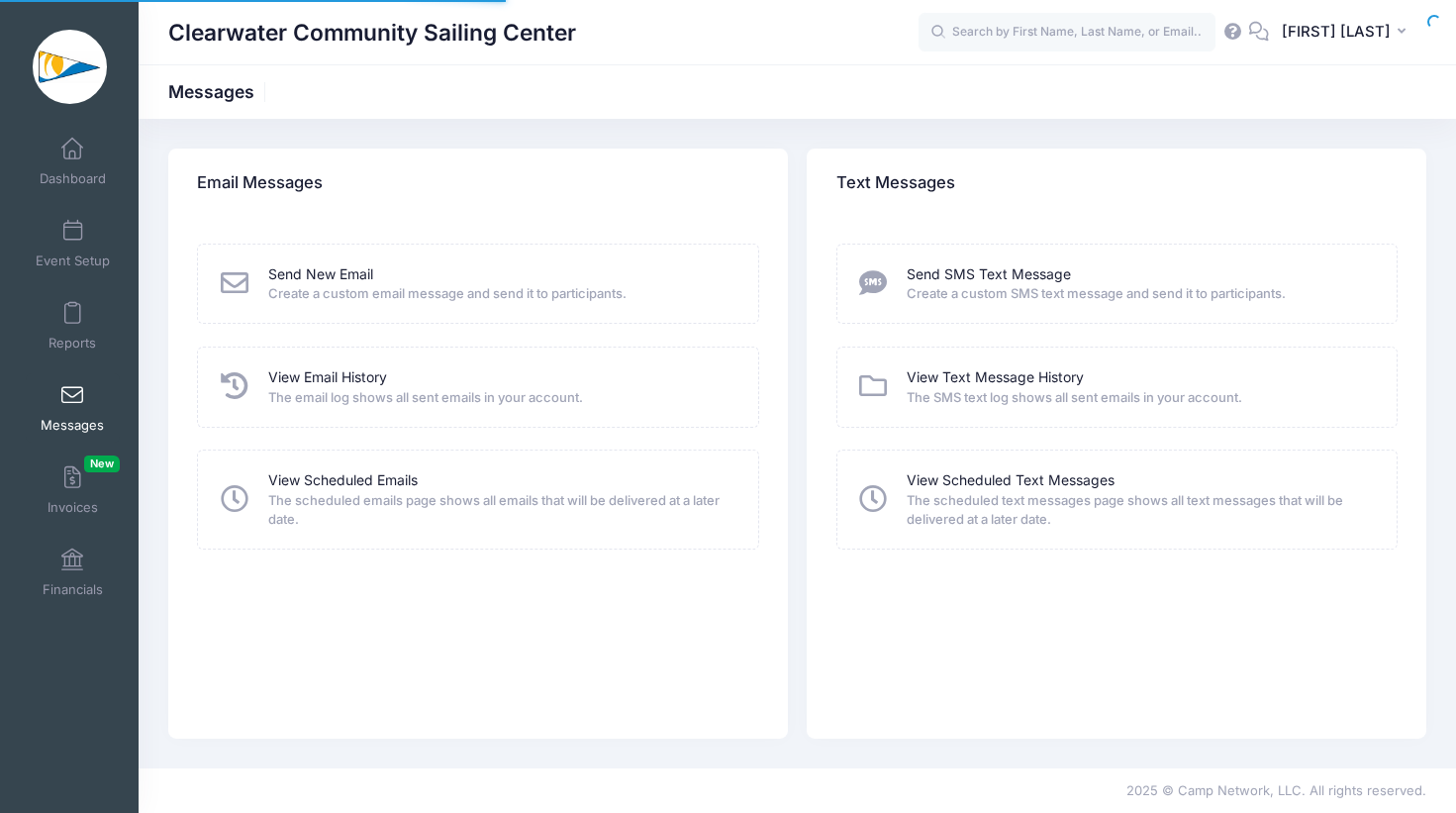 scroll, scrollTop: 0, scrollLeft: 0, axis: both 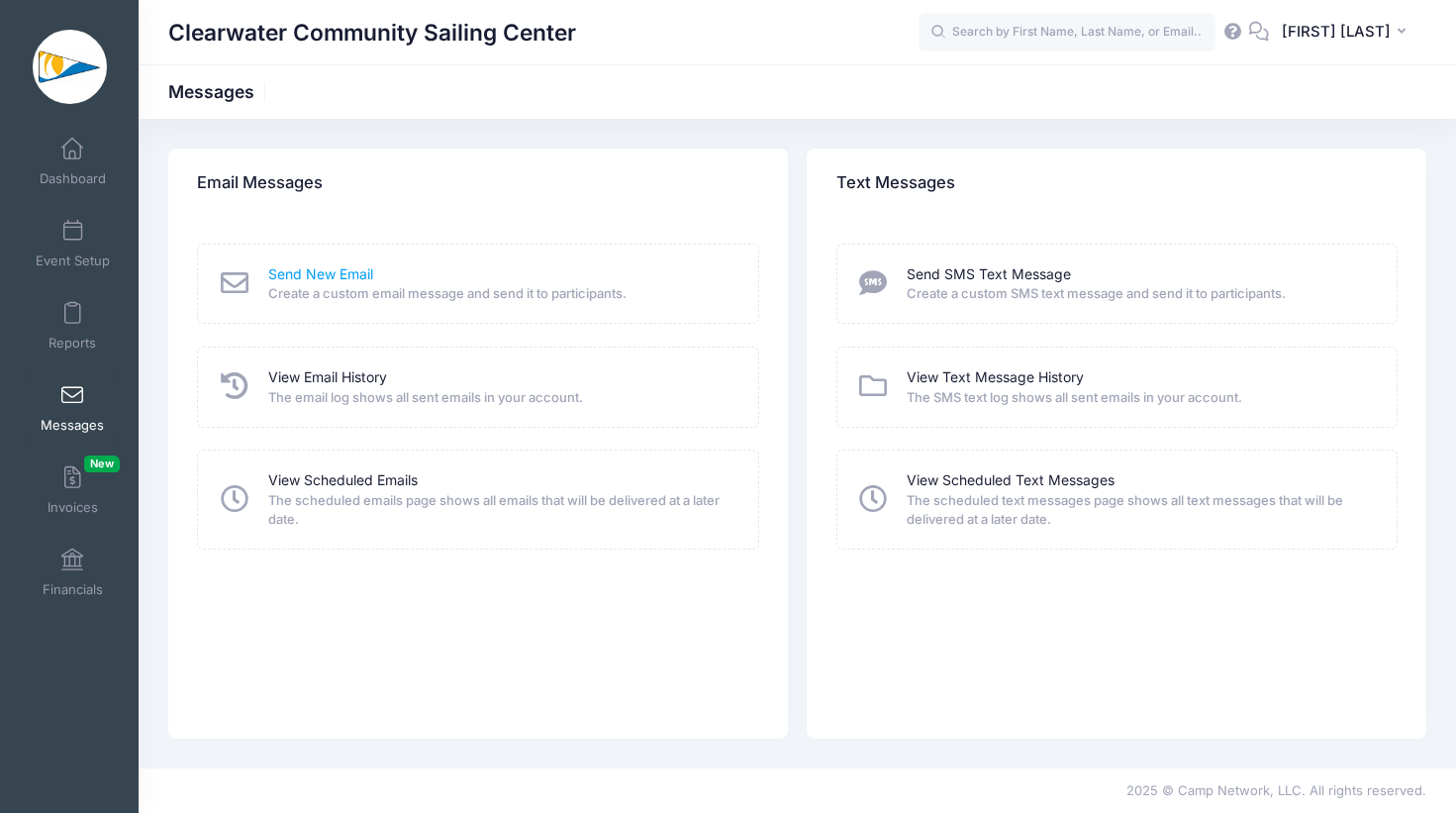 click on "Send New Email" at bounding box center [321, 274] 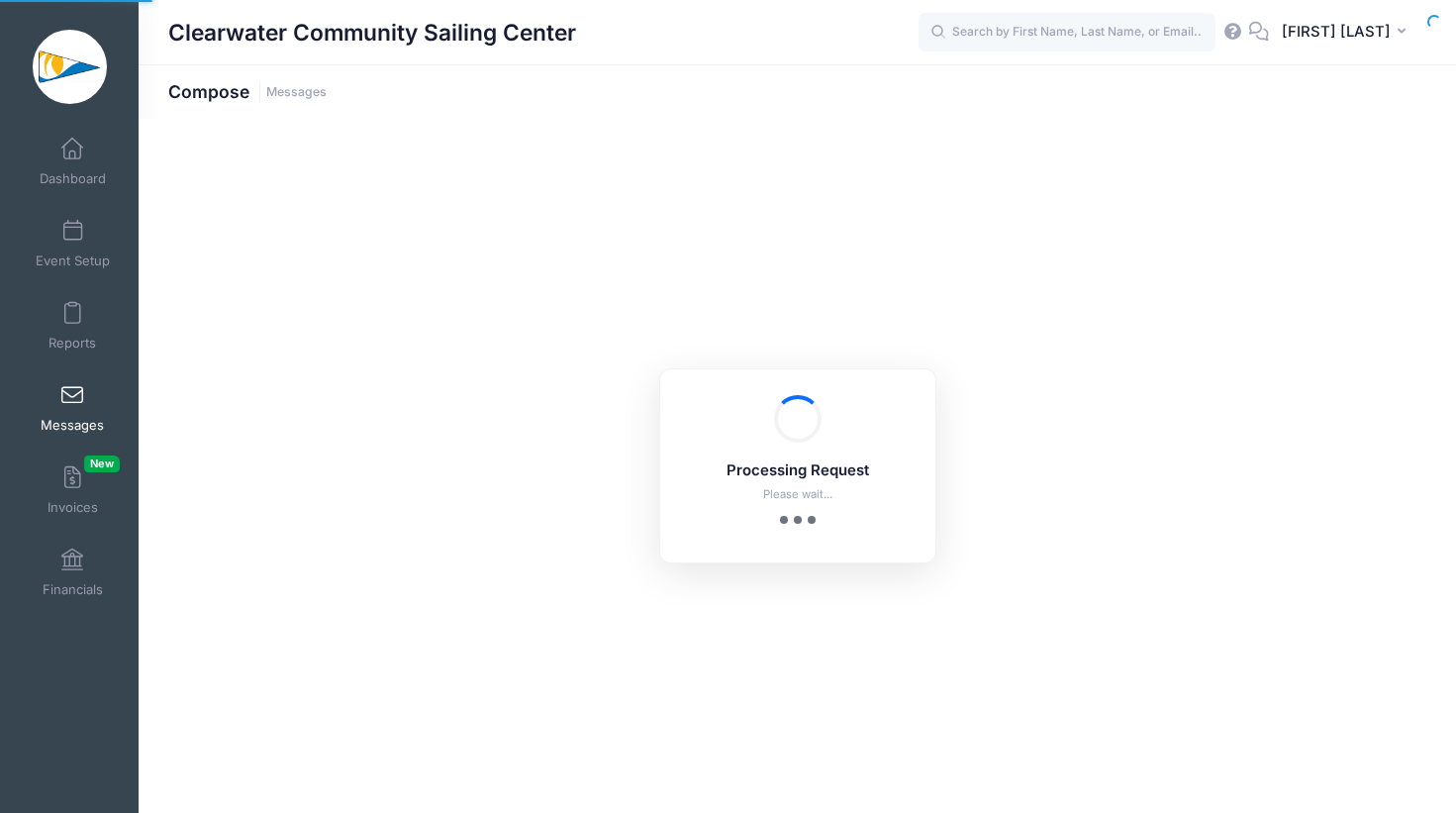 scroll, scrollTop: 0, scrollLeft: 0, axis: both 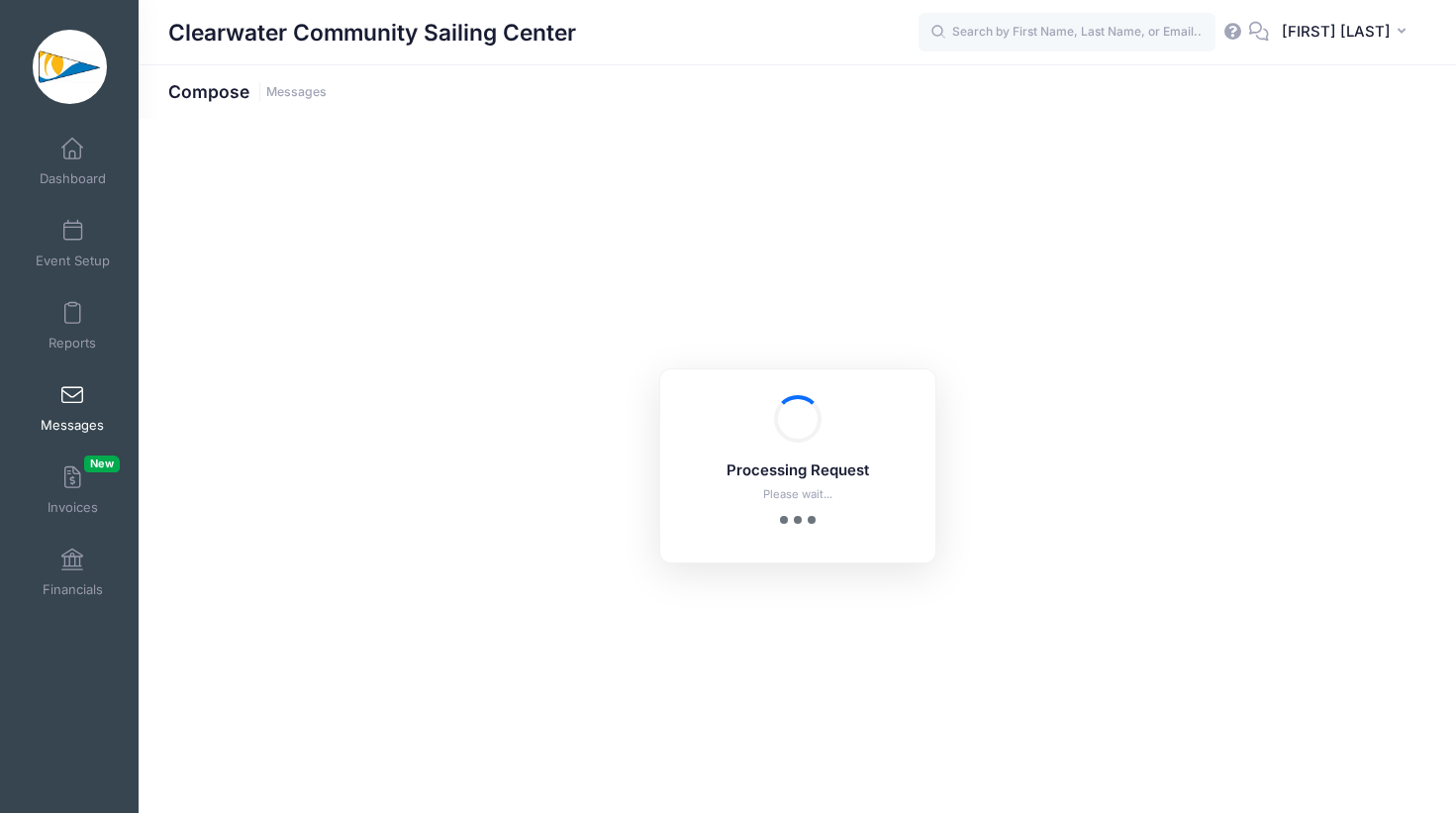 select on "2025" 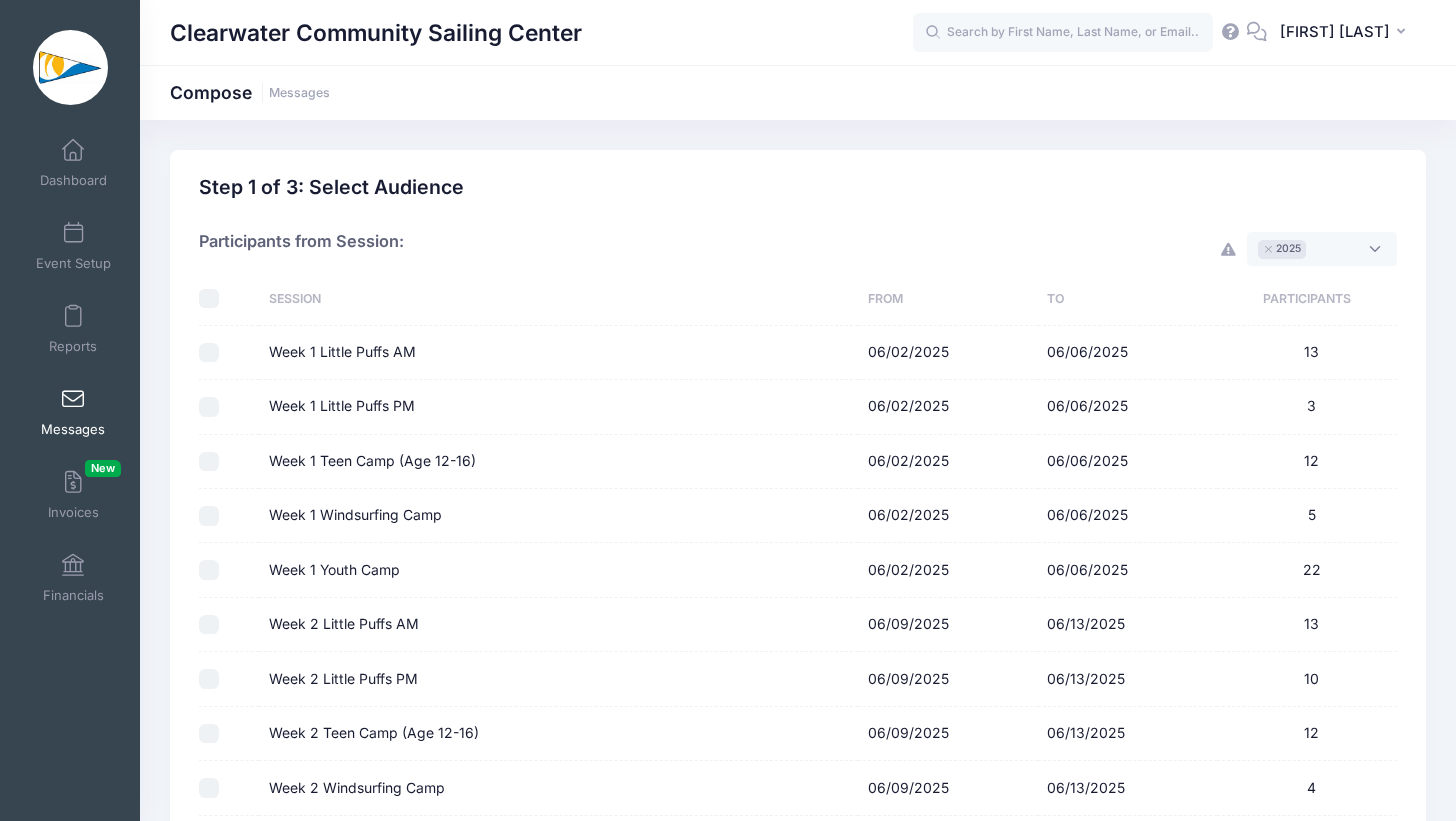 scroll, scrollTop: 15, scrollLeft: 0, axis: vertical 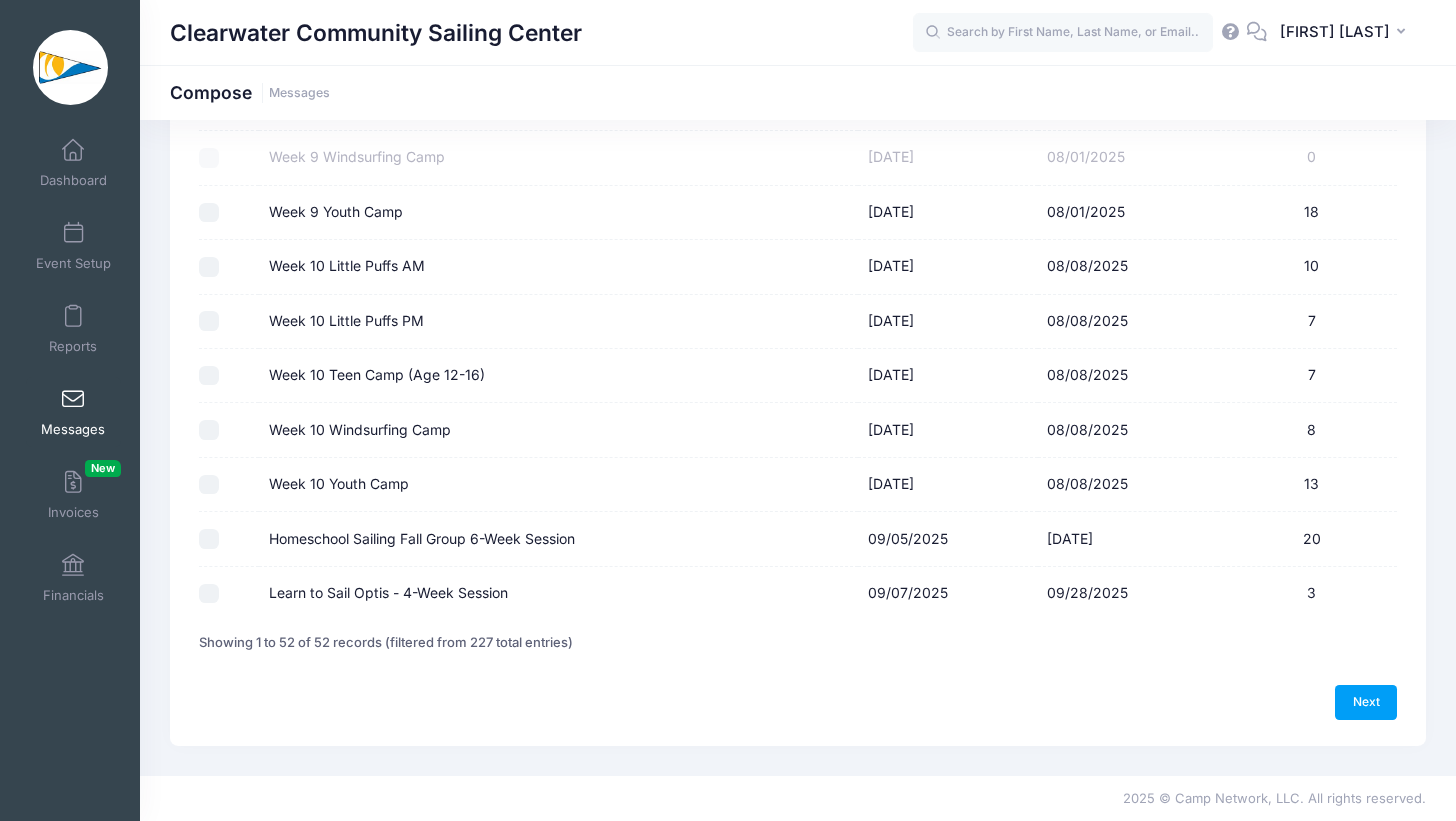 click on "Learn to Sail Optis - 4-Week Session" at bounding box center [209, 594] 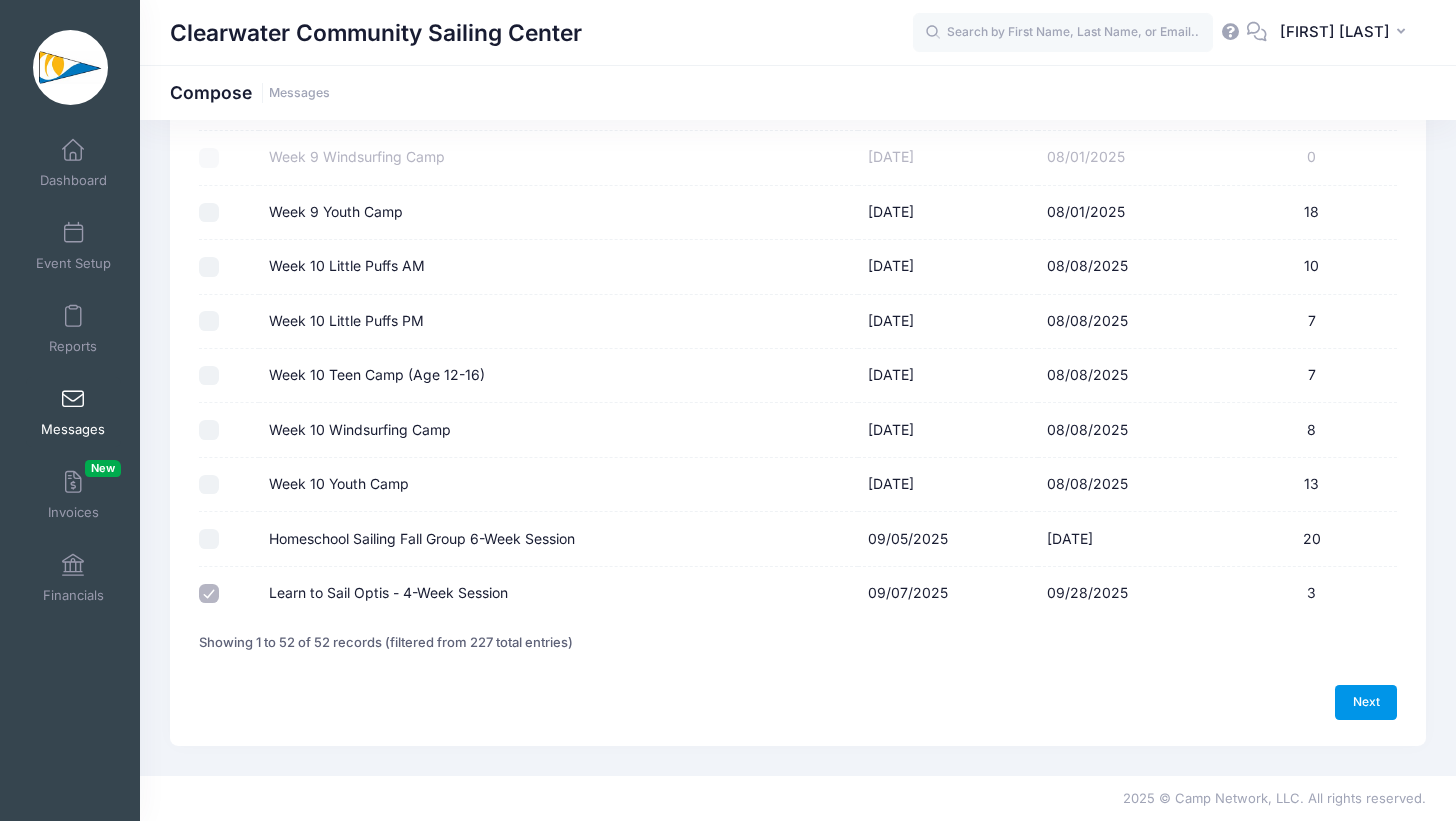 click on "Next" at bounding box center [1366, 702] 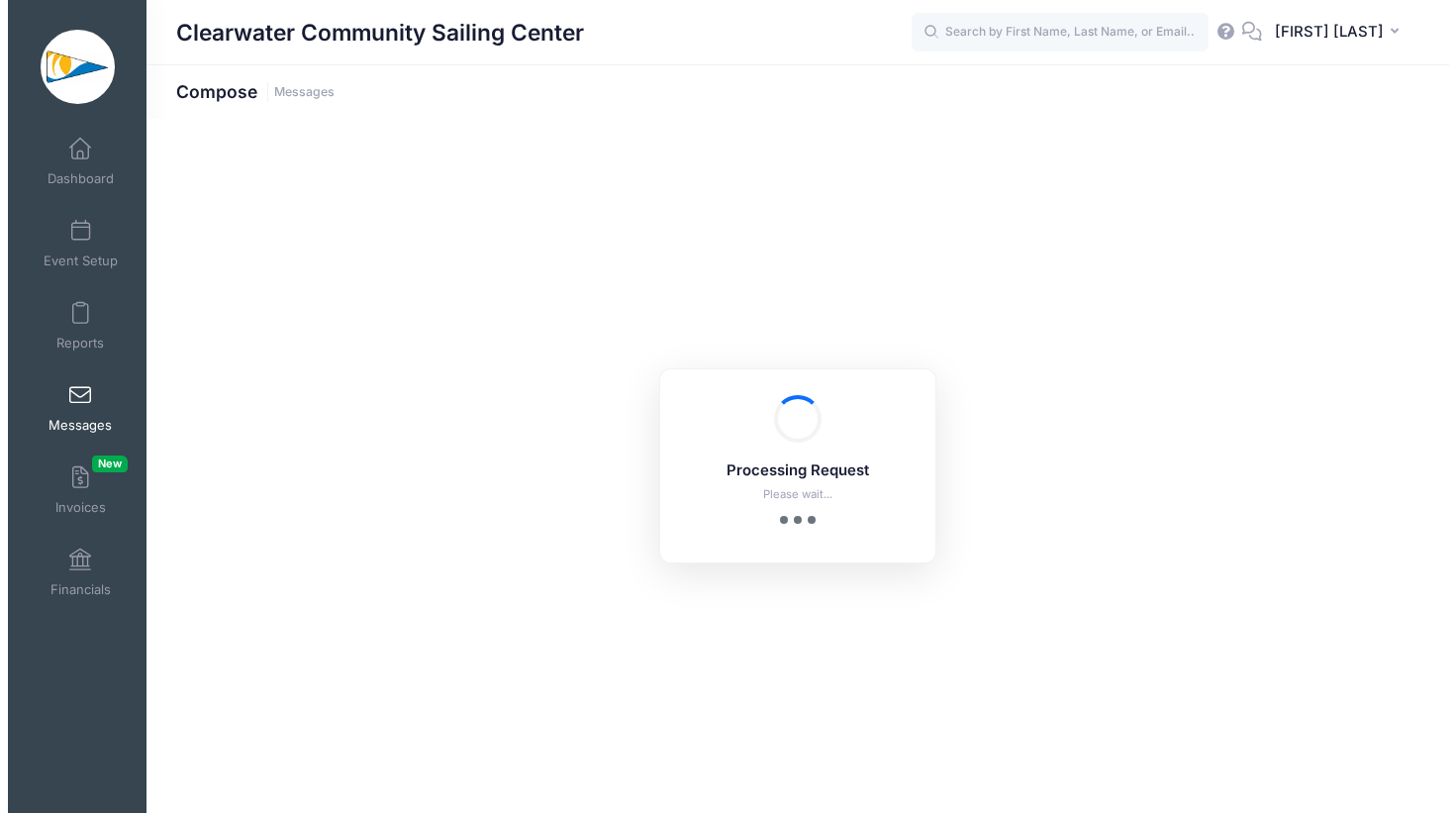 scroll, scrollTop: 0, scrollLeft: 0, axis: both 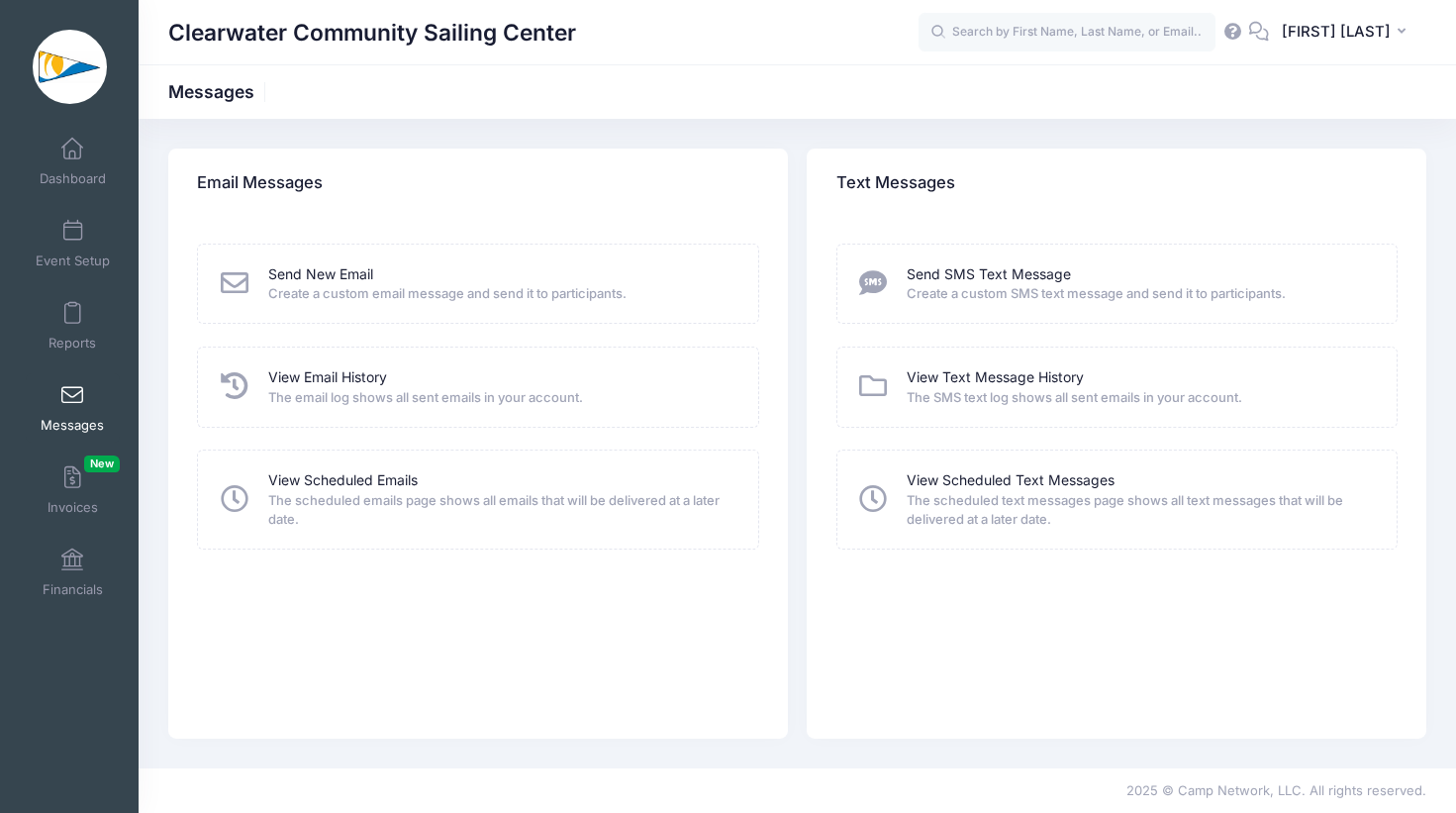 click on "Send New Email Create a custom email message and send it to participants." at bounding box center (477, 283) 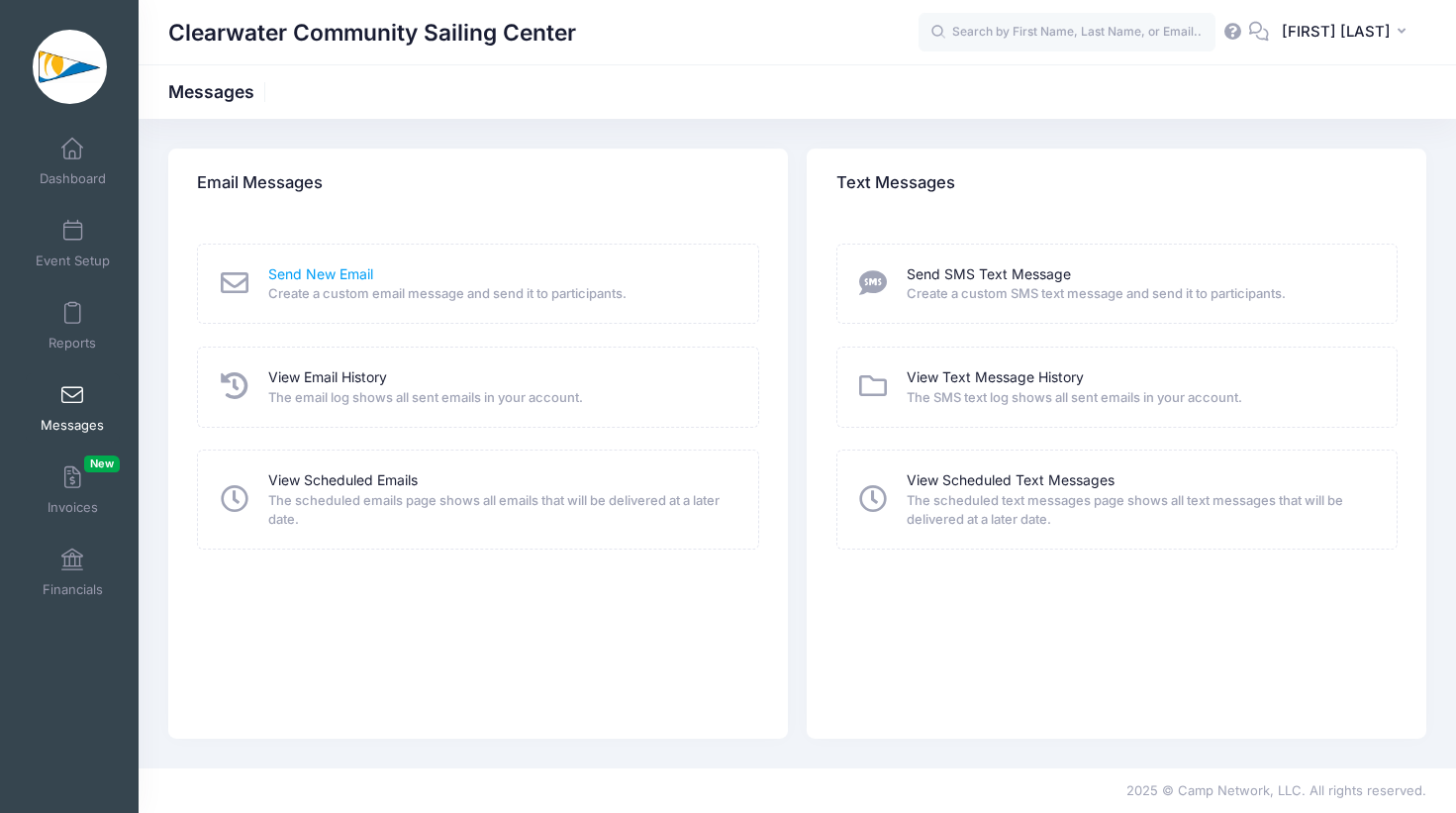 click on "Send New Email" at bounding box center (321, 274) 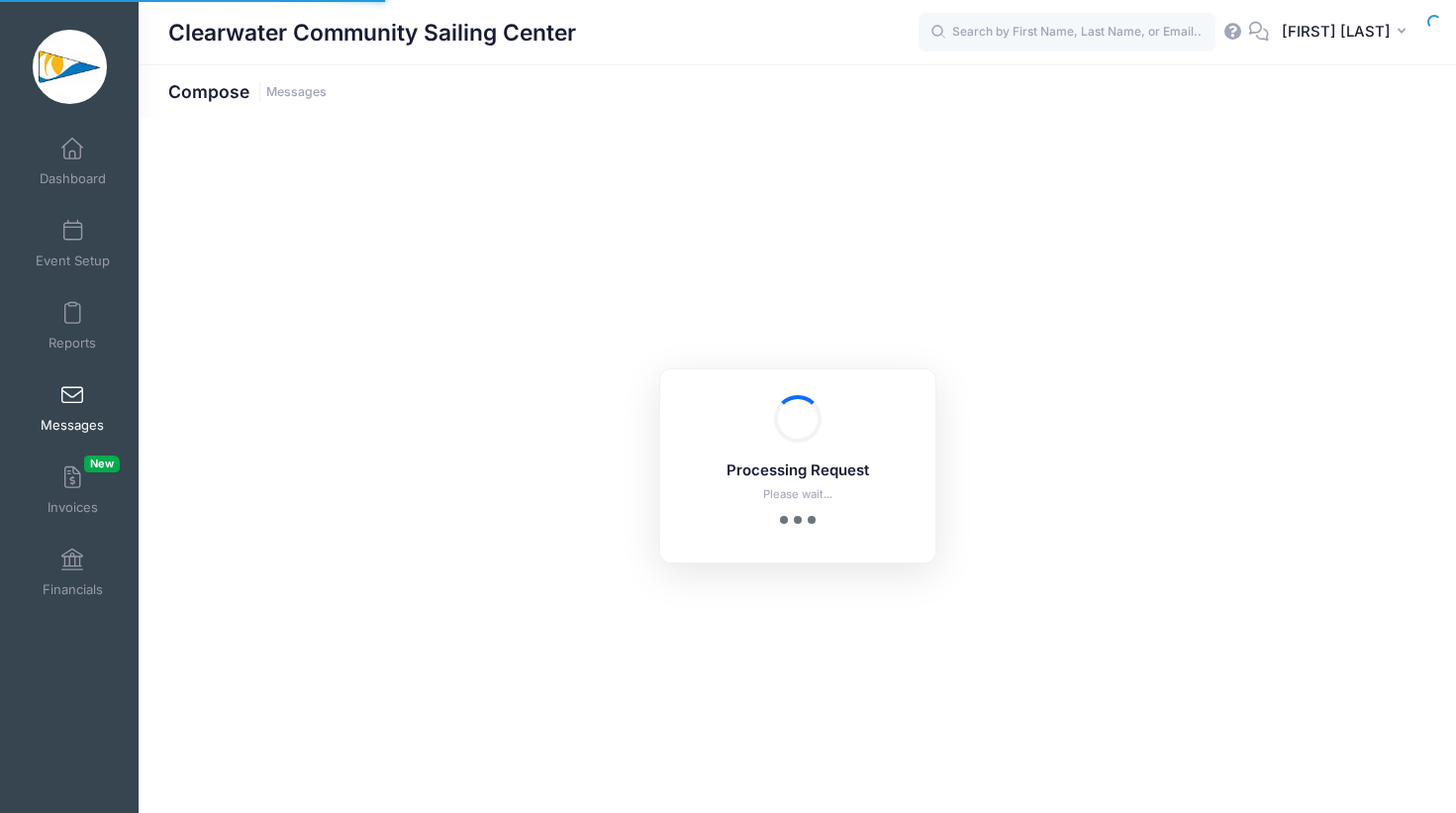 scroll, scrollTop: 0, scrollLeft: 0, axis: both 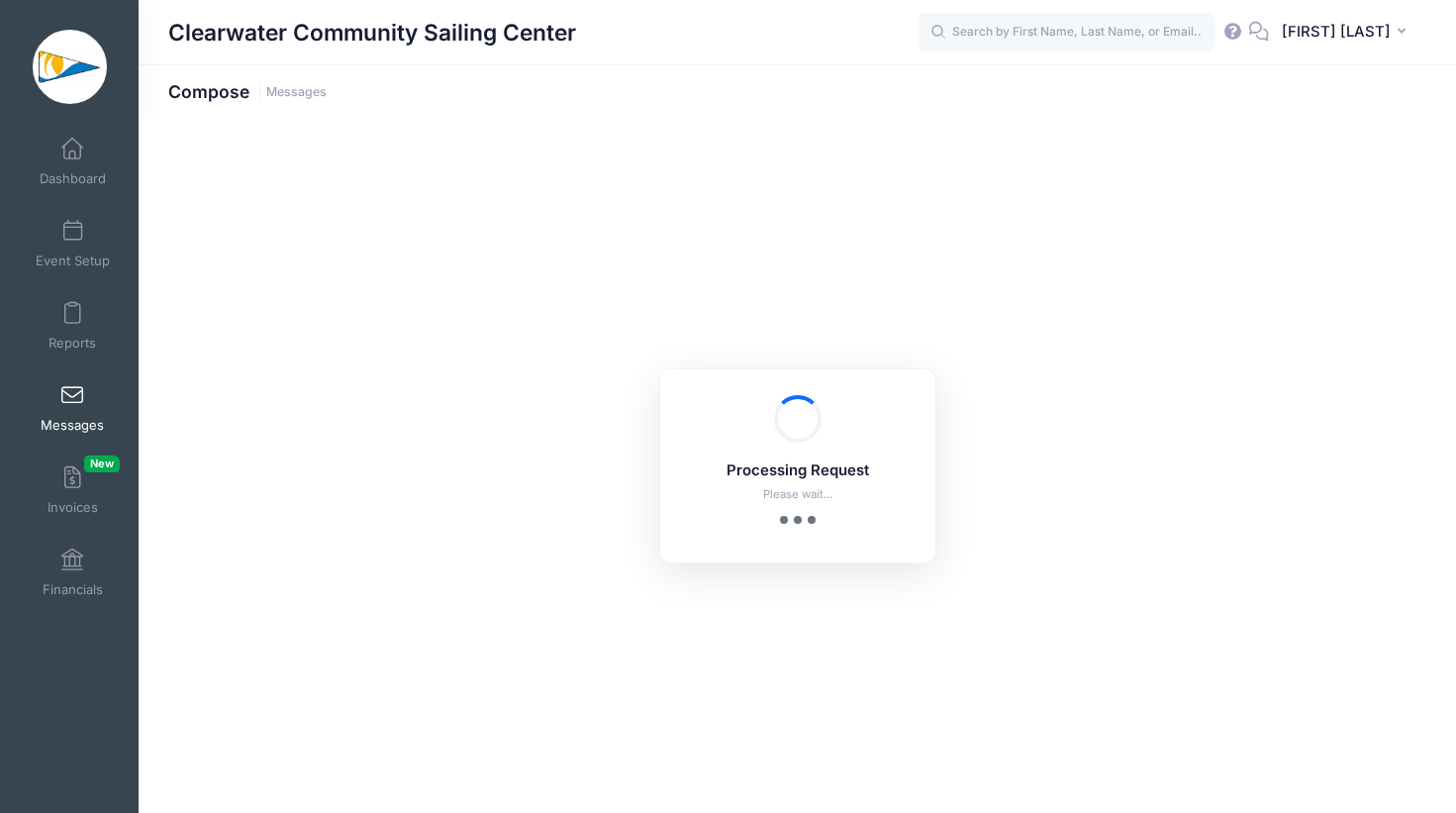 select on "2025" 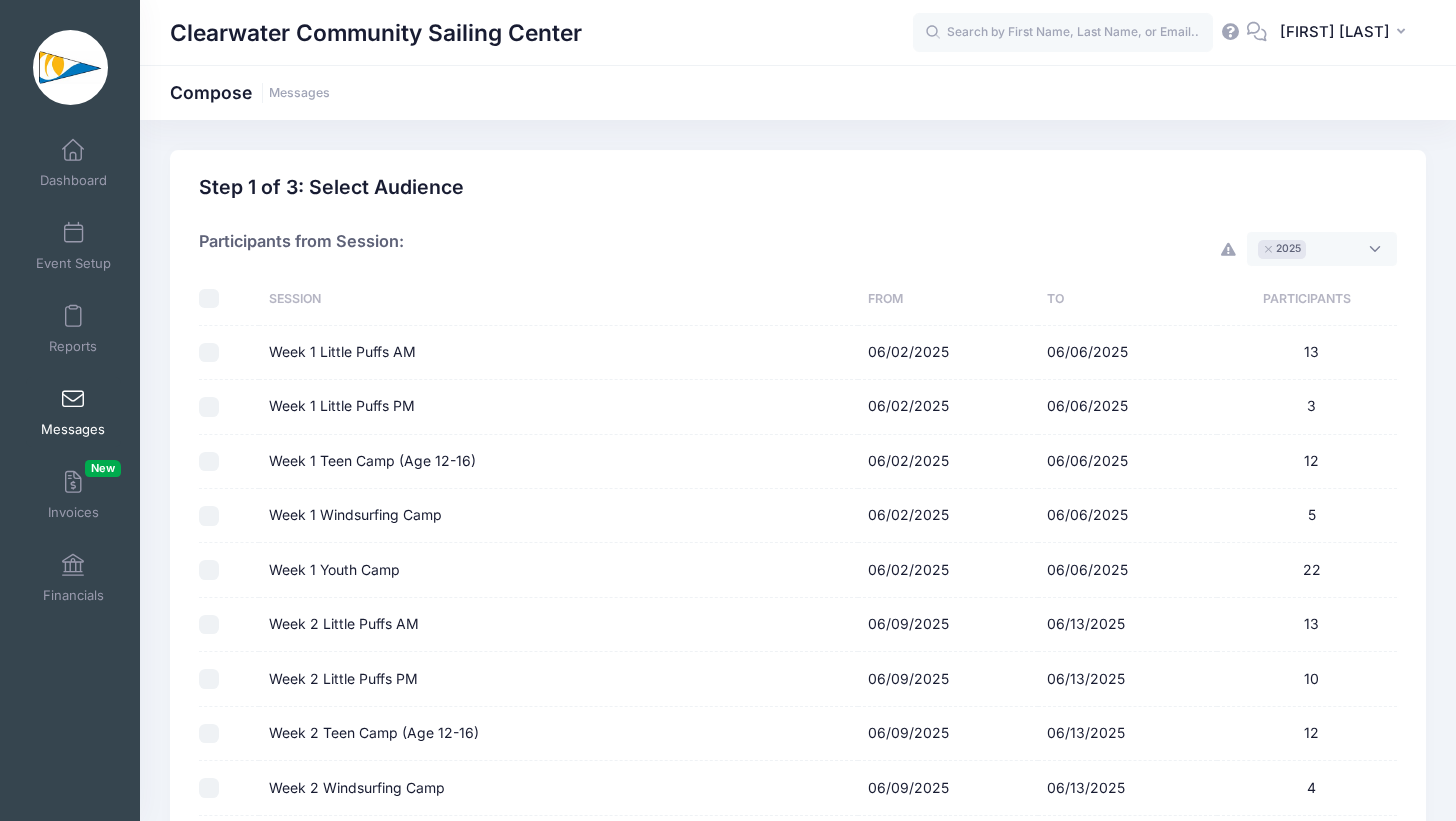 scroll, scrollTop: 15, scrollLeft: 0, axis: vertical 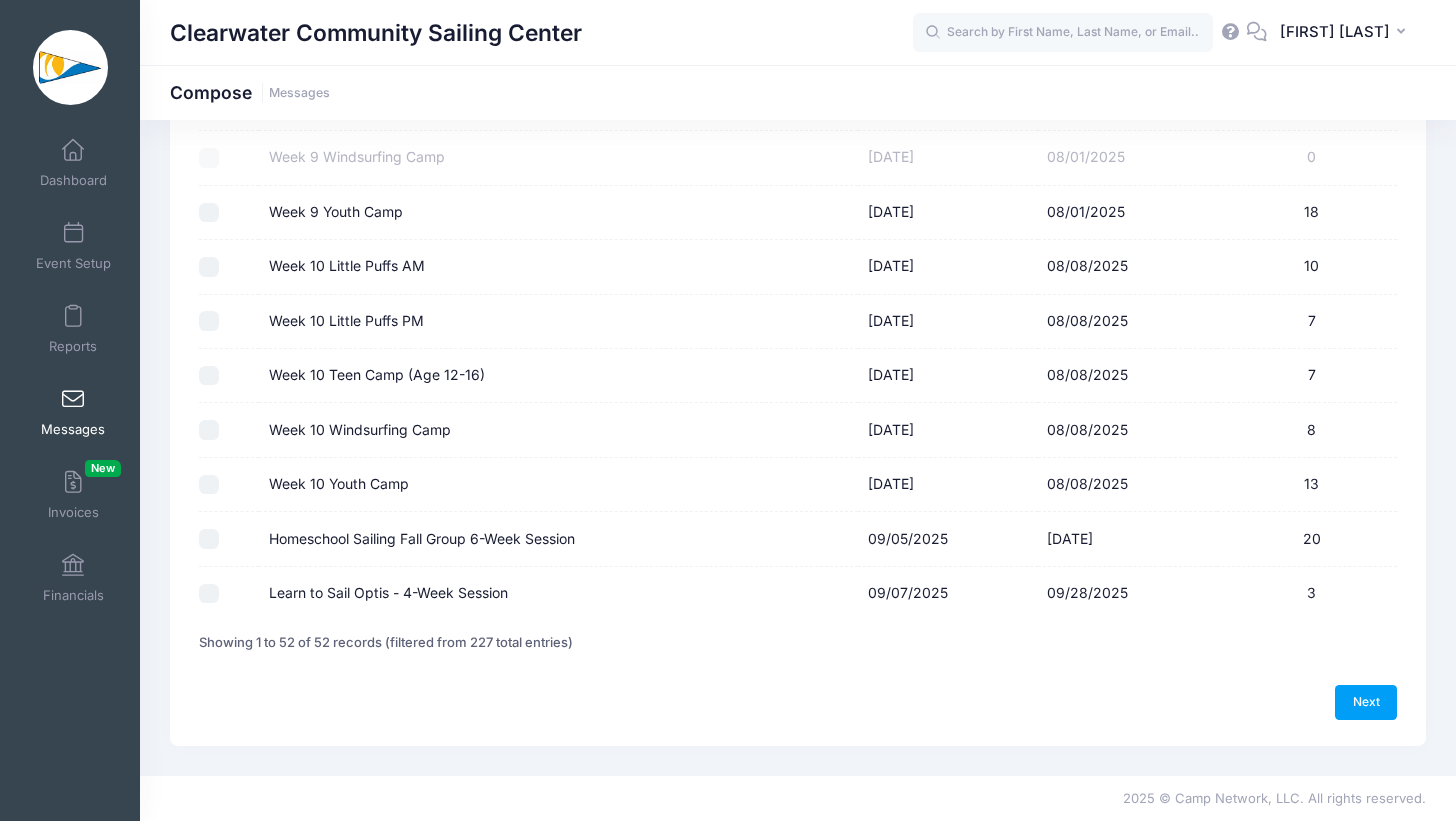 click on "Homeschool Sailing Fall Group 6-Week Session" at bounding box center [209, 539] 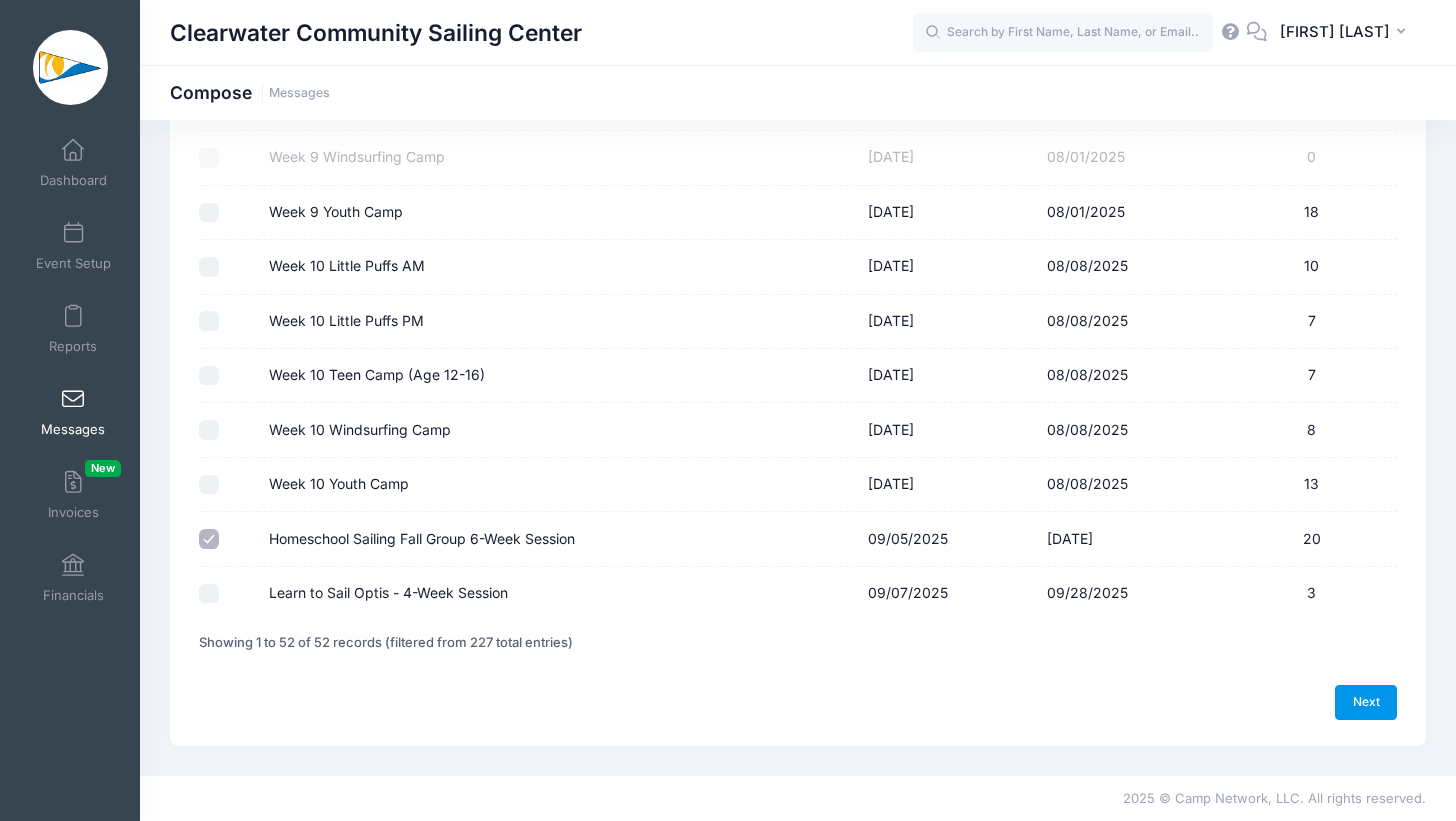 click on "Next" at bounding box center [1366, 702] 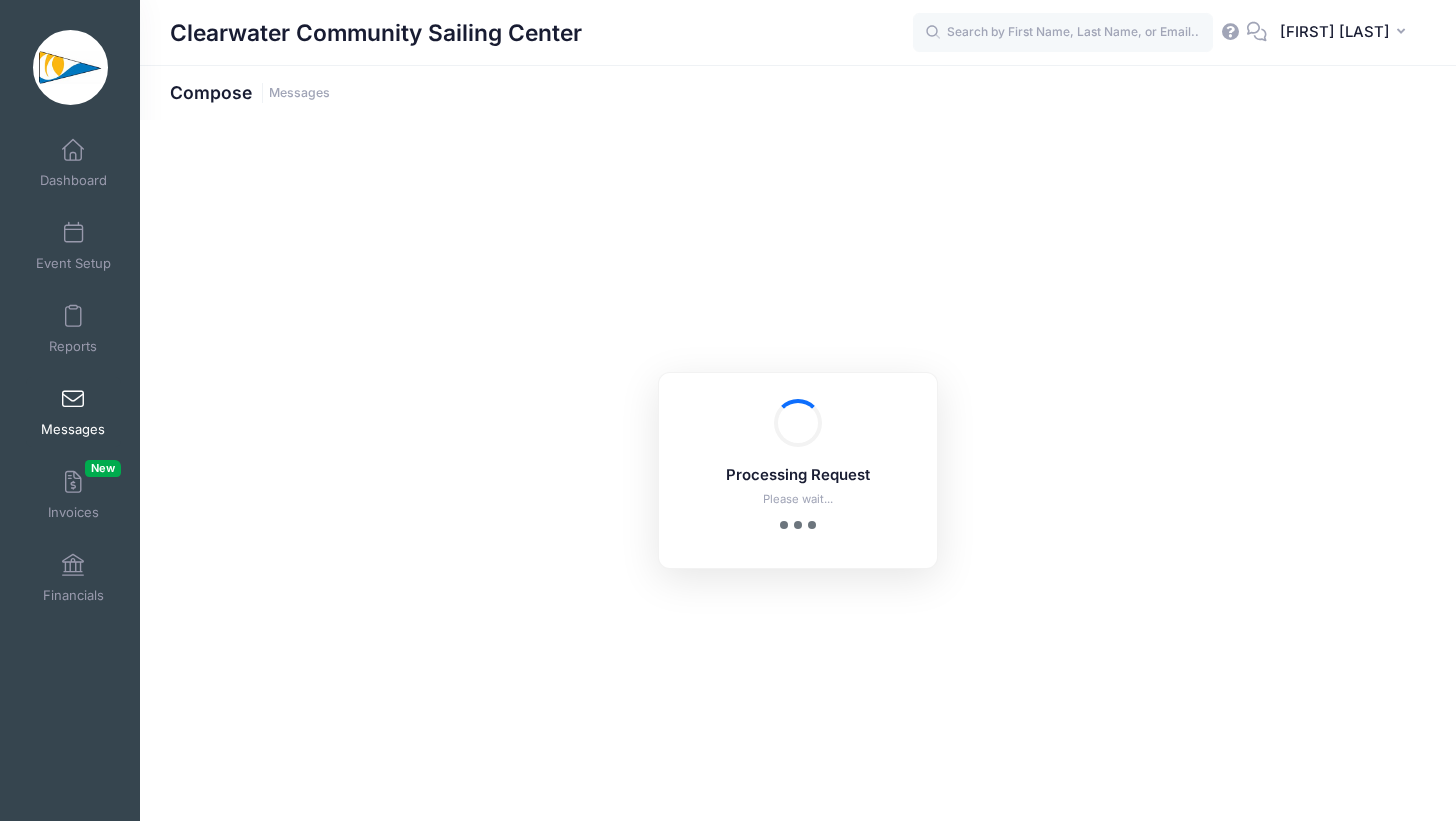 scroll, scrollTop: 0, scrollLeft: 0, axis: both 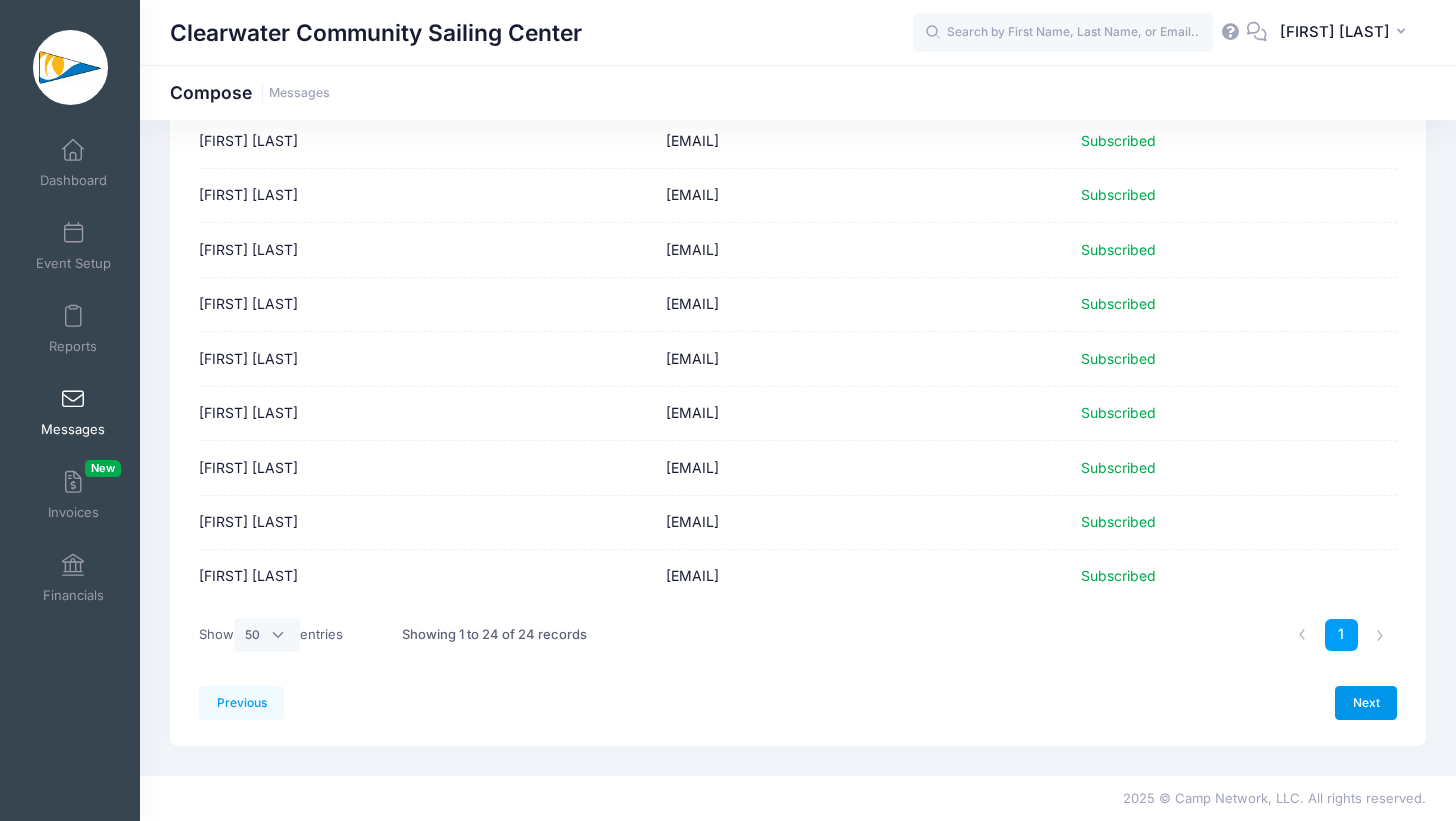 click on "Next" at bounding box center [1366, 703] 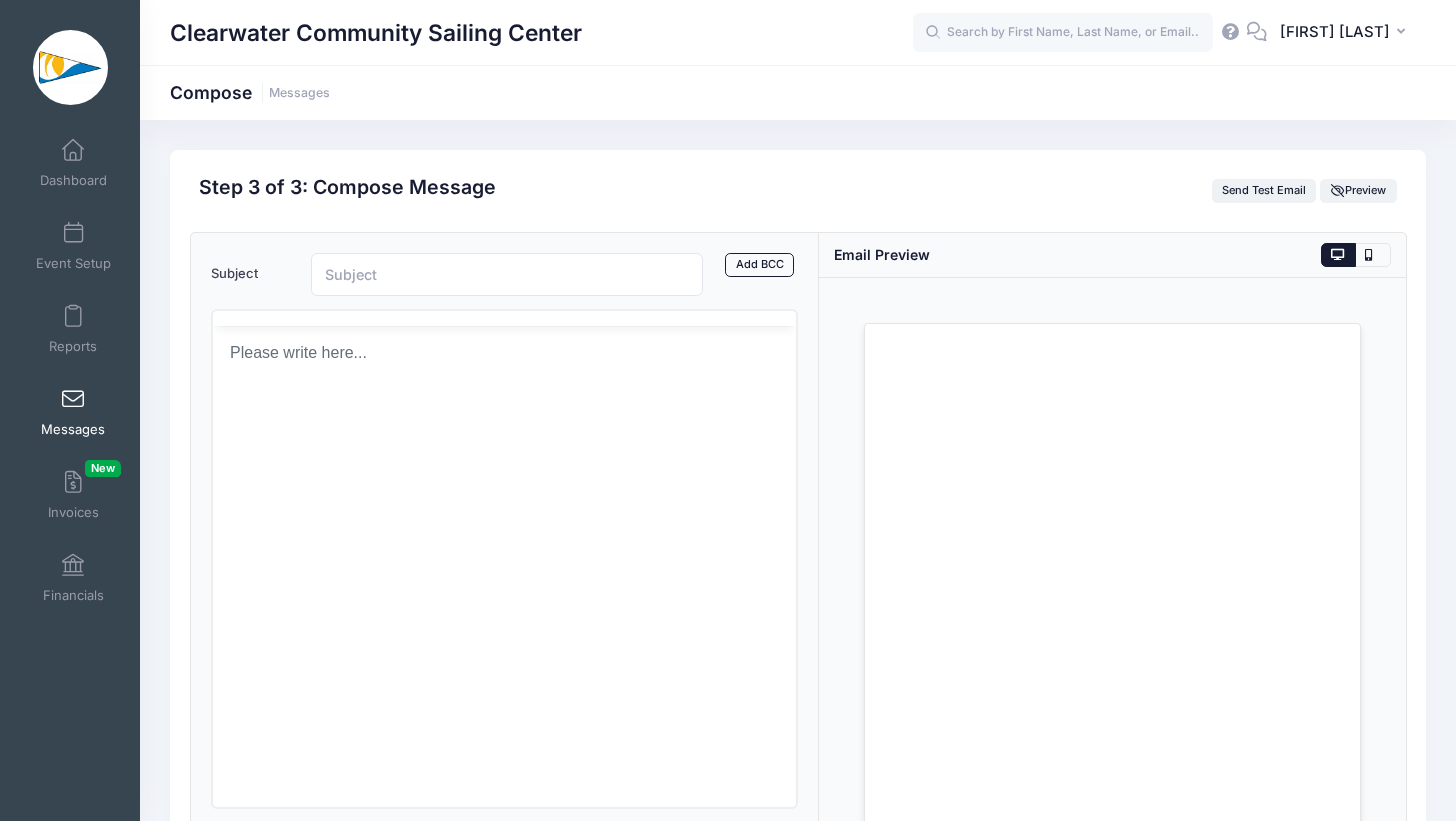 scroll, scrollTop: 0, scrollLeft: 0, axis: both 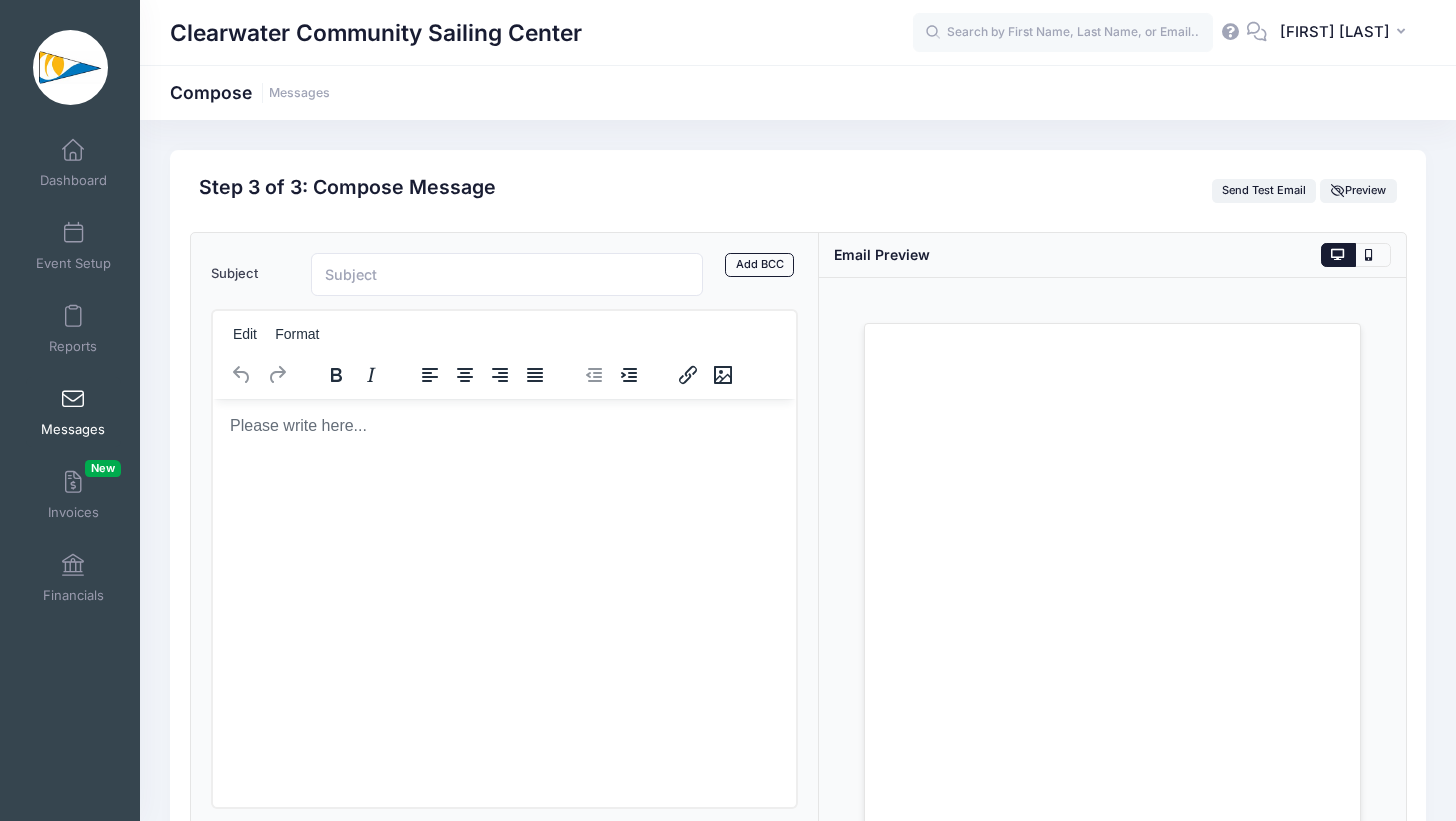 click at bounding box center (503, 425) 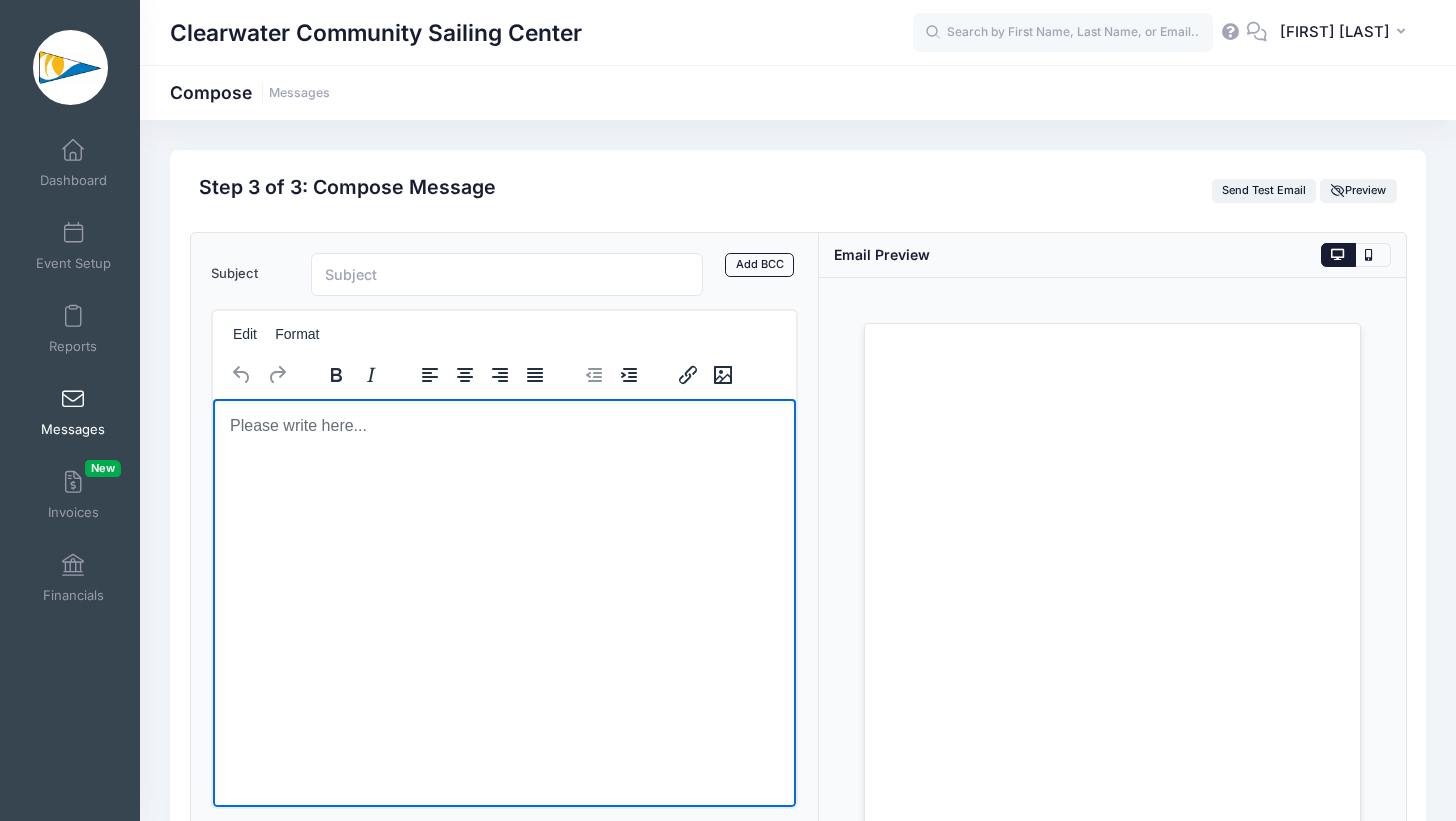 scroll, scrollTop: 1099, scrollLeft: 0, axis: vertical 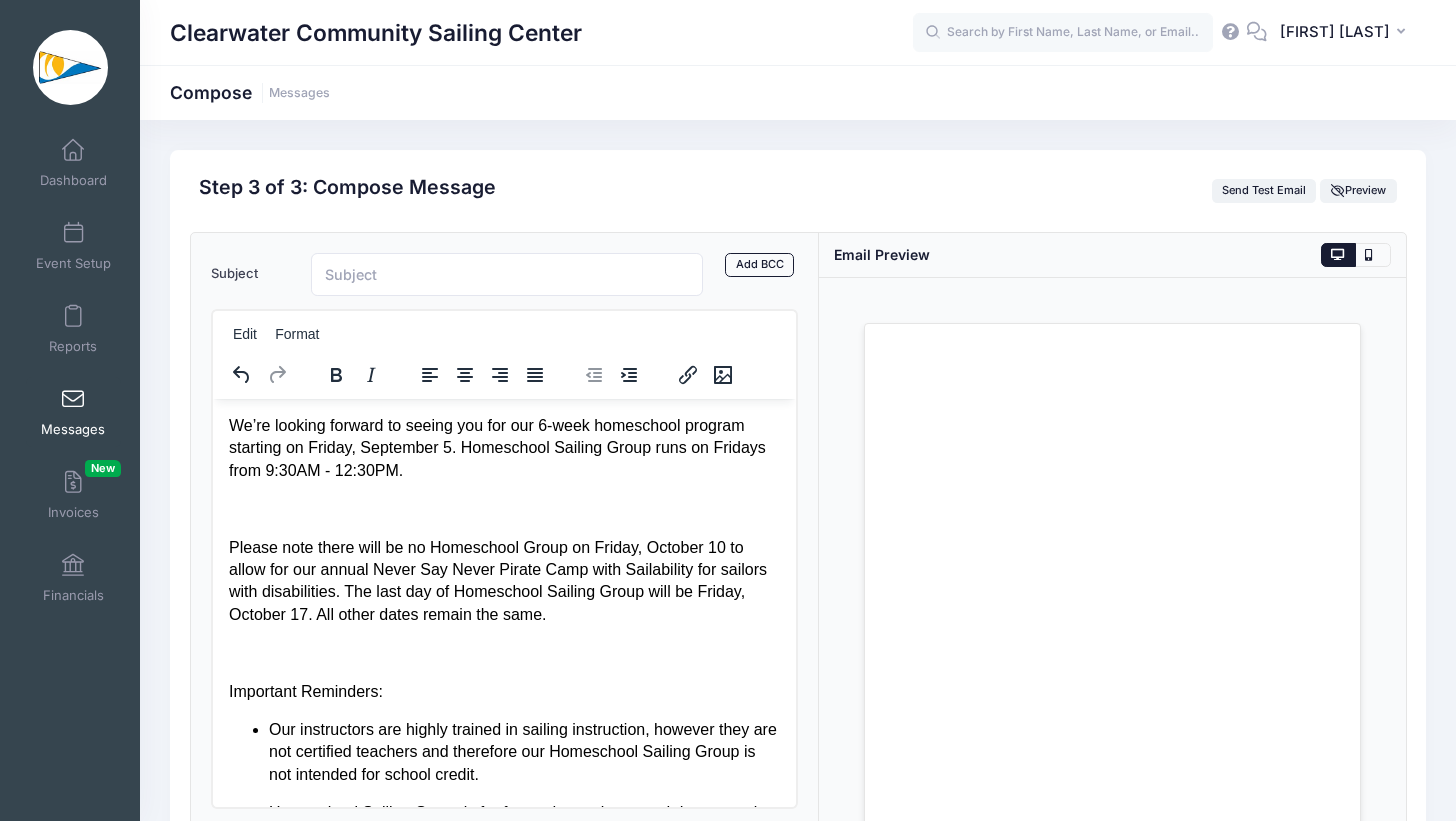 click on "Subject" at bounding box center [507, 274] 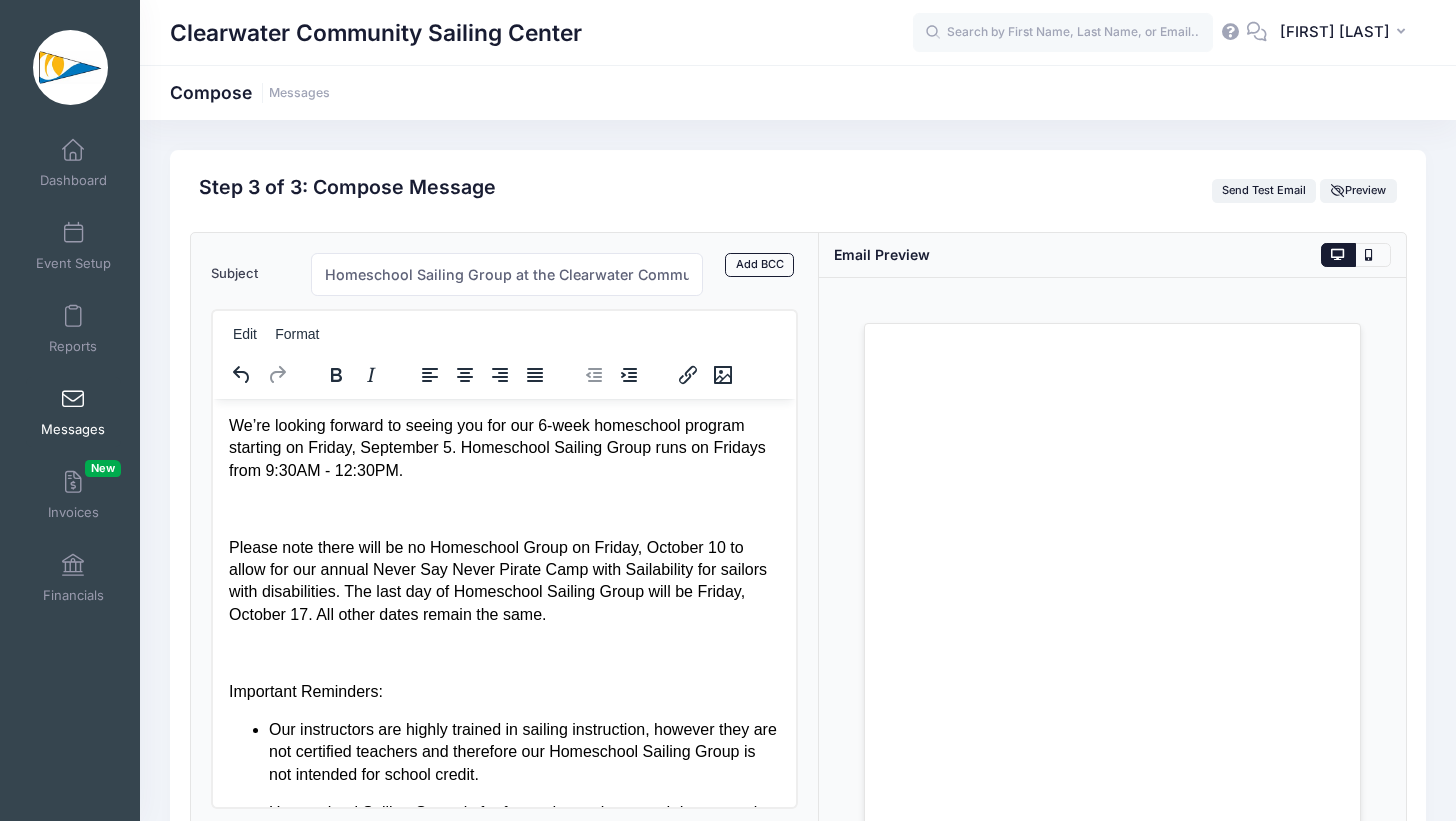 scroll, scrollTop: 0, scrollLeft: 245, axis: horizontal 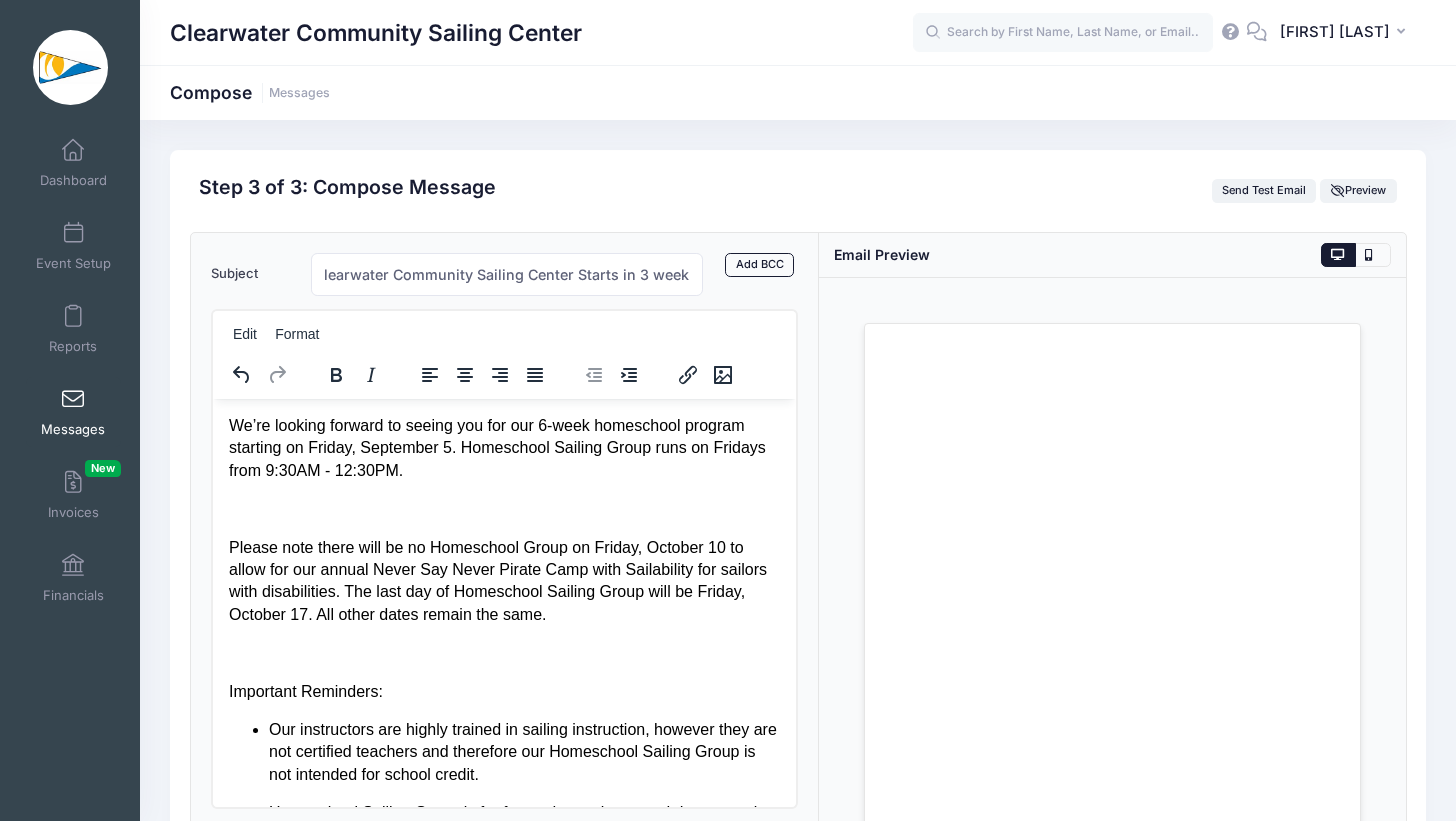 type on "Homeschool Sailing Group at the Clearwater Community Sailing Center Starts in 3 weeks!" 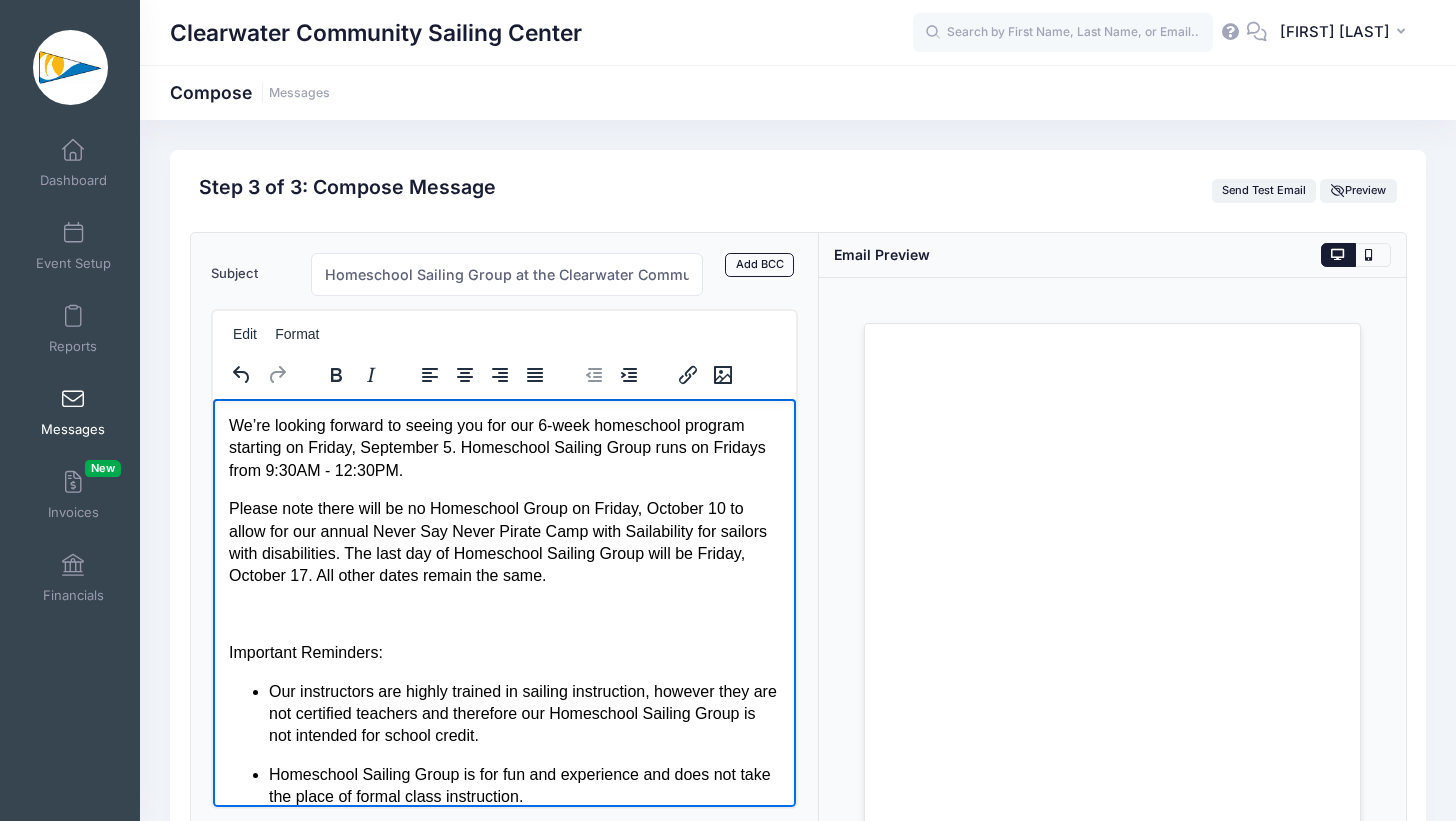 click at bounding box center (503, 614) 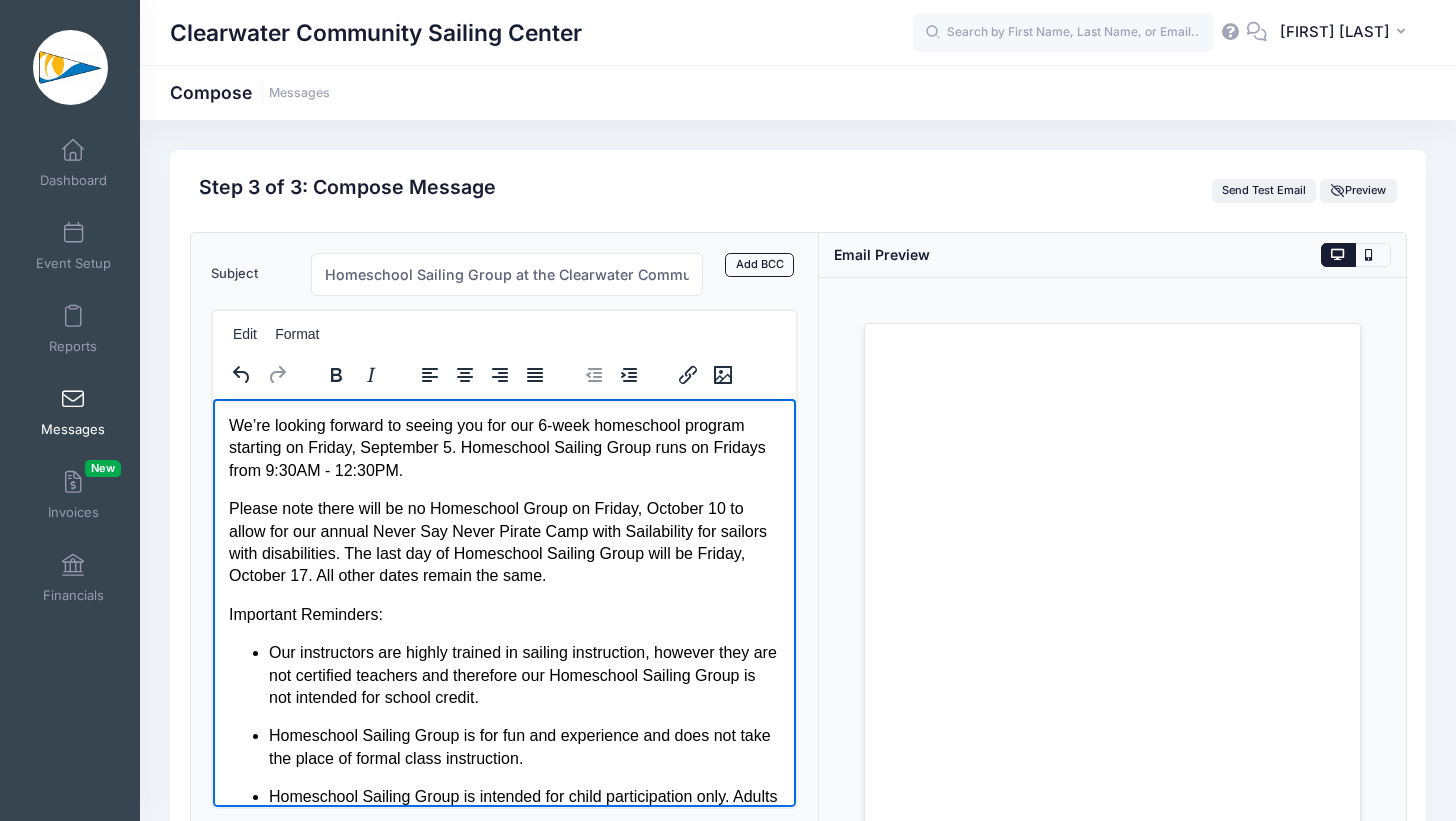 click on "Important Reminders:" at bounding box center [503, 614] 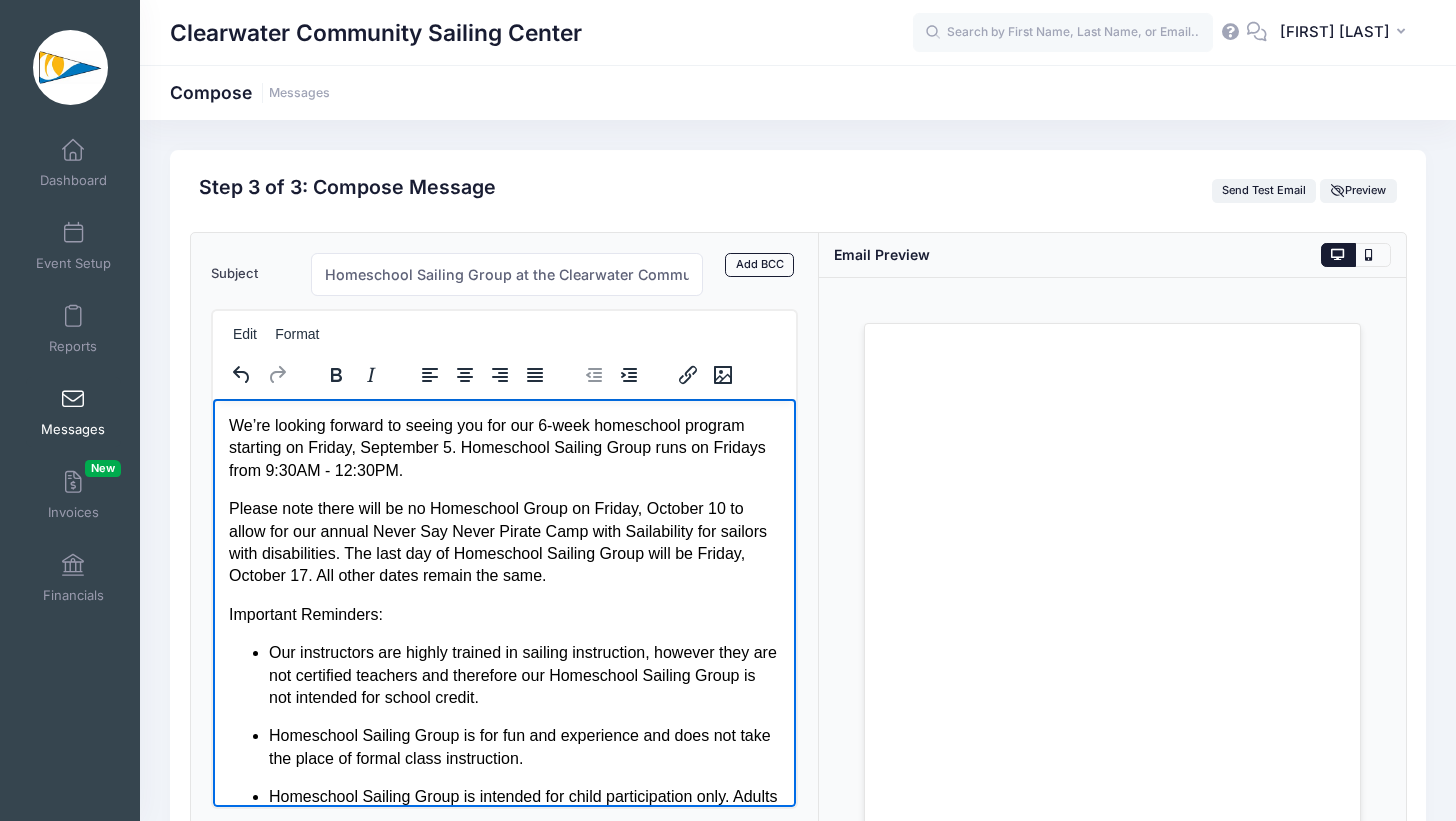 drag, startPoint x: 226, startPoint y: 422, endPoint x: 350, endPoint y: 546, distance: 175.36249 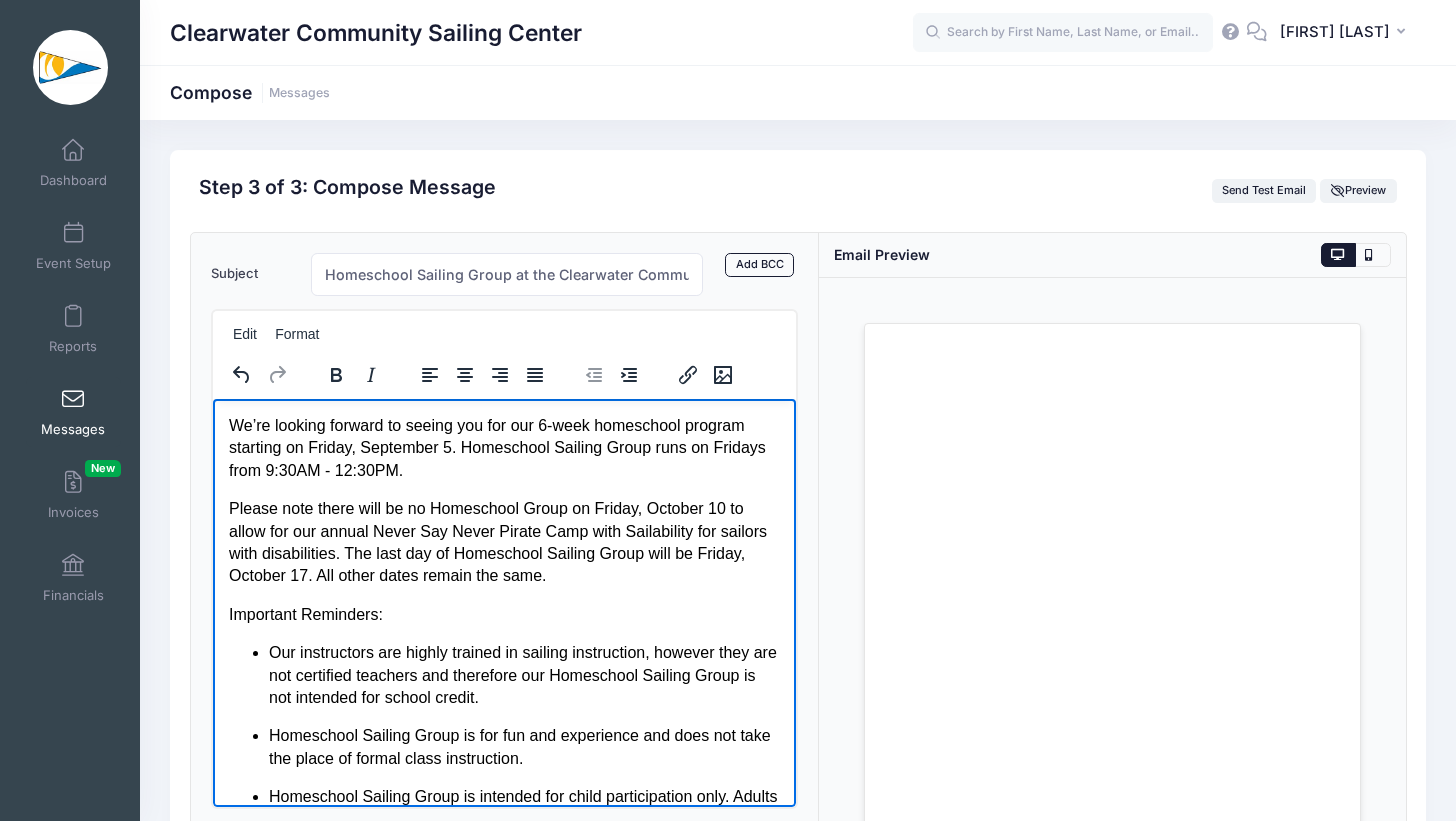 click on "We’re looking forward to seeing you for our 6-week homeschool program starting on Friday, September 5. Homeschool Sailing Group runs on Fridays from 9:30AM - 12:30PM.  Please note there will be no Homeschool Group on Friday, October 10 to allow for our annual Never Say Never Pirate Camp with Sailability for sailors with disabilities. The last day of Homeschool Sailing Group will be Friday, October 17. All other dates remain the same.  Important Reminders: Our instructors are highly trained in sailing instruction, however they are not certified teachers and therefore our Homeschool Sailing Group is not intended for school credit.  Homeschool Sailing Group is for fun and experience and does not take the place of formal class instruction.  Homeschool Sailing Group is intended for child participation only. Adults must stay on land (we have plenty of picnic tables available) unless a separate rental or lesson is secured (call our office [PHONE] for more information).  Hurricane Note:  Water clothes ." at bounding box center [503, 1102] 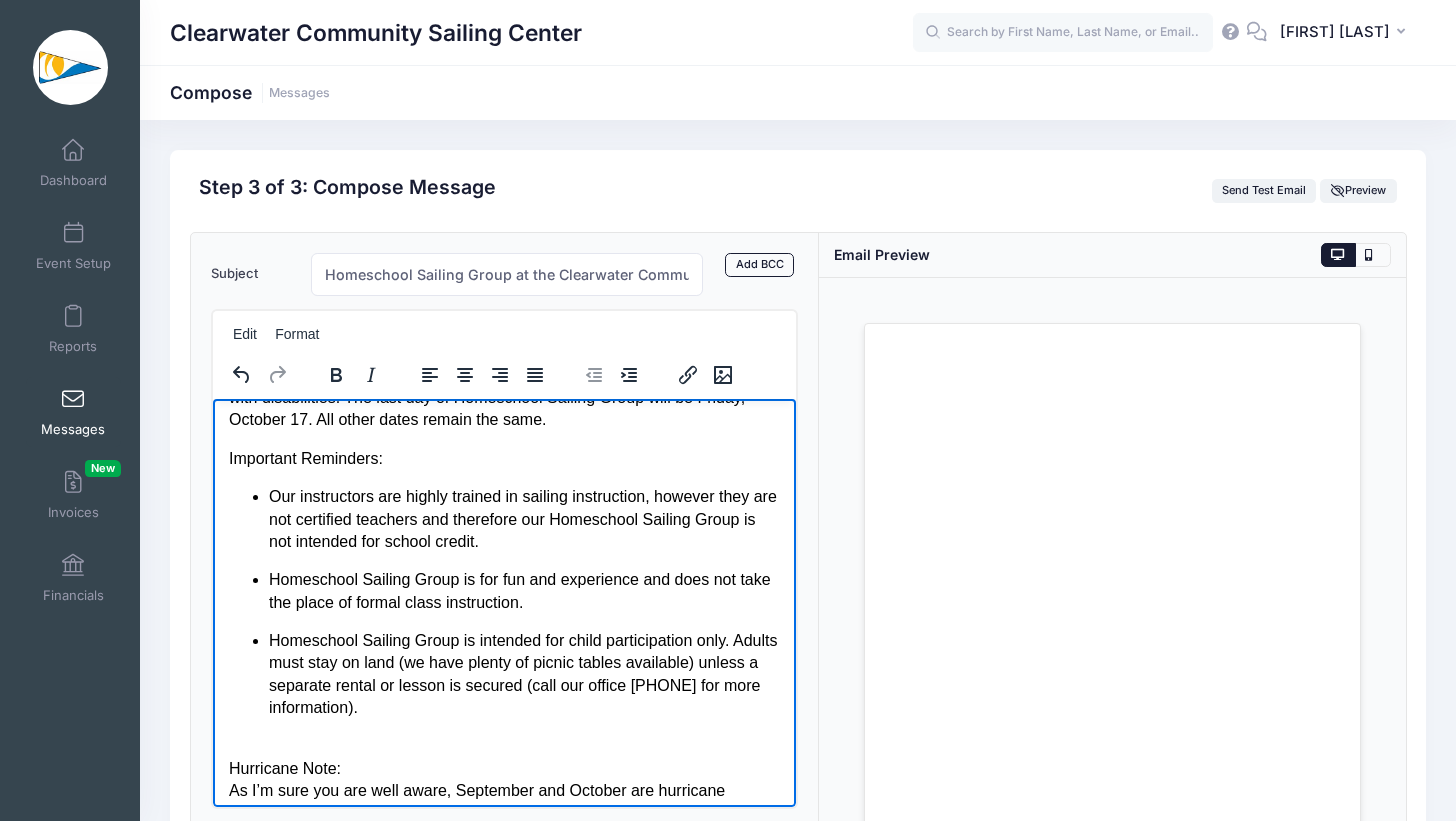 scroll, scrollTop: 156, scrollLeft: 0, axis: vertical 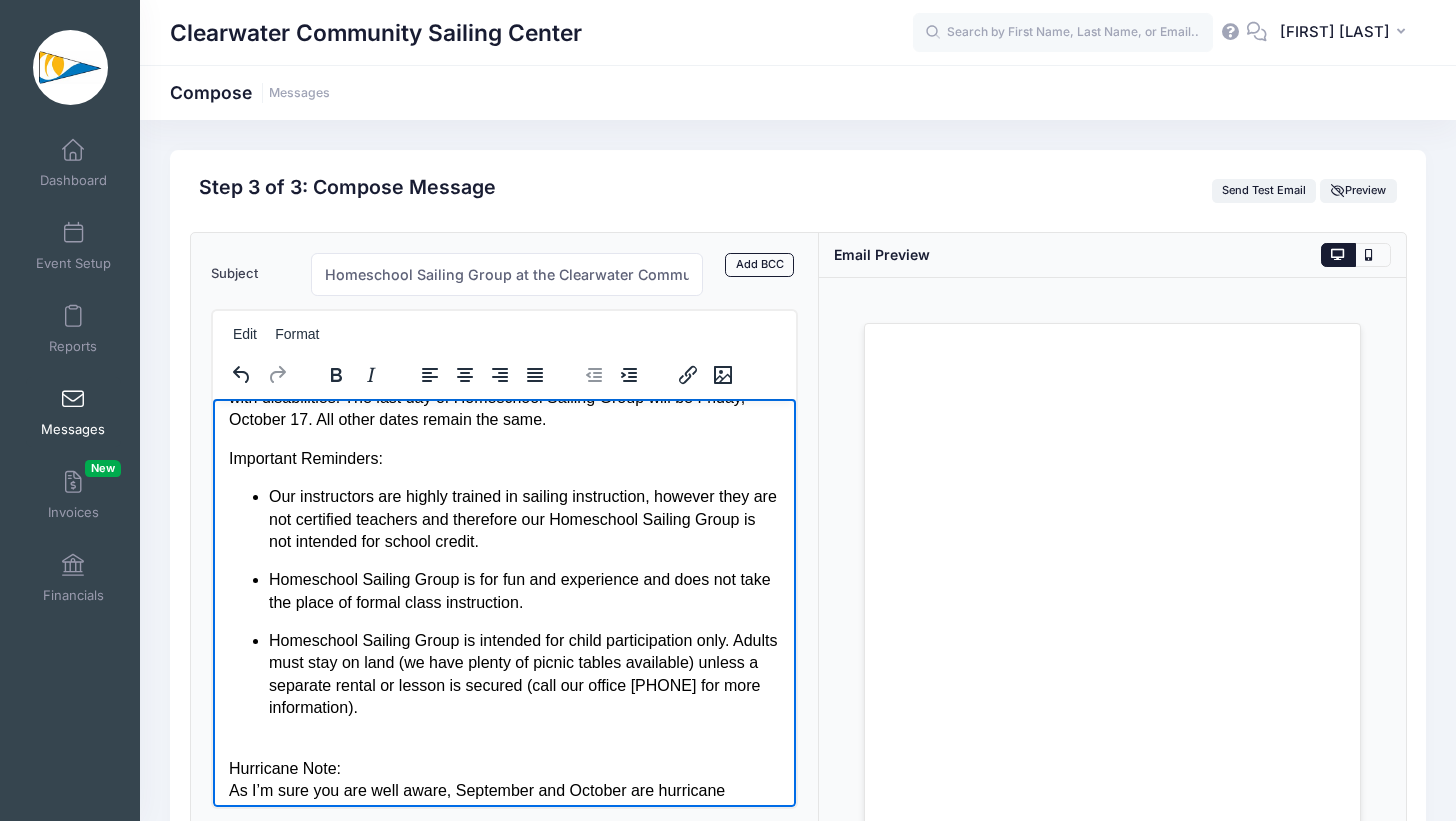 click on "Important Reminders:" at bounding box center (503, 458) 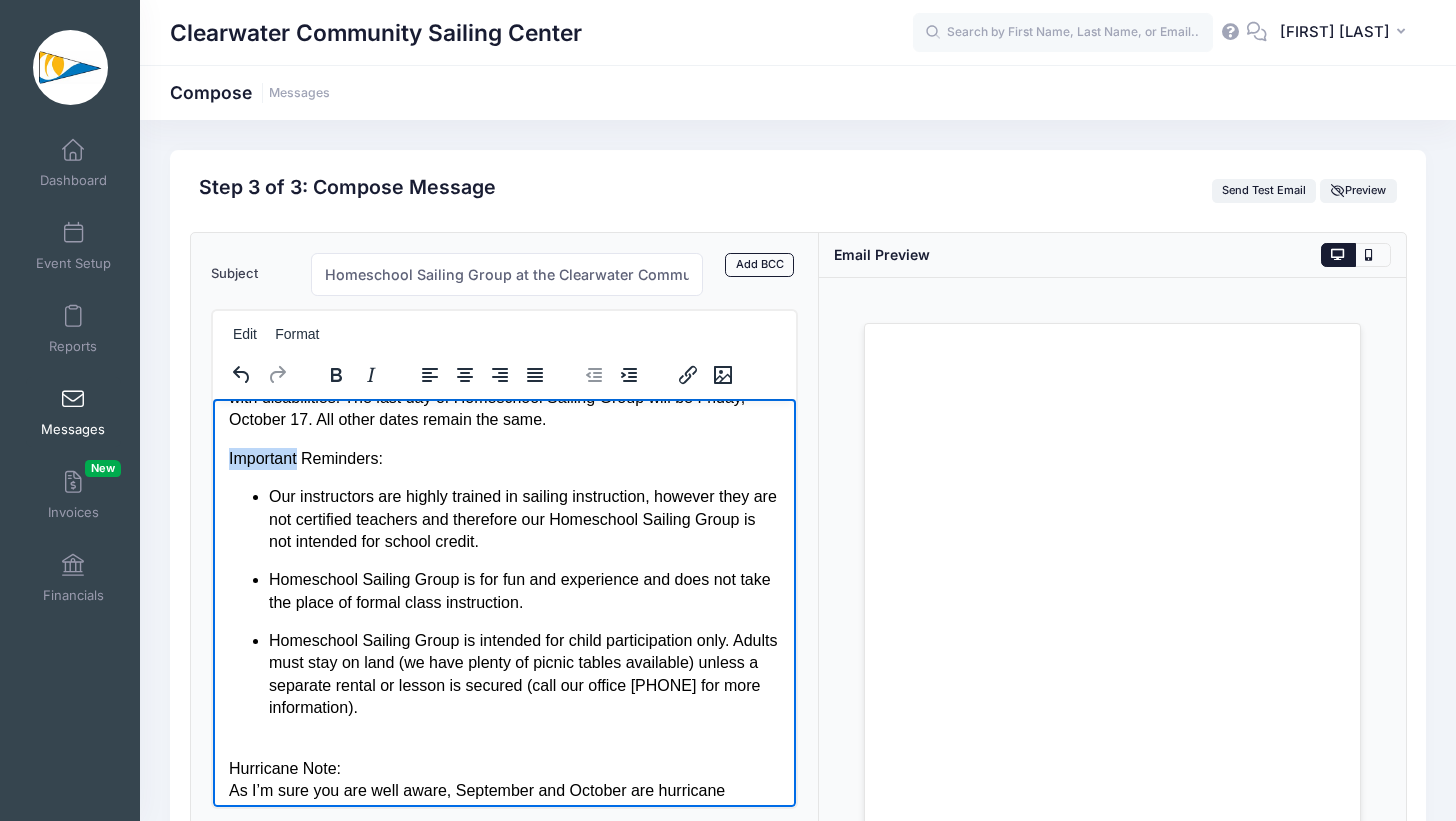 click on "Important Reminders:" at bounding box center (503, 458) 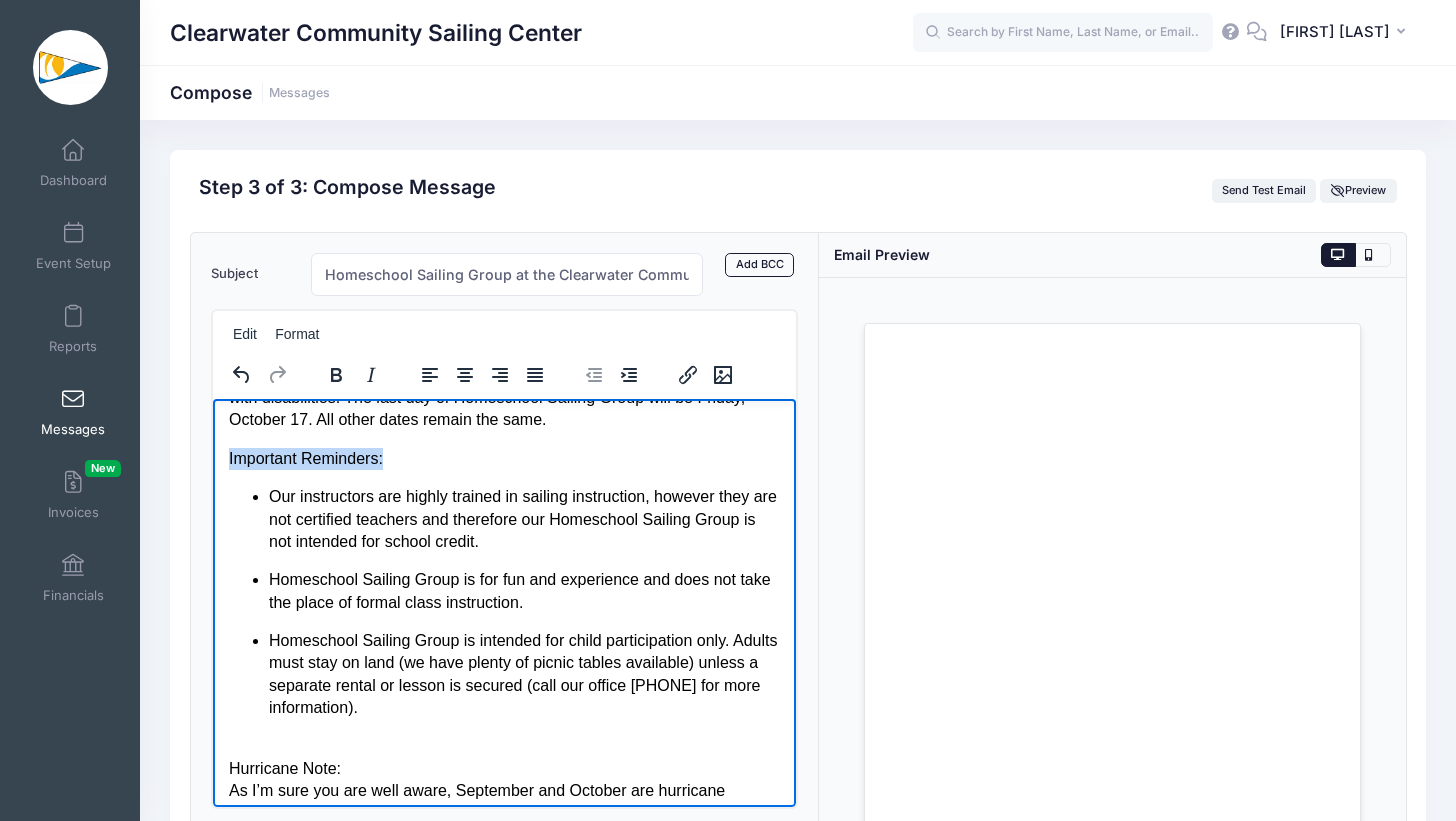 click on "Important Reminders:" at bounding box center [503, 458] 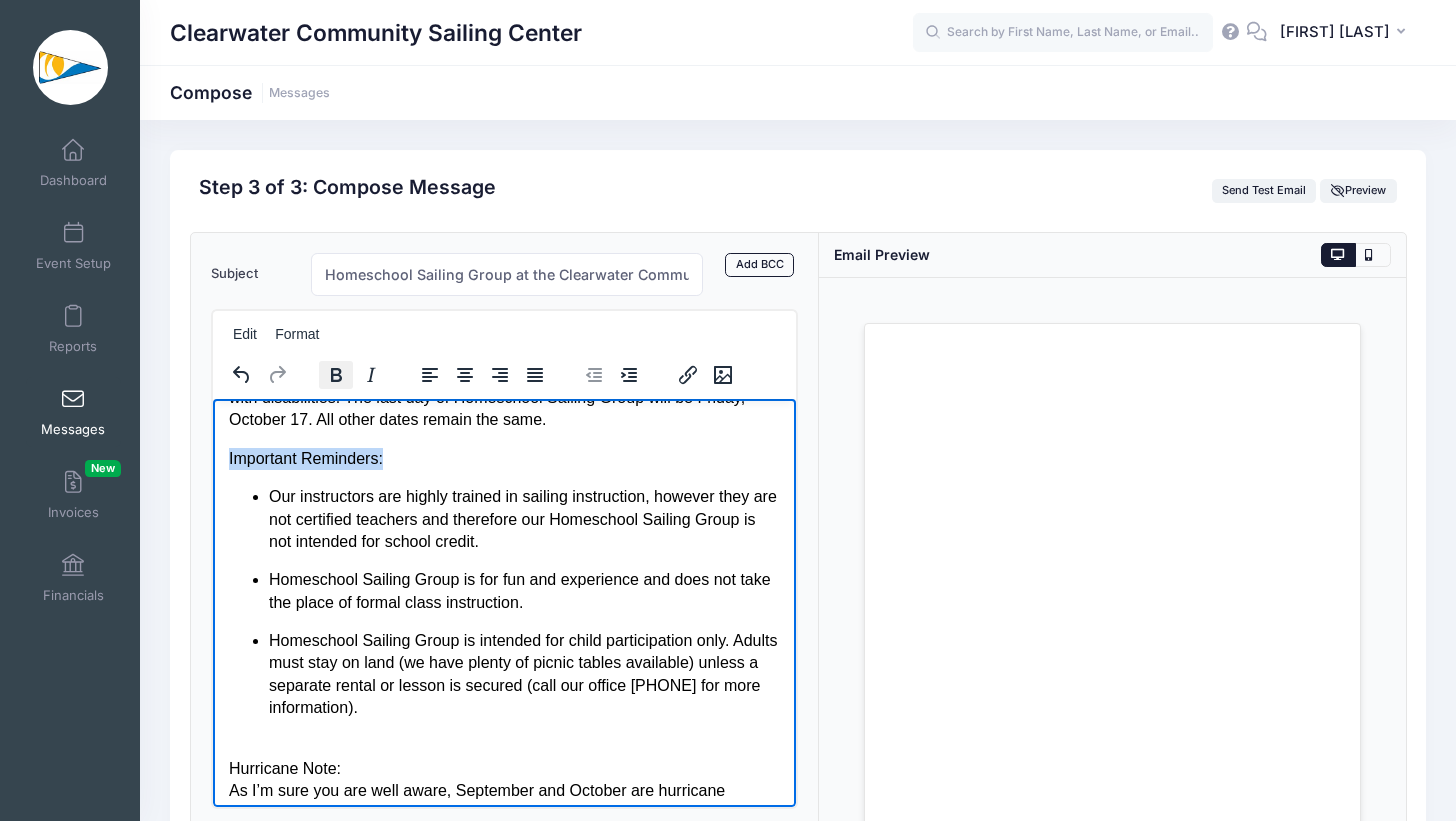 click 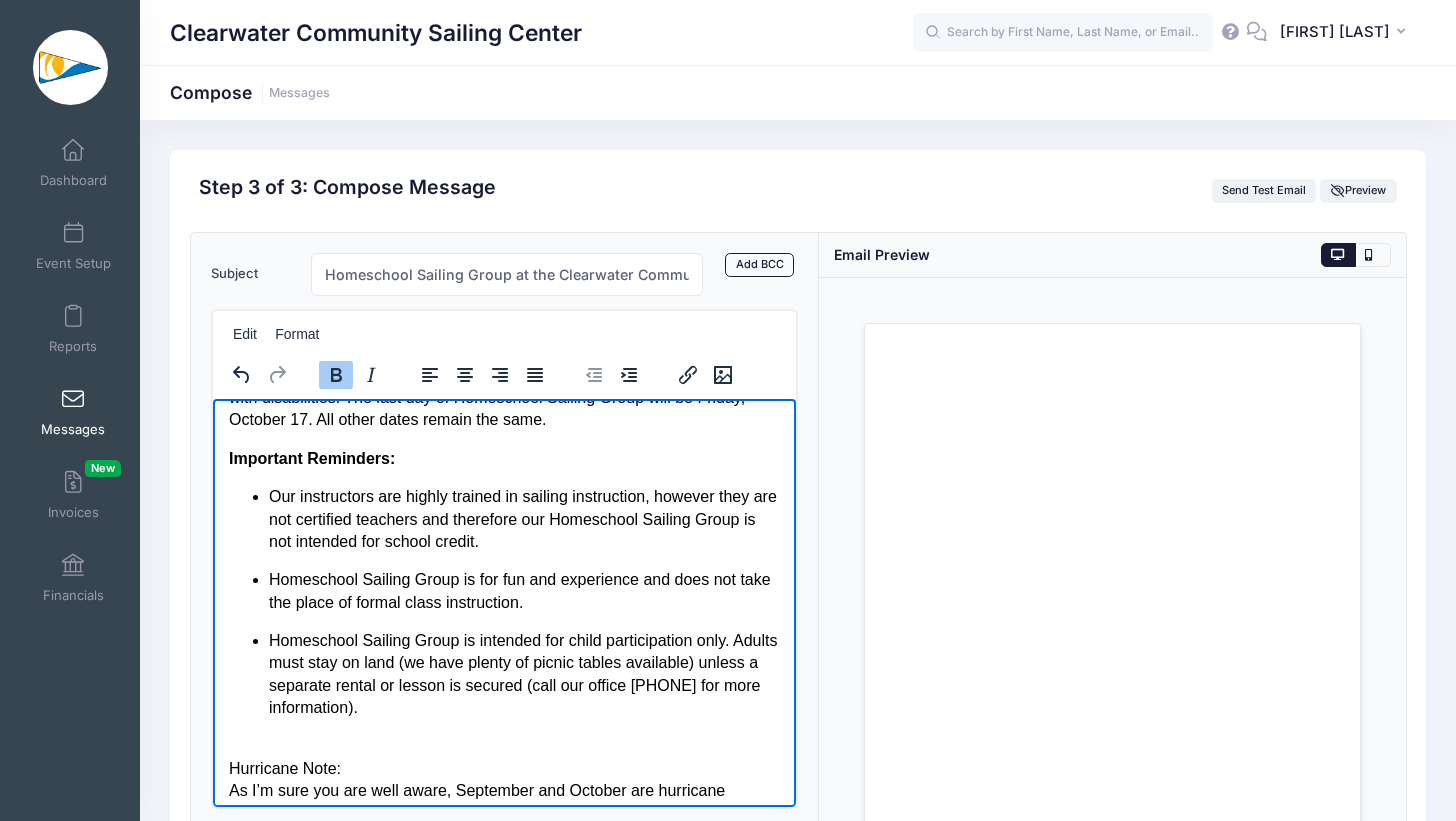 click on "Hurricane Note:  As I’m sure you are well aware, September and October are hurricane season here on the Gulf Coast. In the case of inclement weather, we will contact you via email with any cancellations. In addition, please watch our social media (@sailclearwater) for announcements of sailing center closure. We will do our best to reschedule missed sessions however we can not guarantee space in our schedule for reschedules. No refunds will be provided due to inclement weather." at bounding box center (503, 836) 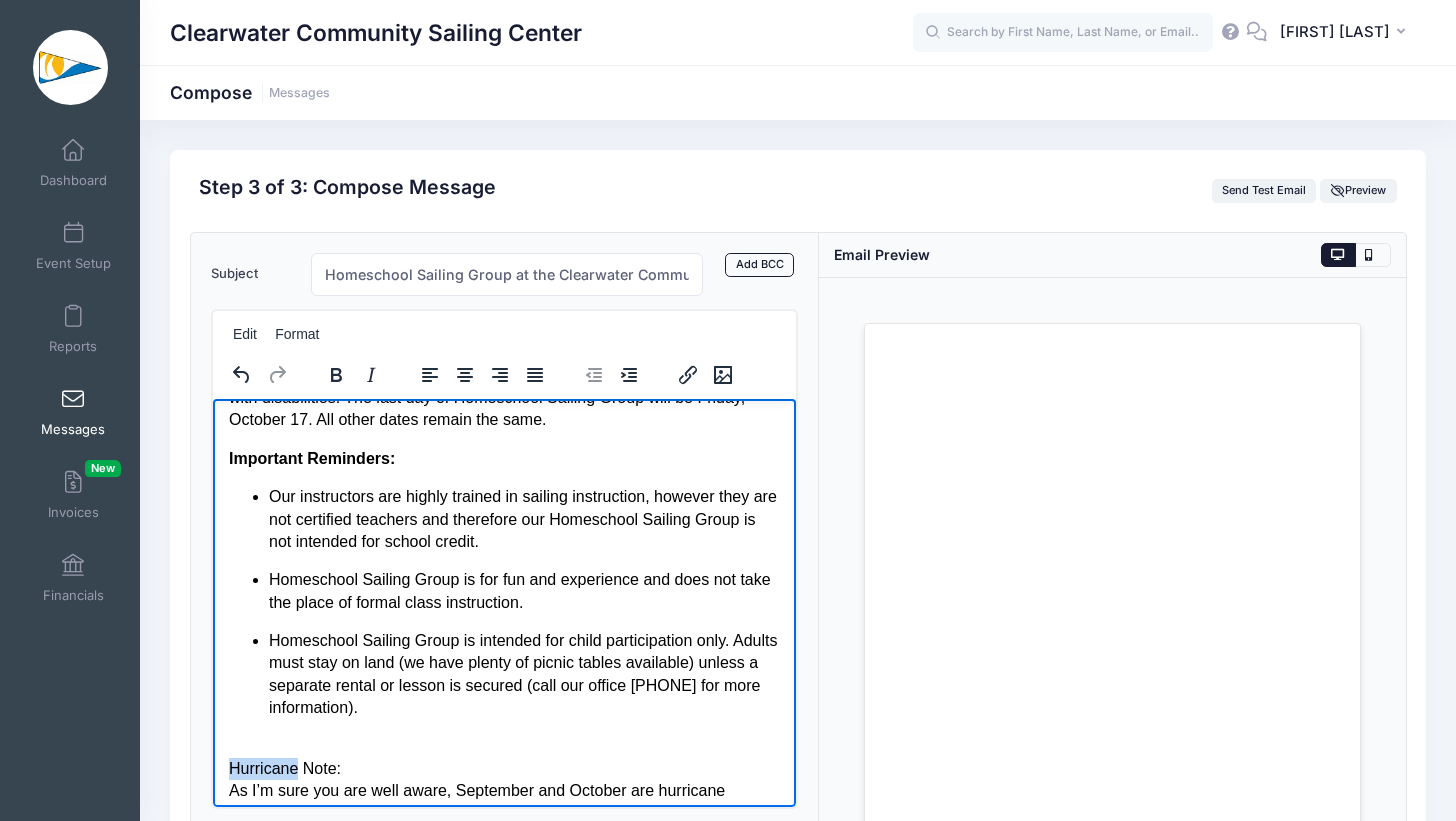 click on "Hurricane Note:  As I’m sure you are well aware, September and October are hurricane season here on the Gulf Coast. In the case of inclement weather, we will contact you via email with any cancellations. In addition, please watch our social media (@sailclearwater) for announcements of sailing center closure. We will do our best to reschedule missed sessions however we can not guarantee space in our schedule for reschedules. No refunds will be provided due to inclement weather." at bounding box center [503, 836] 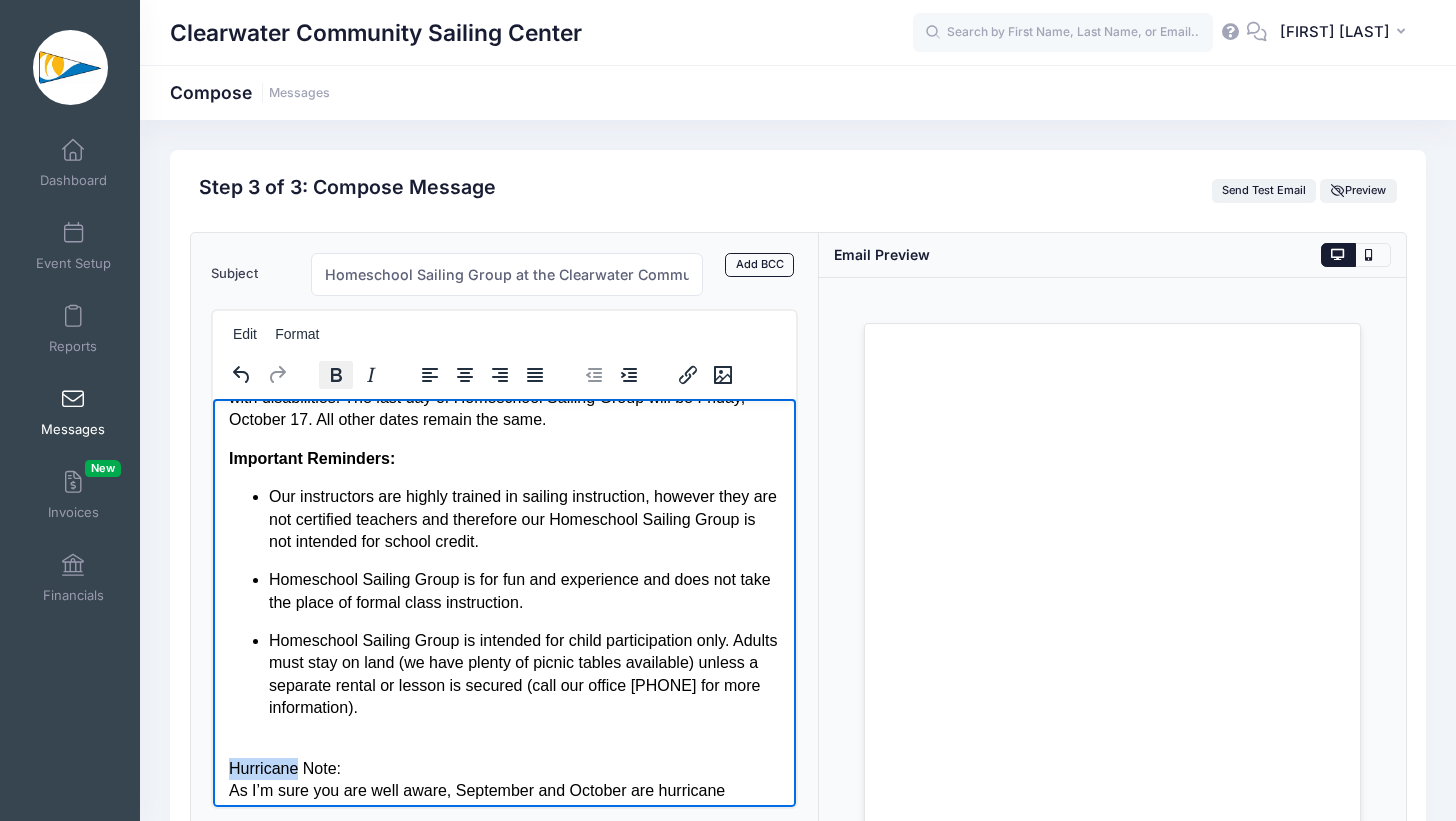click 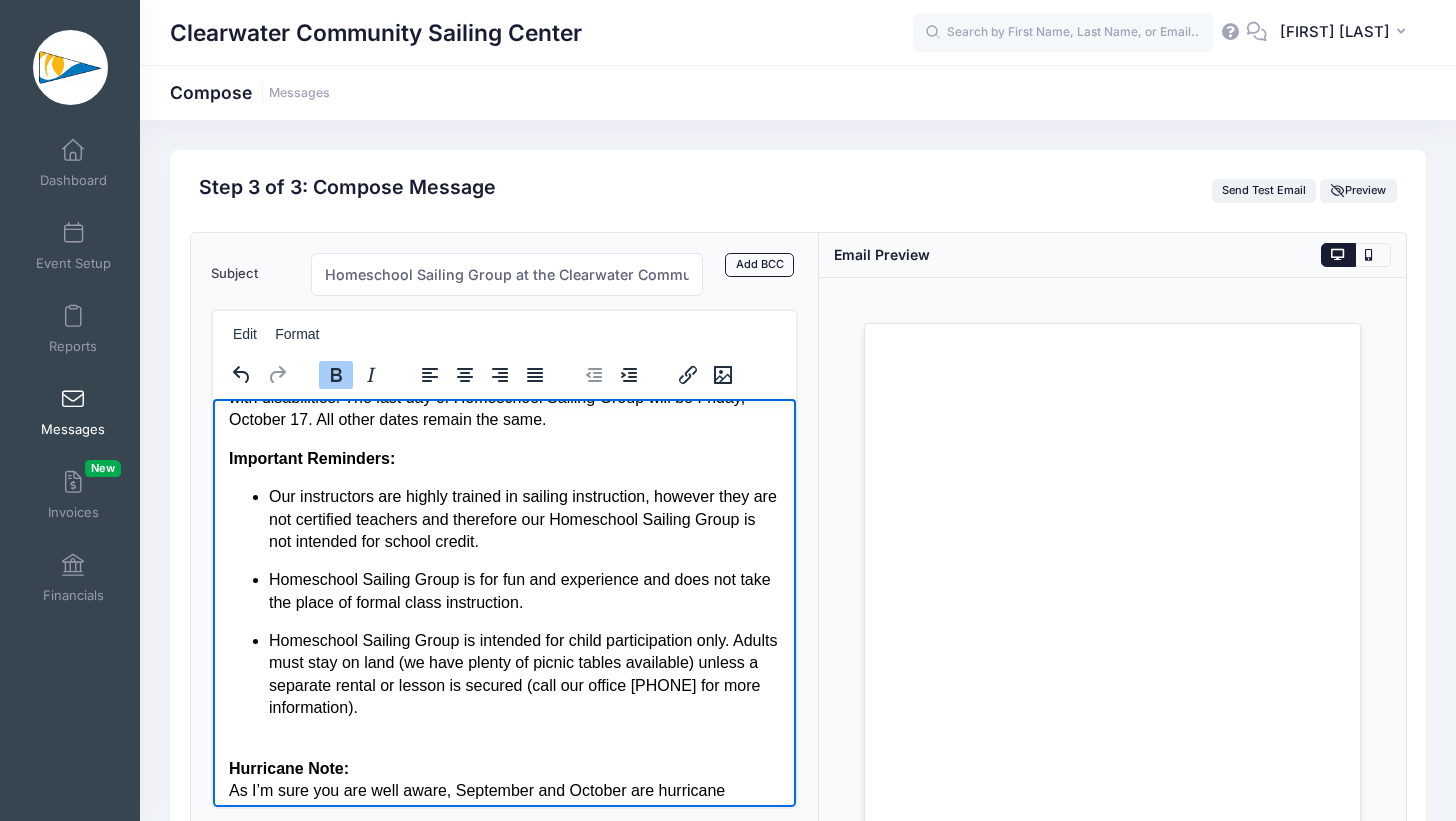 click on "Hurricane Note:  As I’m sure you are well aware, September and October are hurricane season here on the Gulf Coast. In the case of inclement weather, we will contact you via email with any cancellations. In addition, please watch our social media (@sailclearwater) for announcements of sailing center closure. We will do our best to reschedule missed sessions however we can not guarantee space in our schedule for reschedules. No refunds will be provided due to inclement weather." at bounding box center [503, 836] 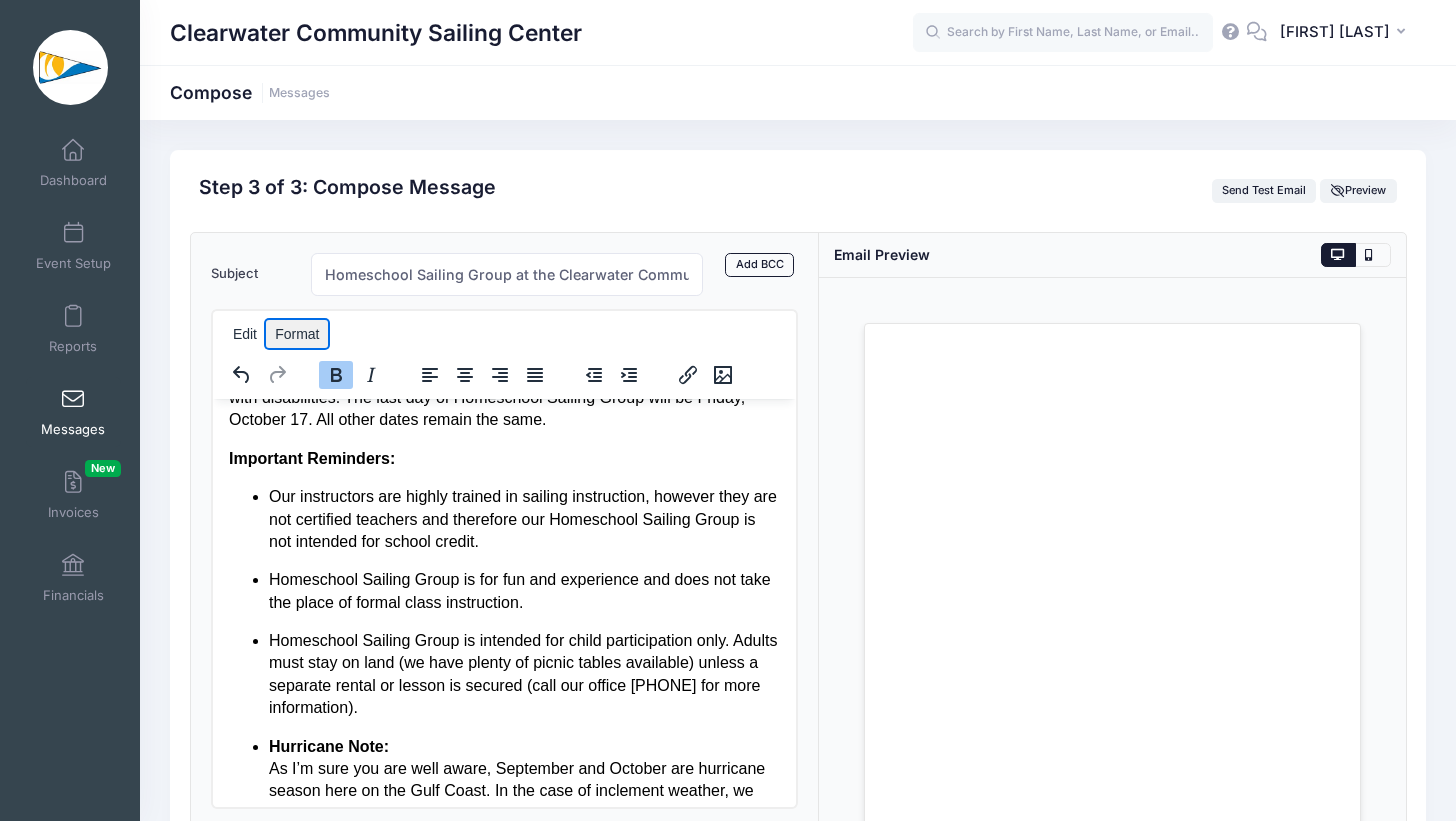click on "Format" at bounding box center [297, 334] 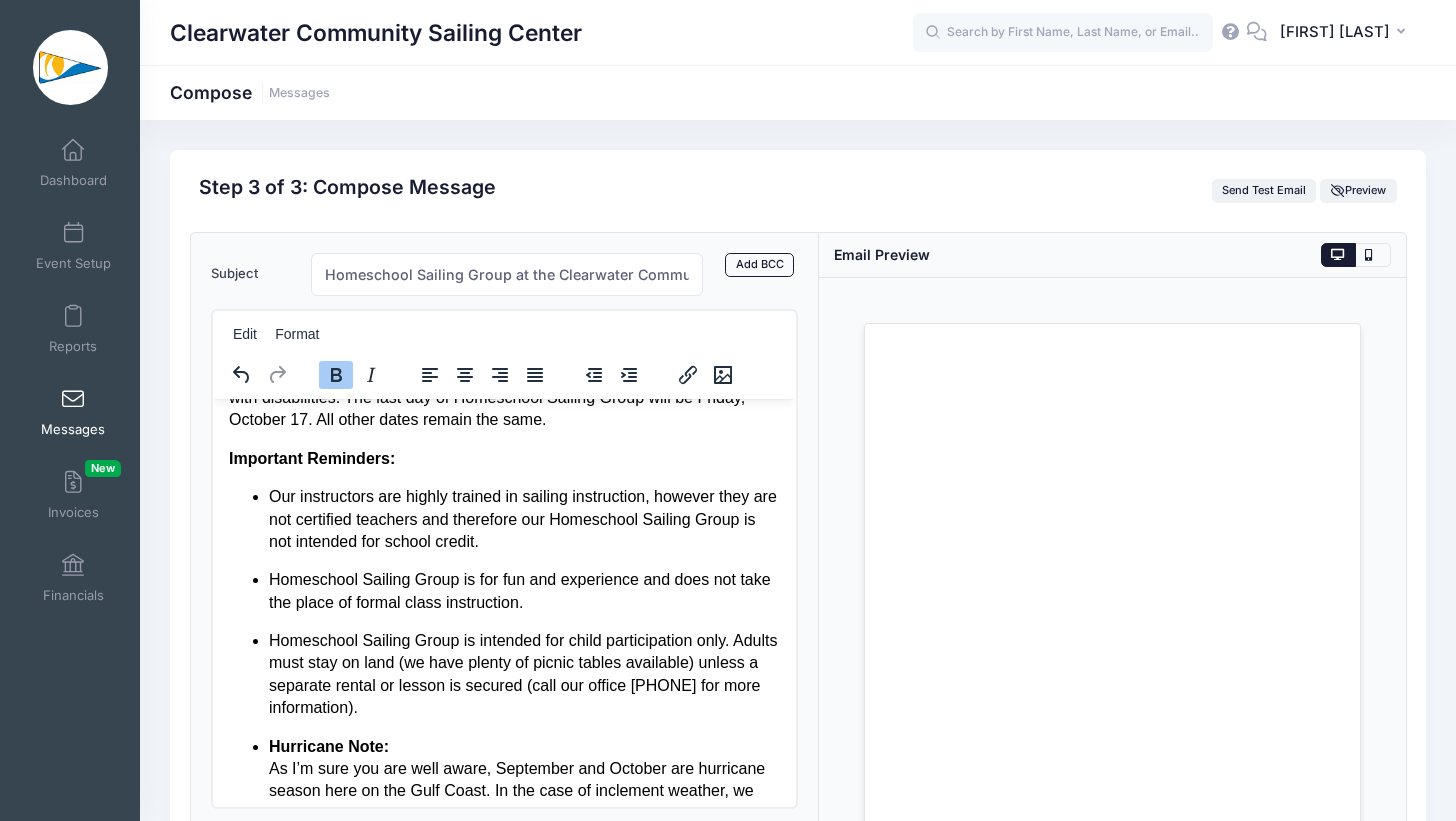 click on "Loading..." at bounding box center (1112, 587) 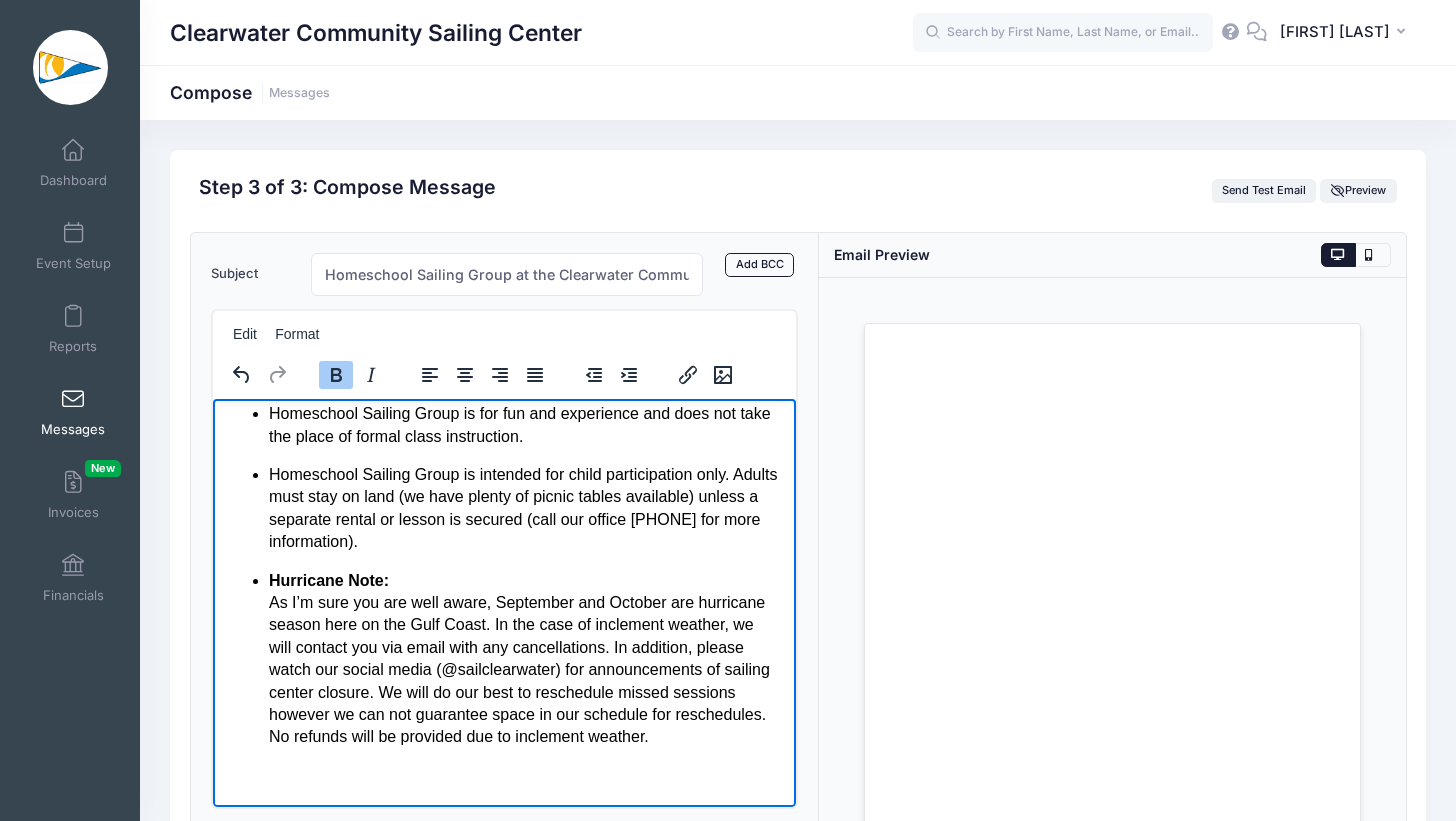 scroll, scrollTop: 342, scrollLeft: 0, axis: vertical 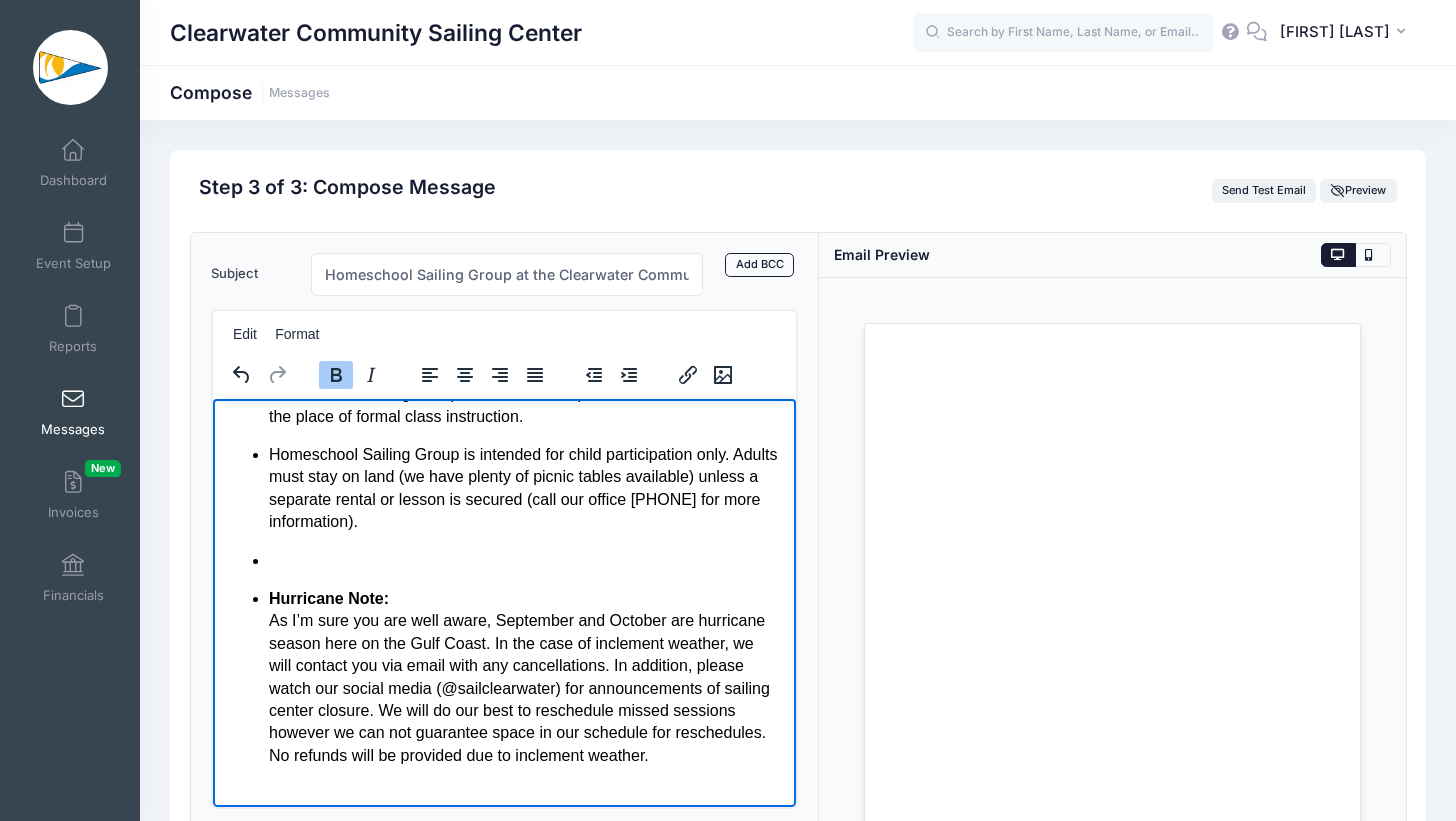 click on "Our instructors are highly trained in sailing instruction, however they are not certified teachers and therefore our Homeschool Sailing Group is not intended for school credit.  Homeschool Sailing Group is for fun and experience and does not take the place of formal class instruction.  Homeschool Sailing Group is intended for child participation only. Adults must stay on land (we have plenty of picnic tables available) unless a separate rental or lesson is secured (call our office [PHONE] for more information).  Hurricane Note:  As I’m sure you are well aware, September and October are hurricane season here on the Gulf Coast. In the case of inclement weather, we will contact you via email with any cancellations. In addition, please watch our social media (@sailclearwater) for announcements of sailing center closure. We will do our best to reschedule missed sessions however we can not guarantee space in our schedule for reschedules. No refunds will be provided due to inclement weather." at bounding box center (503, 532) 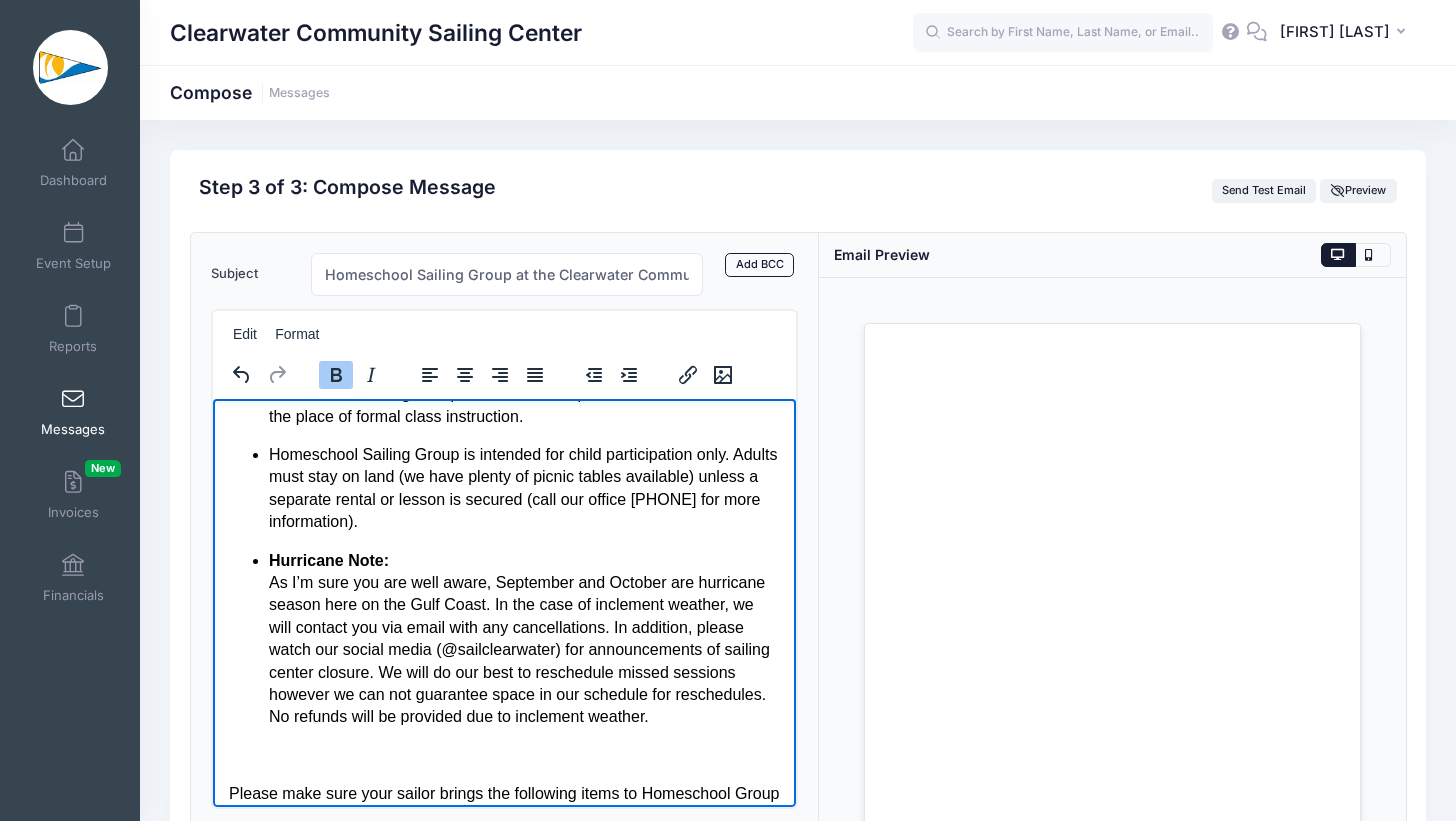 drag, startPoint x: 269, startPoint y: 558, endPoint x: 447, endPoint y: 740, distance: 254.57416 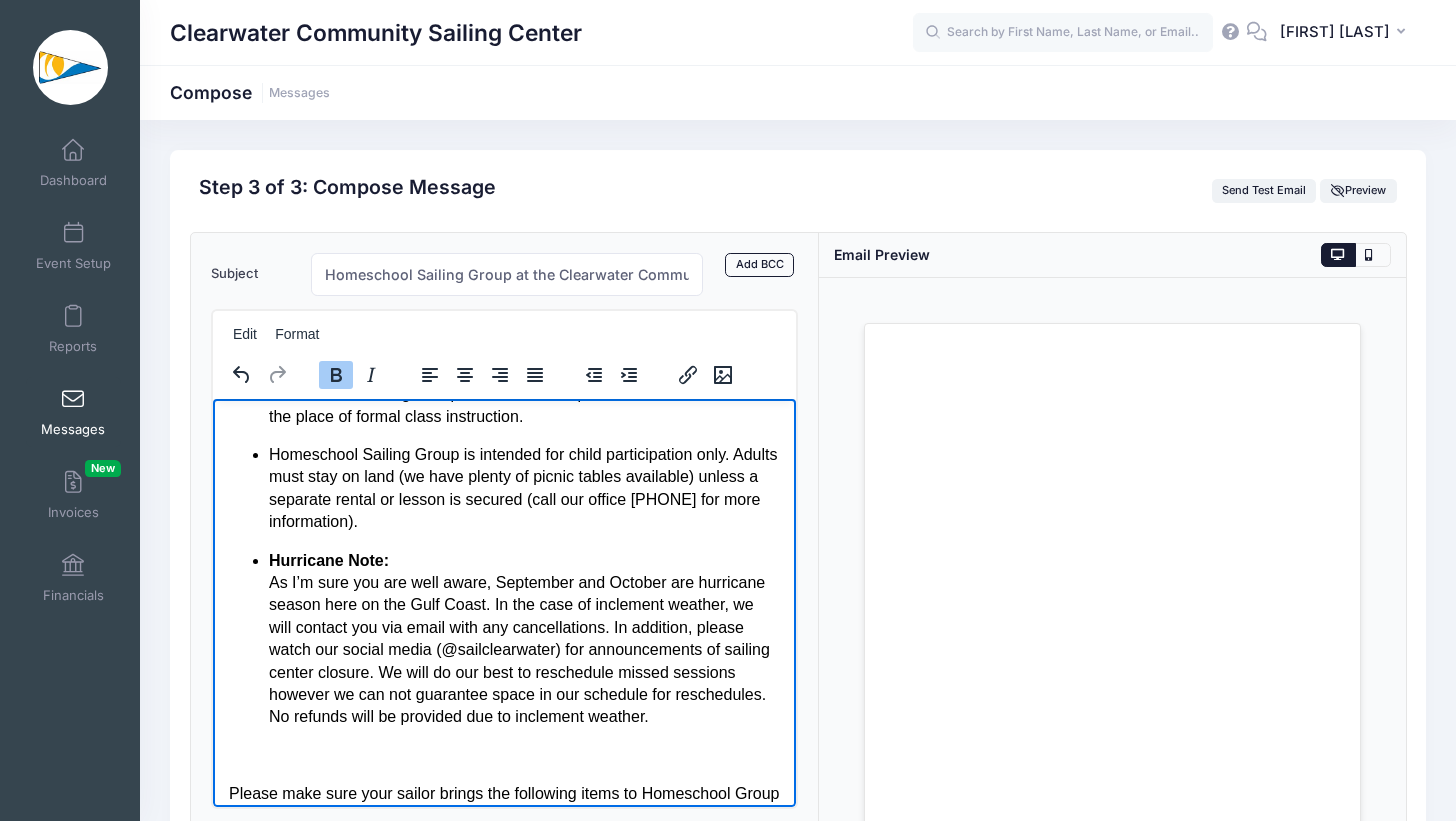 click on "Hurricane Note:  As I’m sure you are well aware, September and October are hurricane season here on the Gulf Coast. In the case of inclement weather, we will contact you via email with any cancellations. In addition, please watch our social media (@sailclearwater) for announcements of sailing center closure. We will do our best to reschedule missed sessions however we can not guarantee space in our schedule for reschedules. No refunds will be provided due to inclement weather." at bounding box center (523, 638) 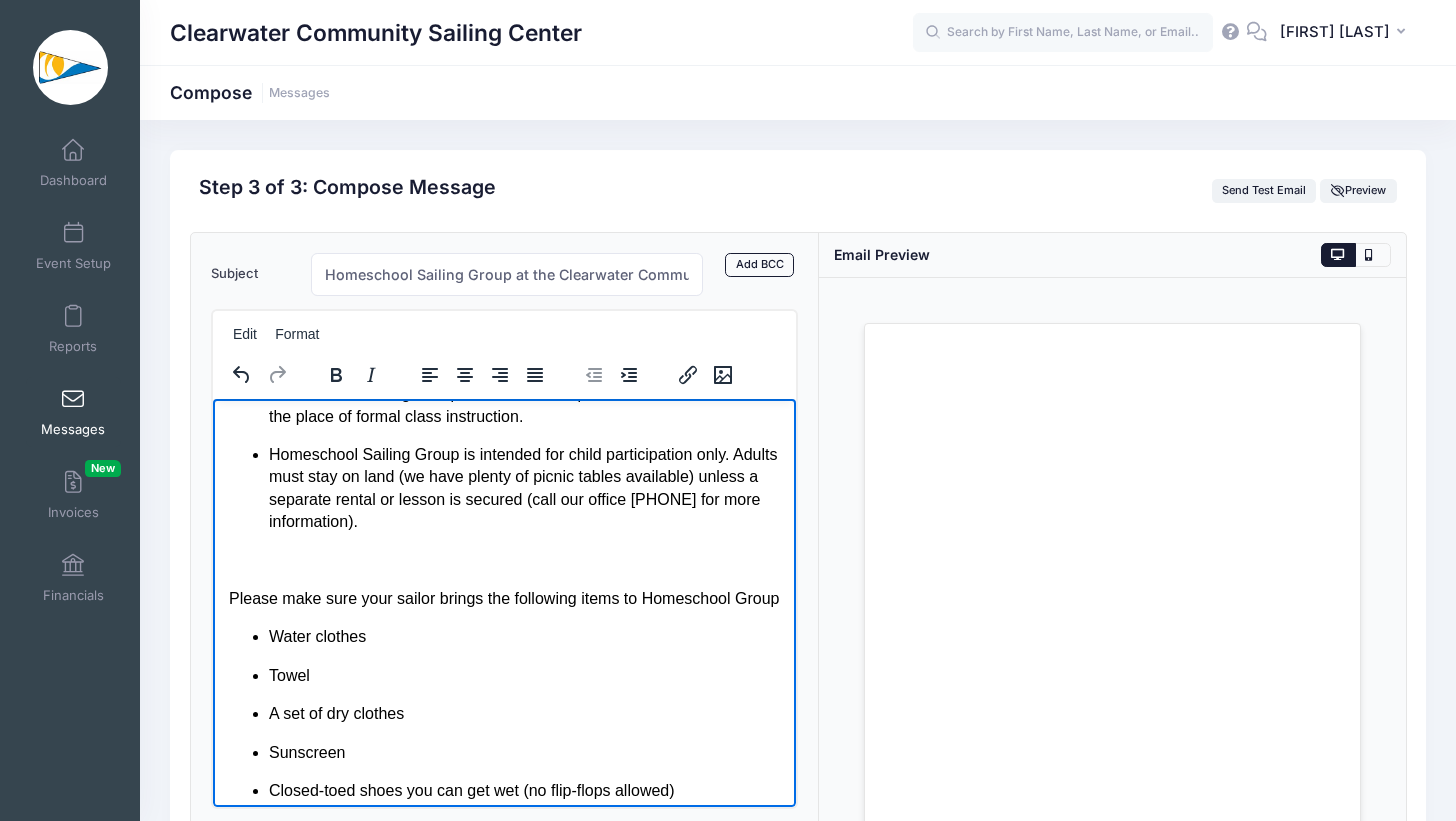 click on "We’re looking forward to seeing you for our 6-week homeschool program starting on Friday, September 5. Homeschool Sailing Group runs on Fridays from 9:30AM - 12:30PM.  Please note there will be no Homeschool Group on Friday, October 10 to allow for our annual Never Say Never Pirate Camp with Sailability for sailors with disabilities. The last day of Homeschool Sailing Group will be Friday, October 17. All other dates remain the same.  Important Reminders: Our instructors are highly trained in sailing instruction, however they are not certified teachers and therefore our Homeschool Sailing Group is not intended for school credit.  Homeschool Sailing Group is for fun and experience and does not take the place of formal class instruction.  Homeschool Sailing Group is intended for child participation only. Adults must stay on land (we have plenty of picnic tables available) unless a separate rental or lesson is secured (call our office [PHONE] for more information). Water clothes Towel  Sunscreen ." at bounding box center [503, 651] 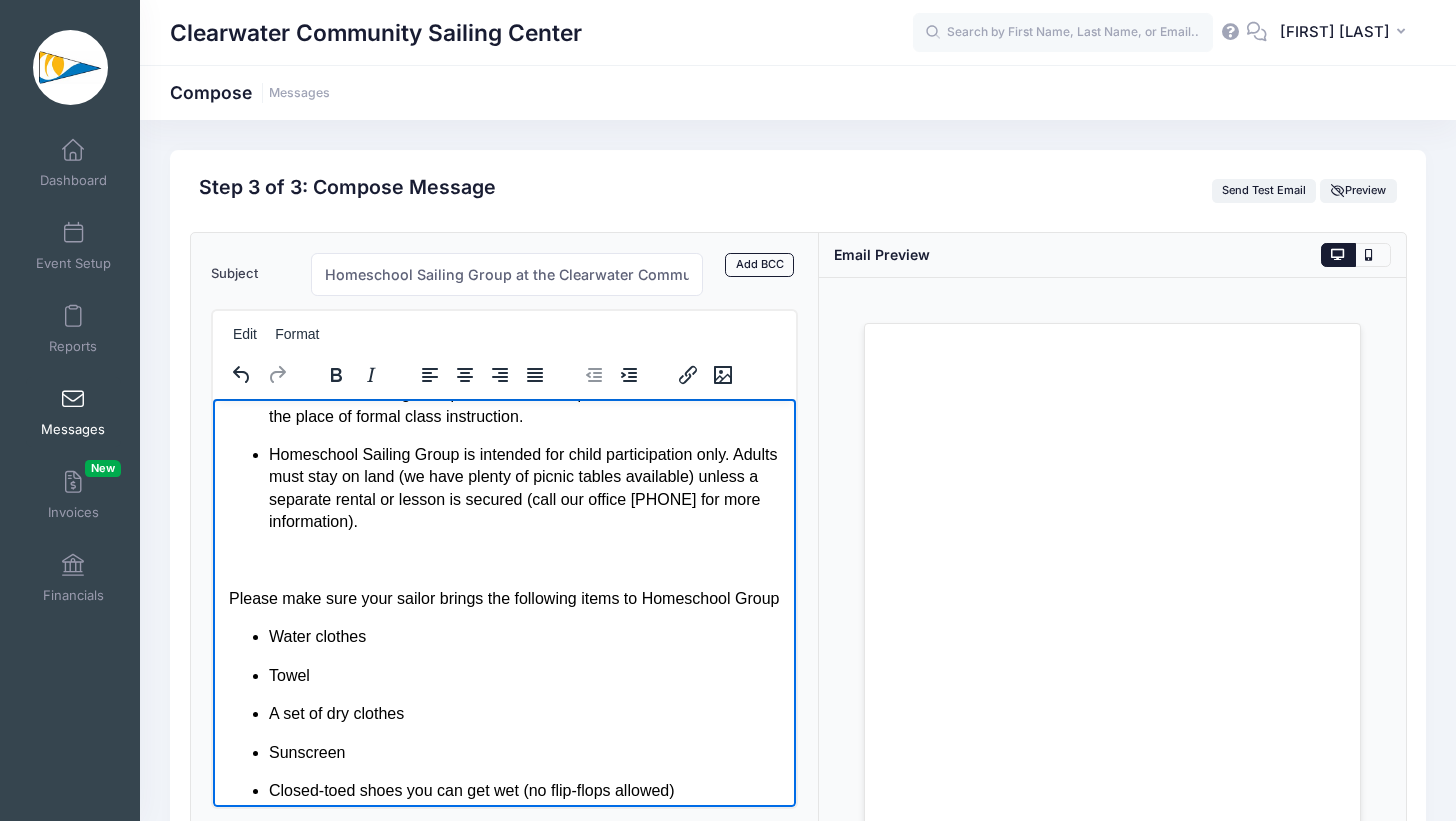 click at bounding box center (503, 560) 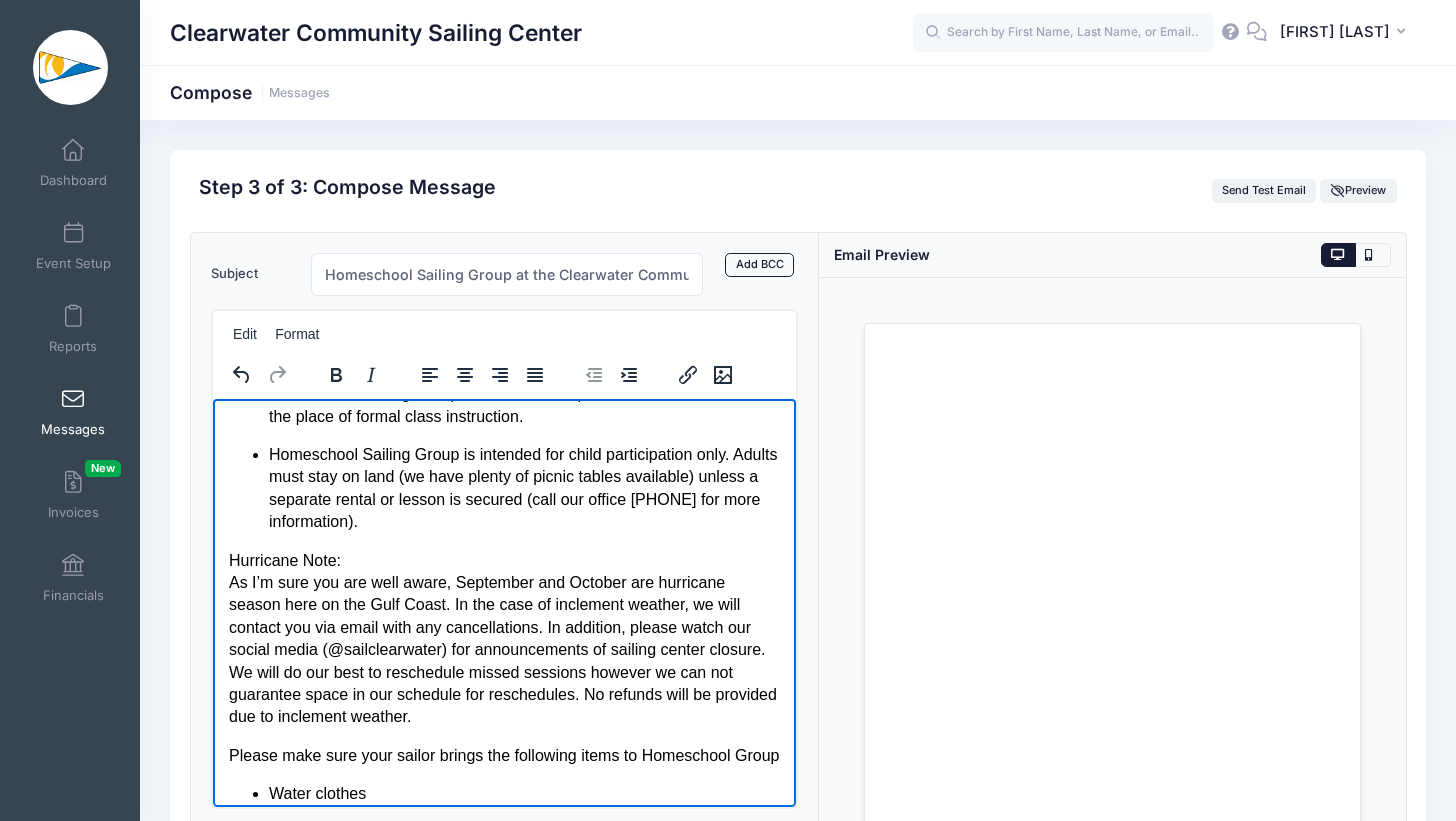 drag, startPoint x: 356, startPoint y: 561, endPoint x: 219, endPoint y: 561, distance: 137 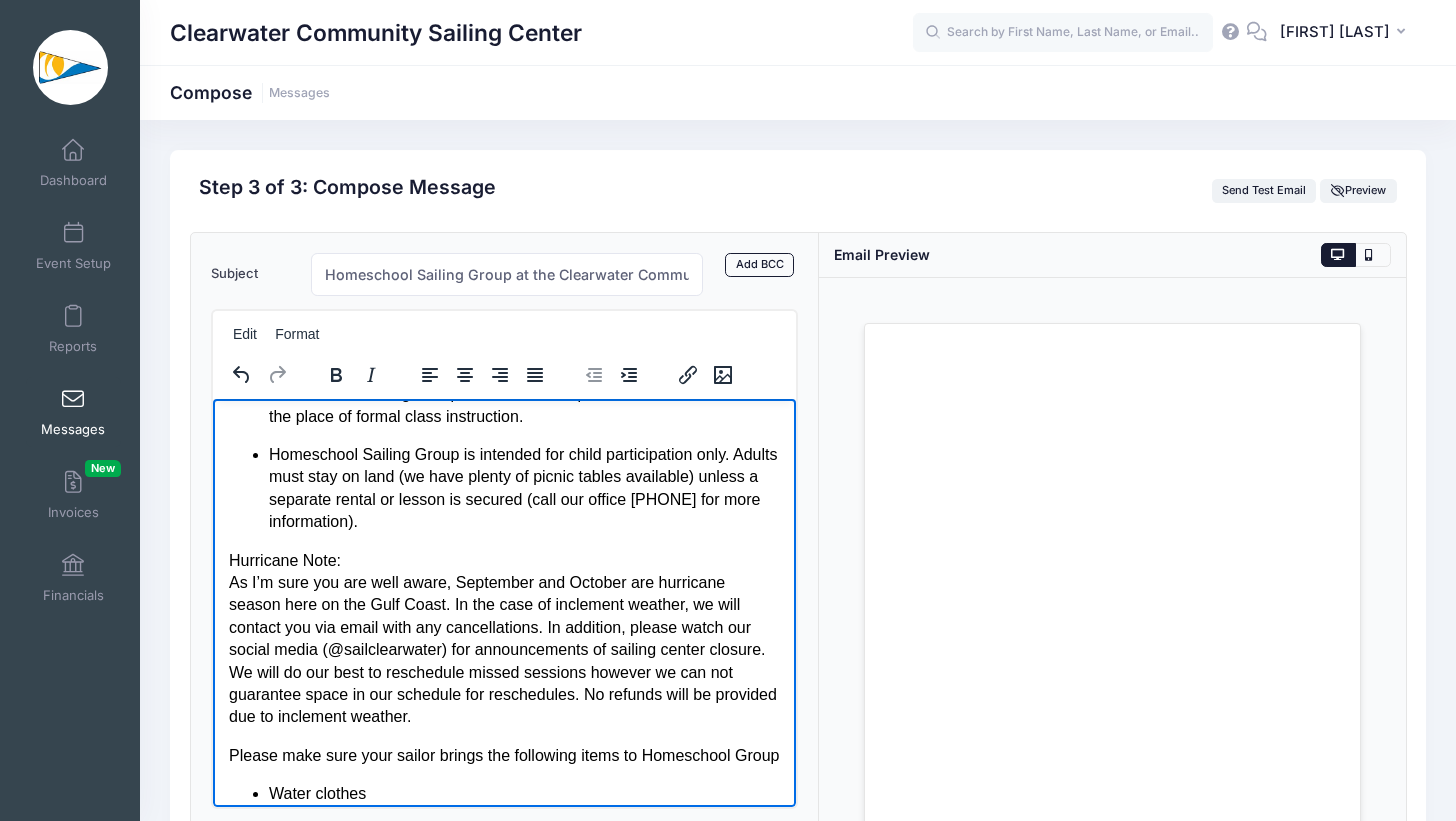 click on "We’re looking forward to seeing you for our 6-week homeschool program starting on Friday, September 5. Homeschool Sailing Group runs on Fridays from 9:30AM - 12:30PM.  Please note there will be no Homeschool Group on Friday, October 10 to allow for our annual Never Say Never Pirate Camp with Sailability for sailors with disabilities. The last day of Homeschool Sailing Group will be Friday, October 17. All other dates remain the same.  Important Reminders: Our instructors are highly trained in sailing instruction, however they are not certified teachers and therefore our Homeschool Sailing Group is not intended for school credit.  Homeschool Sailing Group is for fun and experience and does not take the place of formal class instruction.  Homeschool Sailing Group is intended for child participation only. Adults must stay on land (we have plenty of picnic tables available) unless a separate rental or lesson is secured (call our office [PHONE] for more information). Hurricane Note:  Water clothes ." at bounding box center (503, 729) 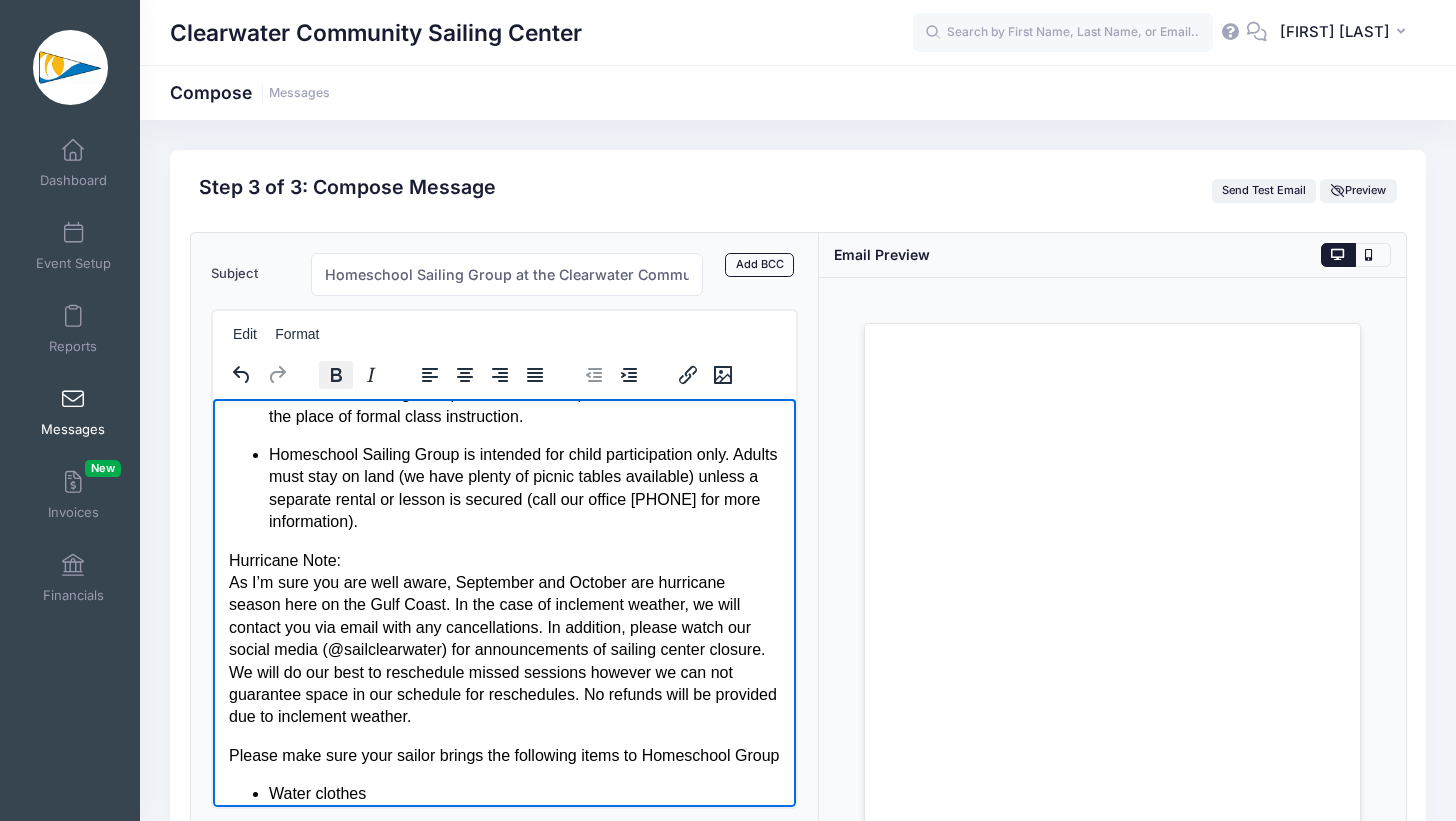 click 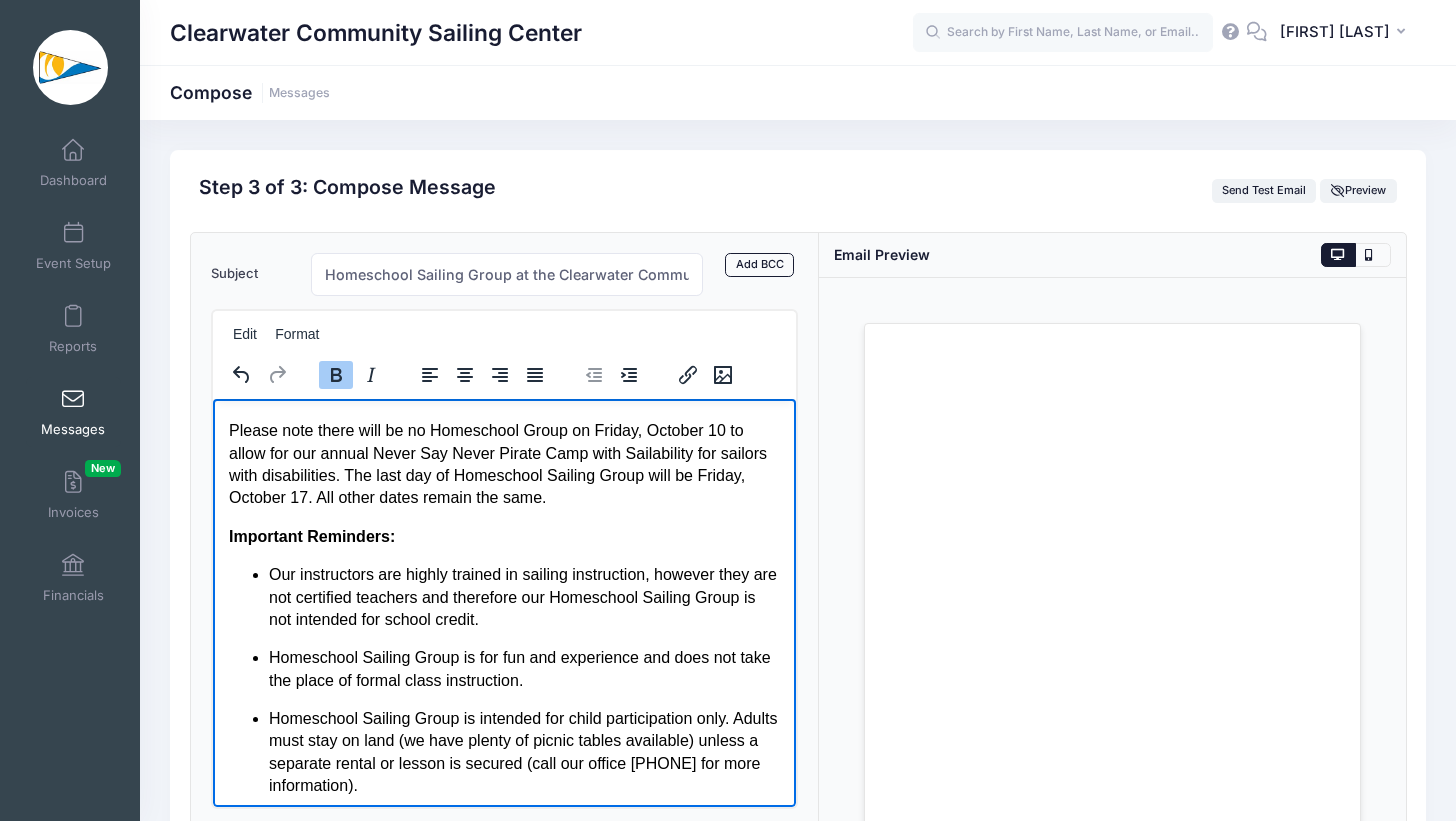 scroll, scrollTop: 275, scrollLeft: 0, axis: vertical 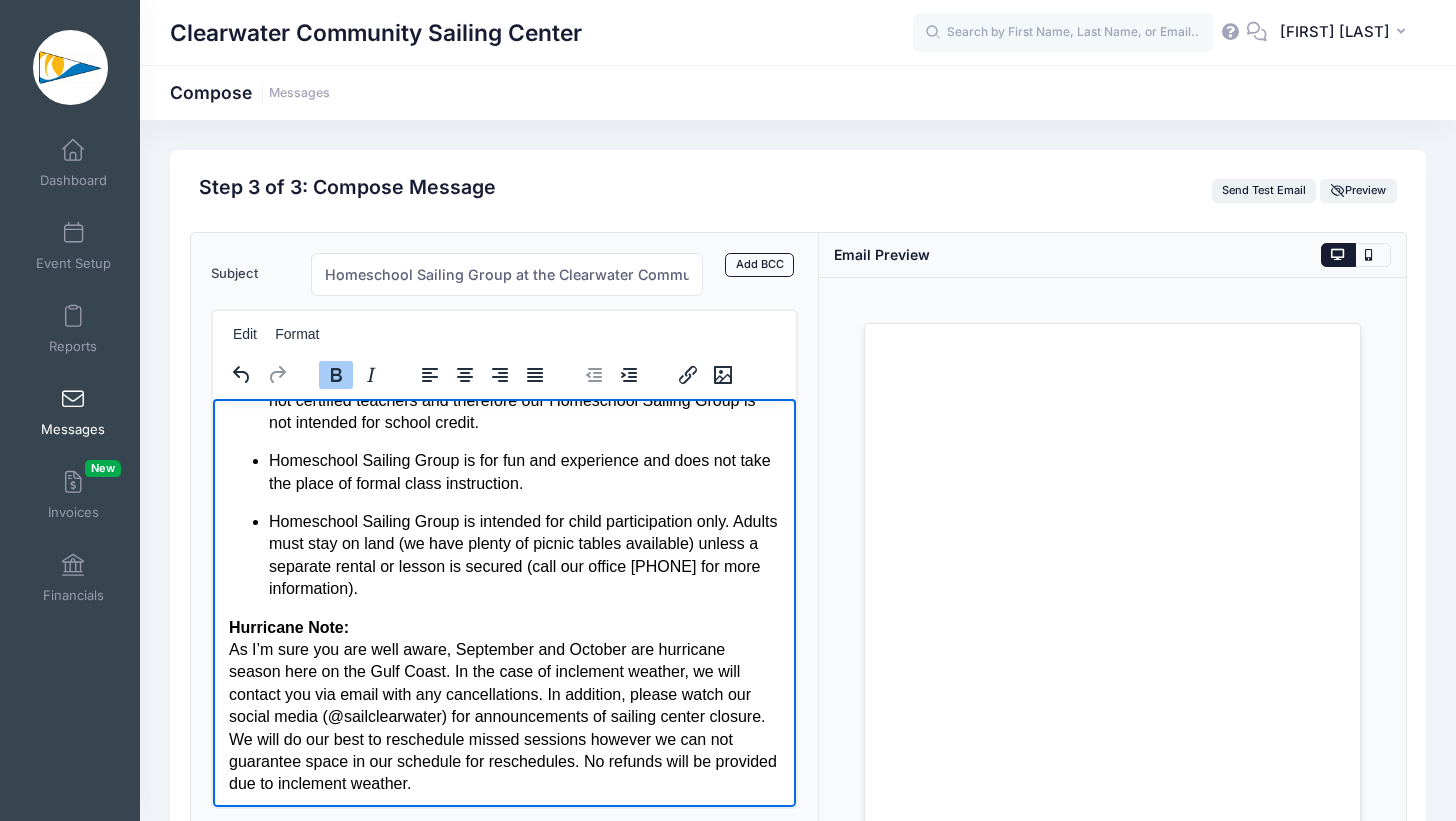 click on "Hurricane Note:  As I’m sure you are well aware, September and October are hurricane season here on the Gulf Coast. In the case of inclement weather, we will contact you via email with any cancellations. In addition, please watch our social media (@sailclearwater) for announcements of sailing center closure. We will do our best to reschedule missed sessions however we can not guarantee space in our schedule for reschedules. No refunds will be provided due to inclement weather." at bounding box center (503, 705) 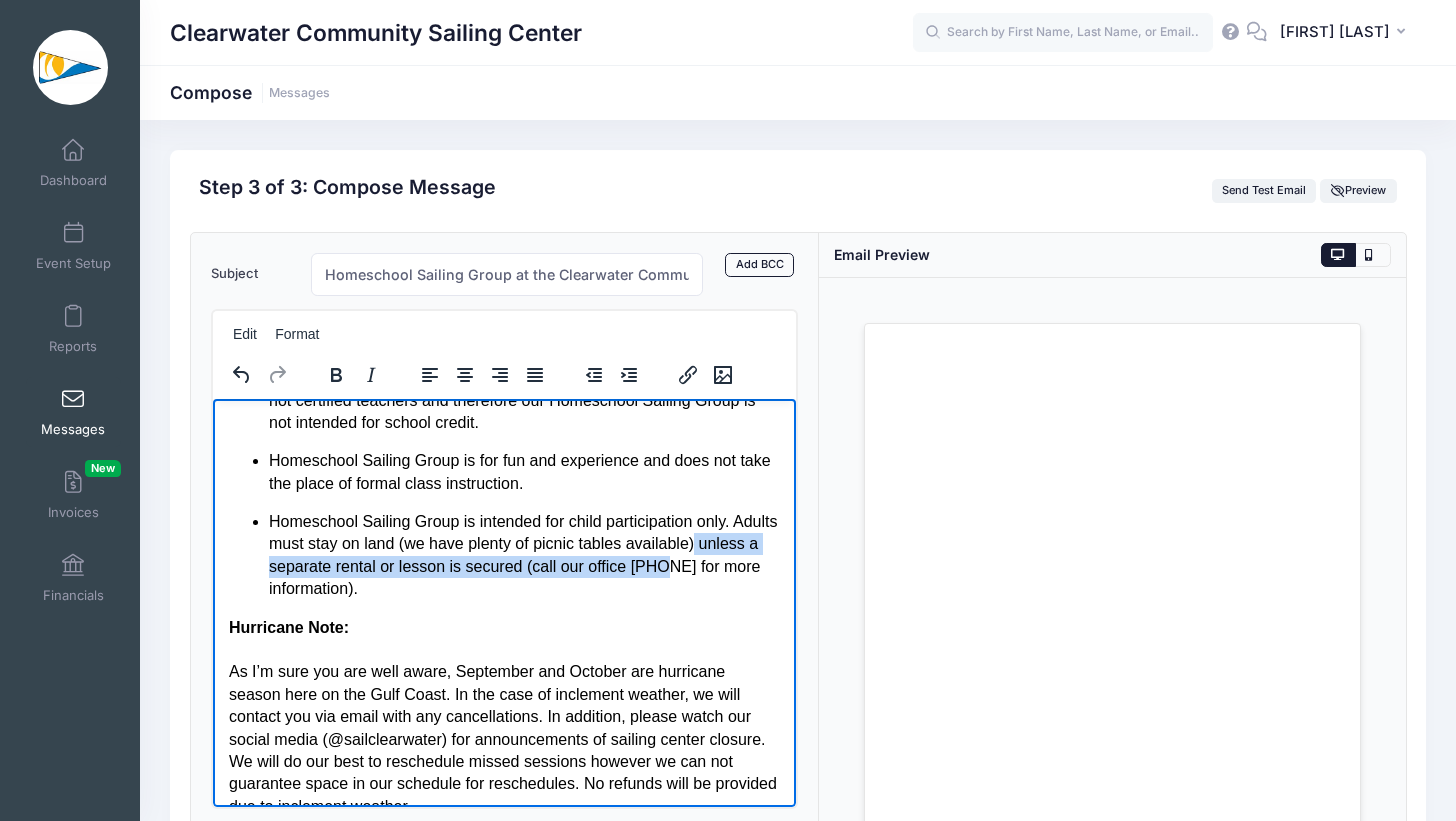 drag, startPoint x: 776, startPoint y: 569, endPoint x: 776, endPoint y: 534, distance: 35 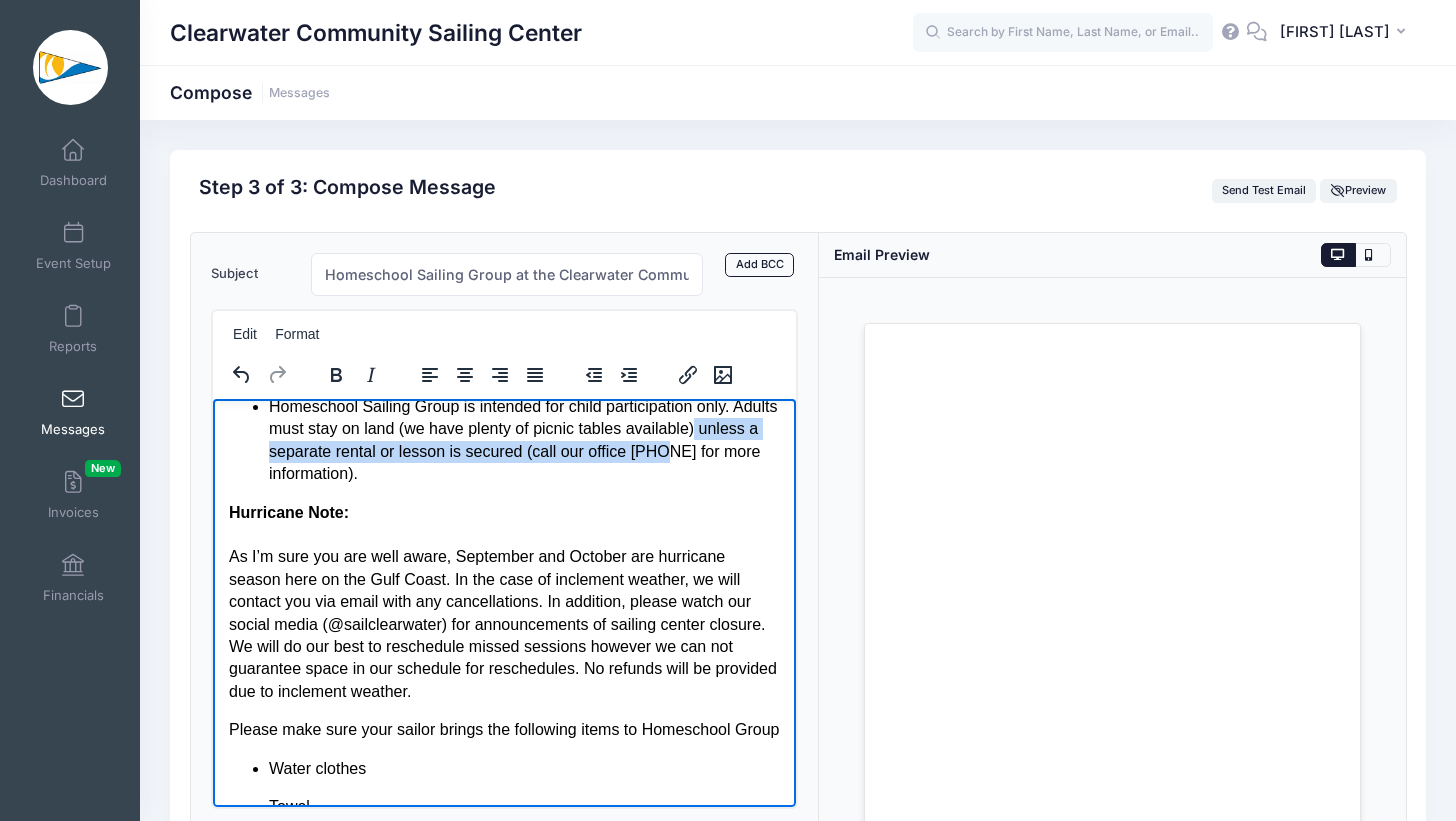 scroll, scrollTop: 396, scrollLeft: 0, axis: vertical 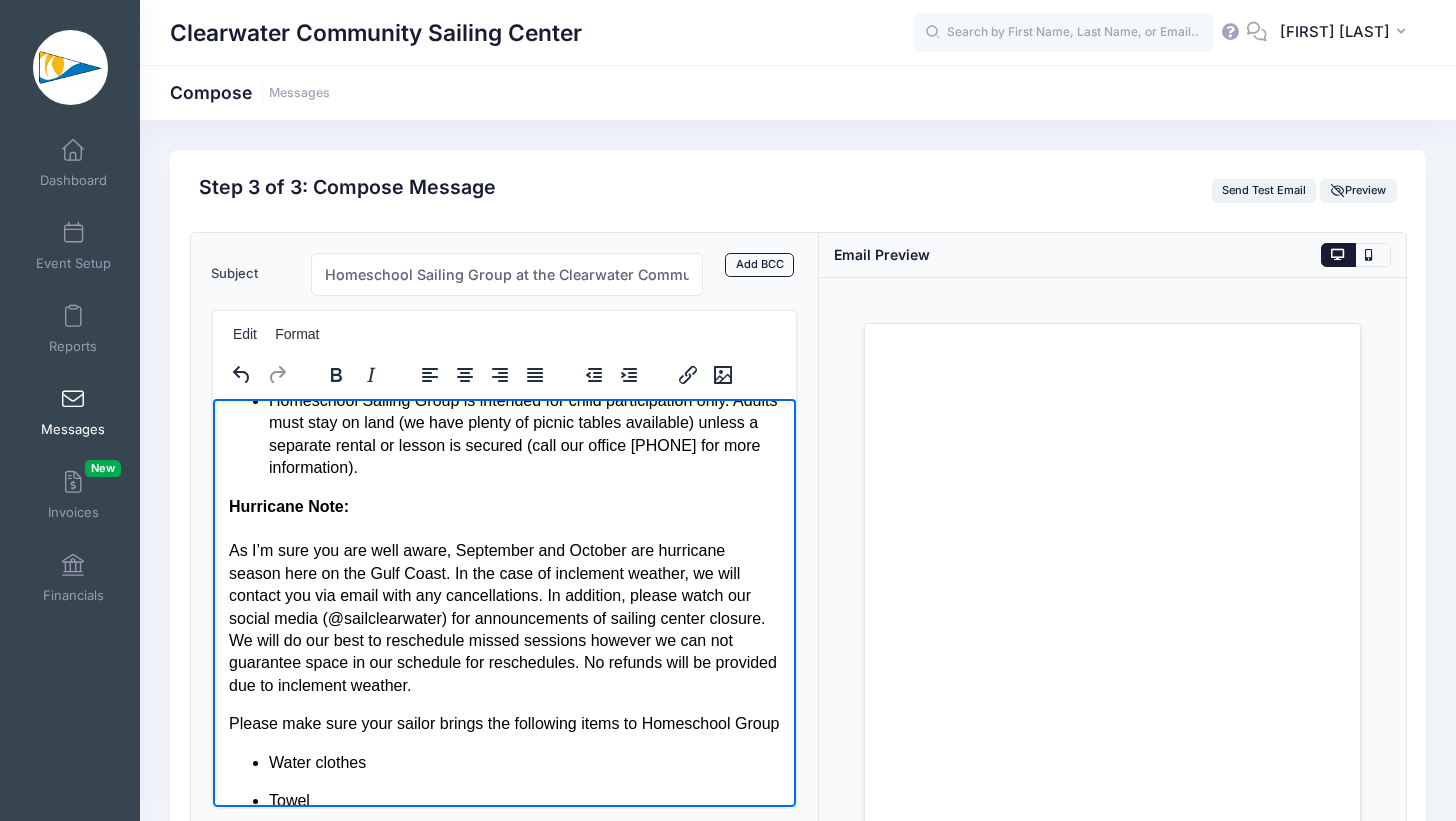 click on "Hurricane Note:  As I’m sure you are well aware, September and October are hurricane season here on the Gulf Coast. In the case of inclement weather, we will contact you via email with any cancellations. In addition, please watch our social media (@sailclearwater) for announcements of sailing center closure. We will do our best to reschedule missed sessions however we can not guarantee space in our schedule for reschedules. No refunds will be provided due to inclement weather." at bounding box center [503, 596] 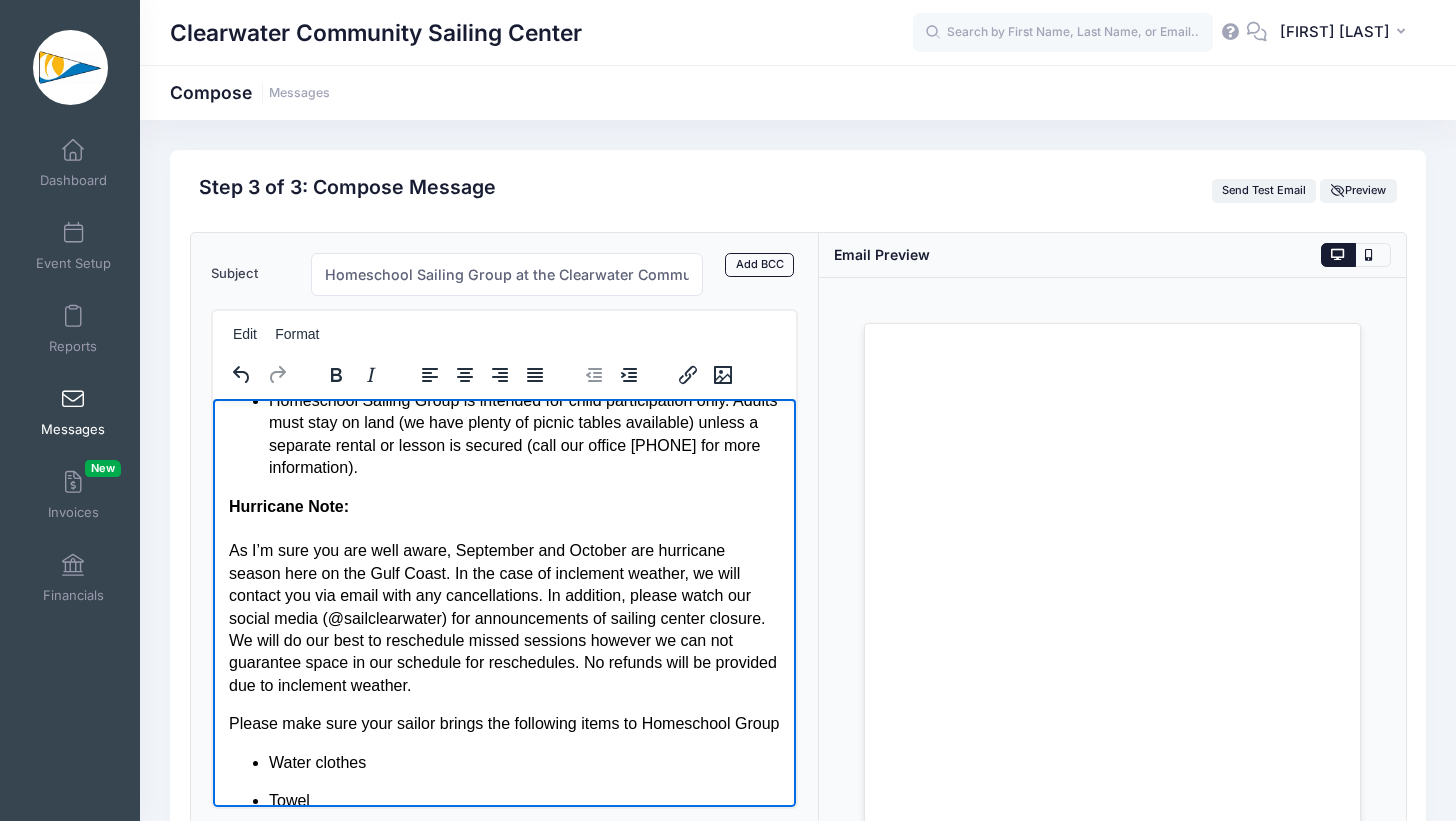 click on "Hurricane Note:  As I’m sure you are well aware, September and October are hurricane season here on the Gulf Coast. In the case of inclement weather, we will contact you via email with any cancellations. In addition, please watch our social media (@sailclearwater) for announcements of sailing center closure. We will do our best to reschedule missed sessions however we can not guarantee space in our schedule for reschedules. No refunds will be provided due to inclement weather." at bounding box center (503, 596) 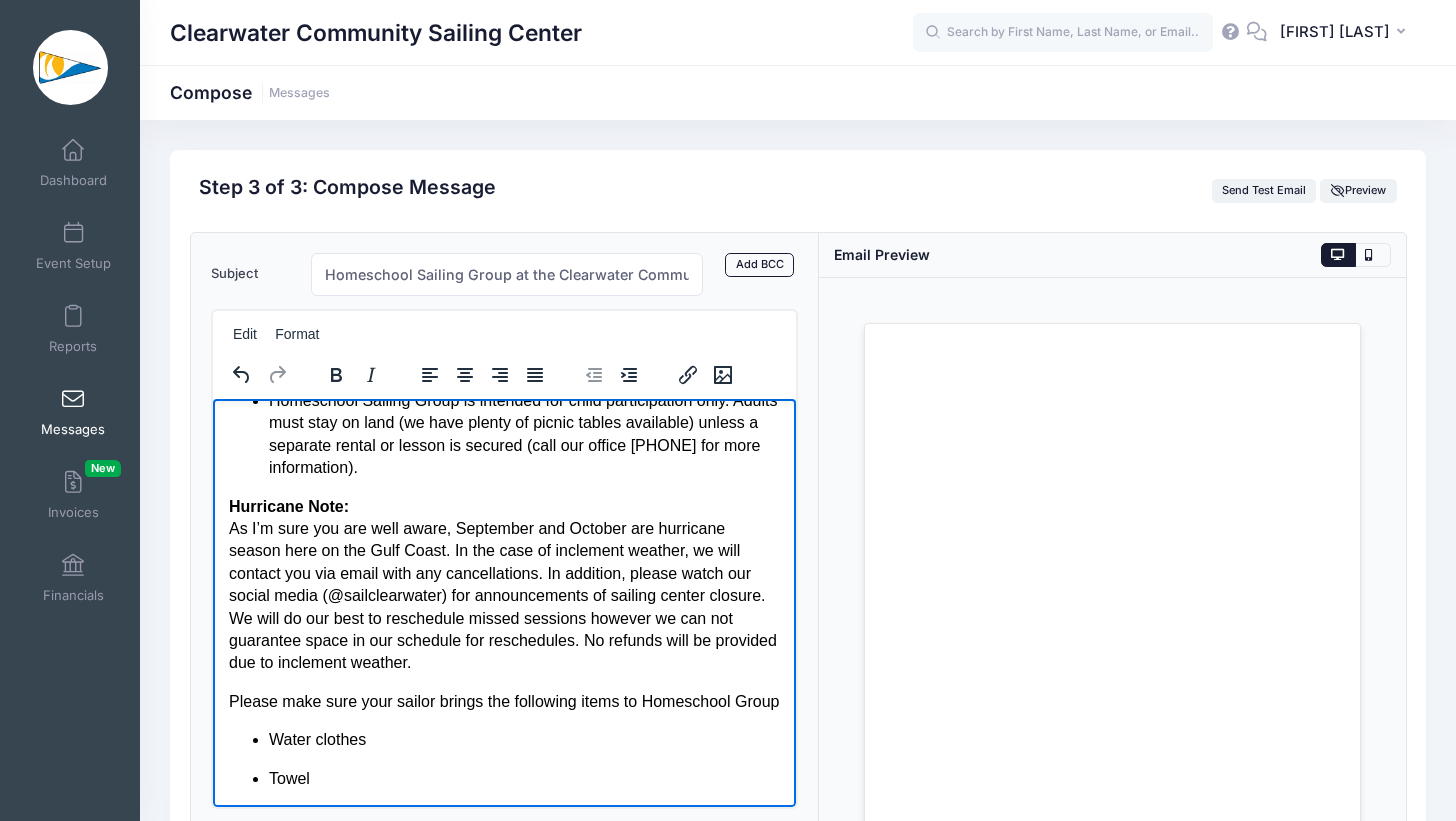 click on "Please make sure your sailor brings the following items to Homeschool Group" at bounding box center (503, 701) 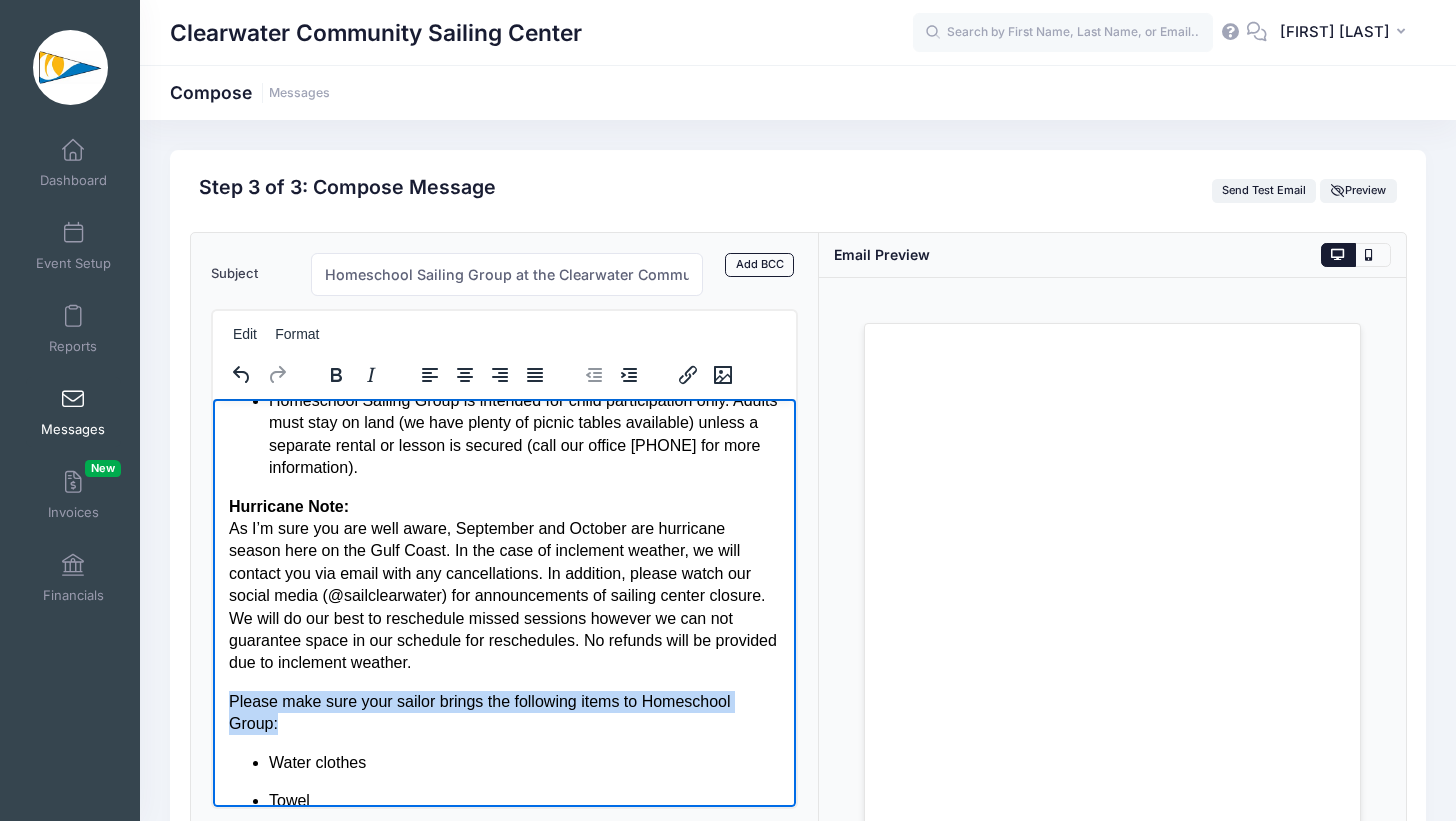 drag, startPoint x: 287, startPoint y: 722, endPoint x: 226, endPoint y: 697, distance: 65.9242 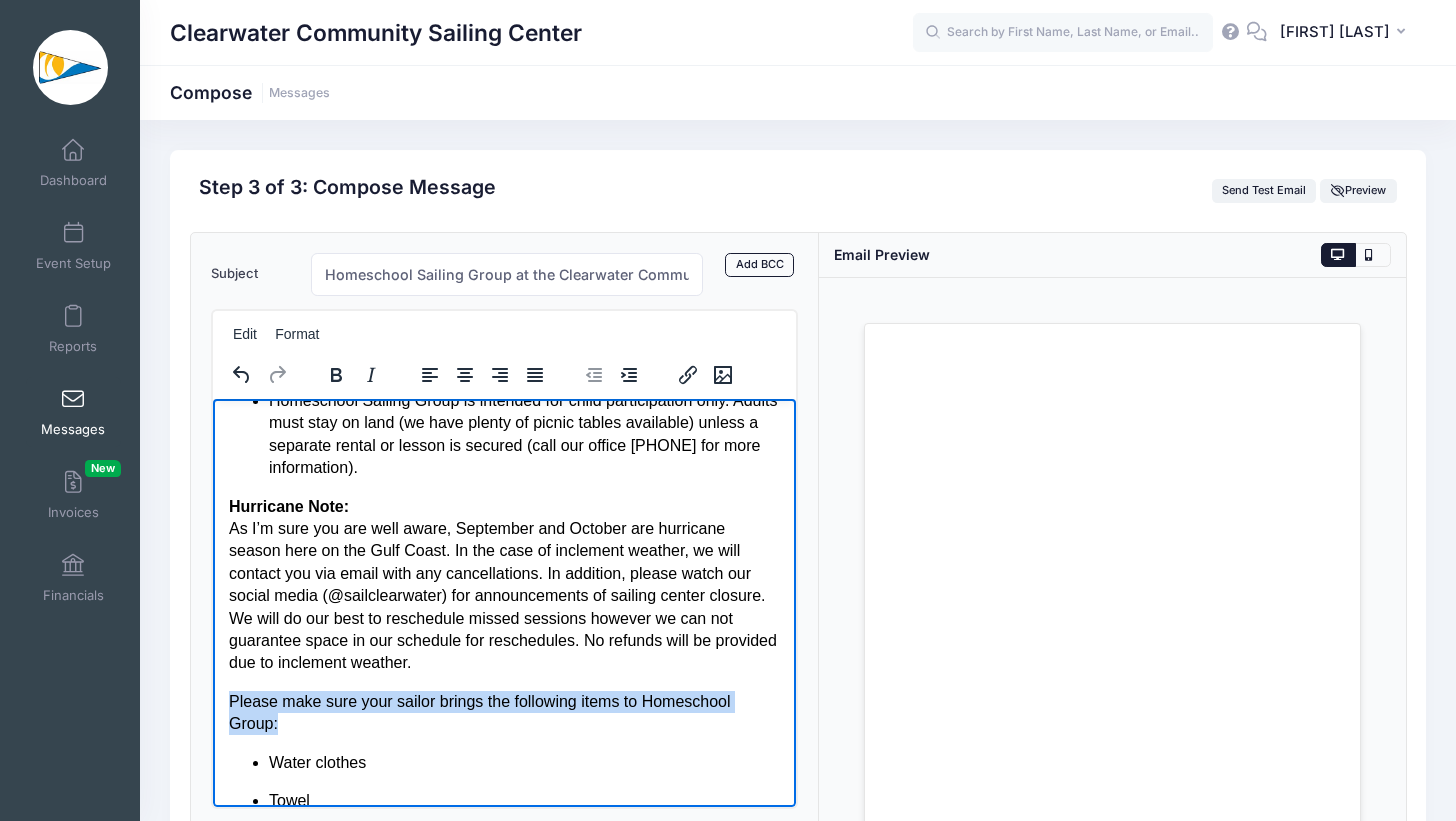 click on "We’re looking forward to seeing you for our 6-week homeschool program starting on Friday, September 5. Homeschool Sailing Group runs on Fridays from 9:30AM - 12:30PM.  Please note there will be no Homeschool Group on Friday, October 10 to allow for our annual Never Say Never Pirate Camp with Sailability for sailors with disabilities. The last day of Homeschool Sailing Group will be Friday, October 17. All other dates remain the same.  Important Reminders: Our instructors are highly trained in sailing instruction, however they are not certified teachers and therefore our Homeschool Sailing Group is not intended for school credit.  Homeschool Sailing Group is for fun and experience and does not take the place of formal class instruction.  Homeschool Sailing Group is intended for child participation only. Adults must stay on land (we have plenty of picnic tables available) unless a separate rental or lesson is secured (call our office [PHONE] for more information). Hurricane Note:  Water clothes ." at bounding box center (503, 686) 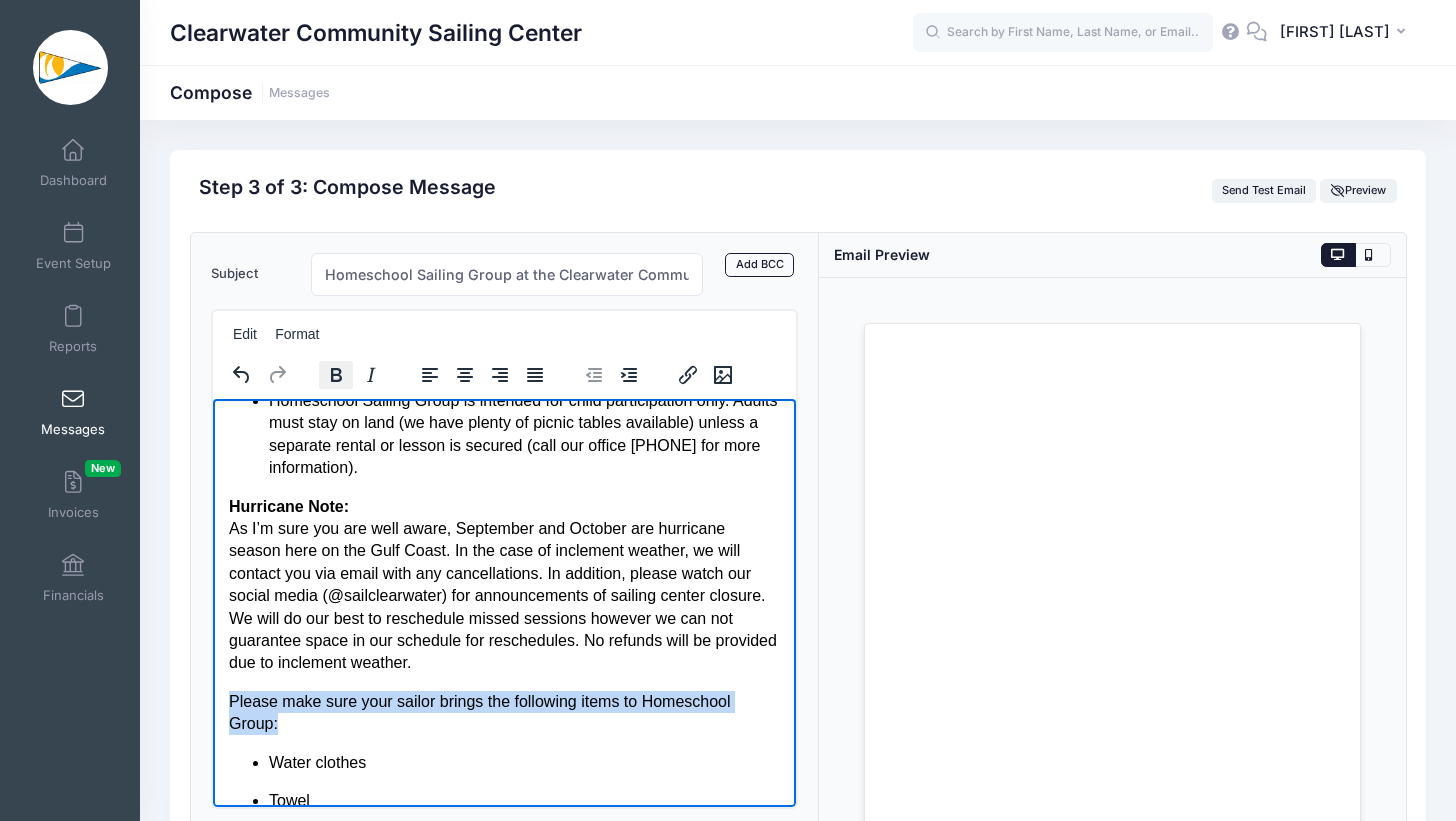 click 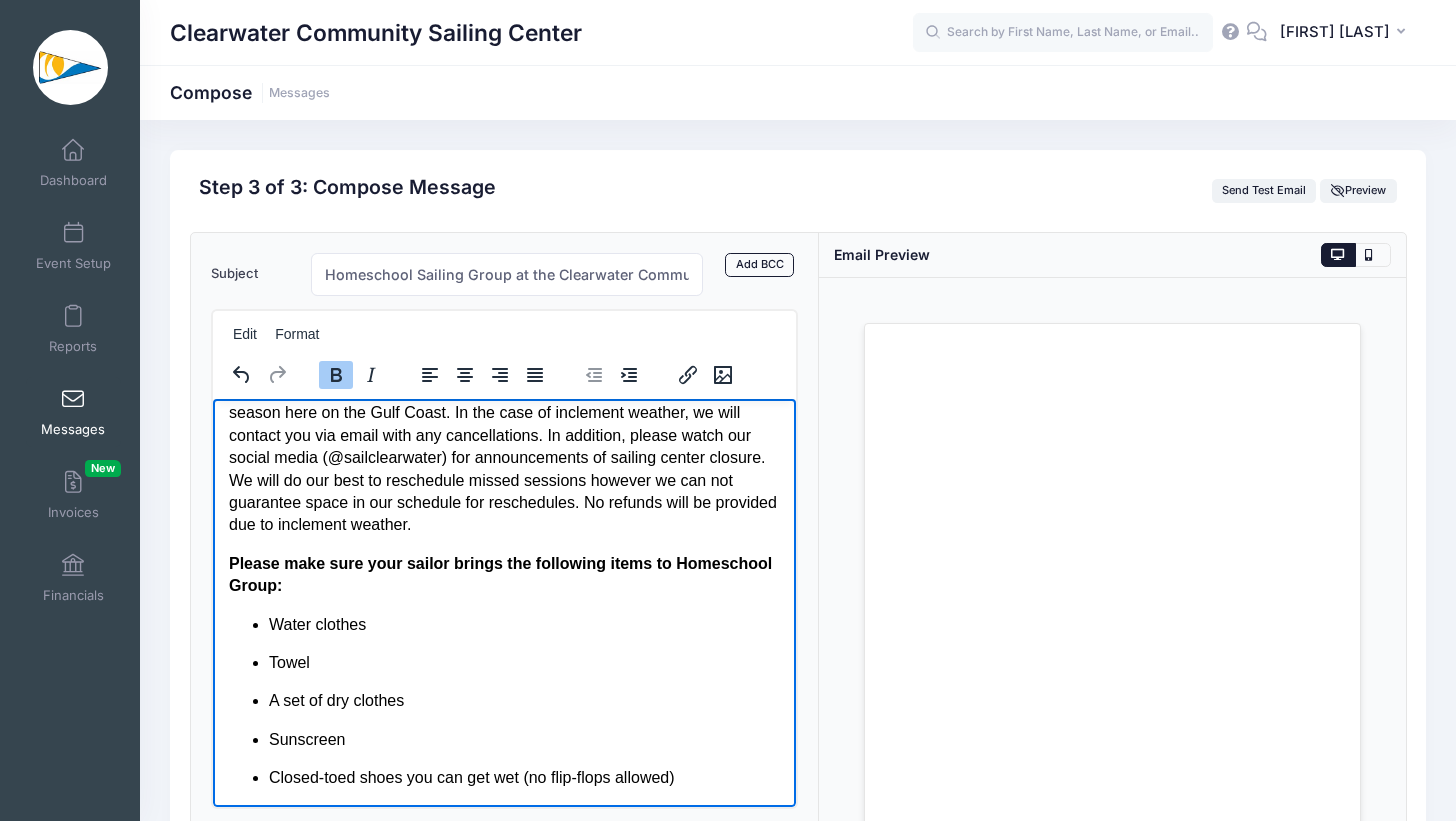 scroll, scrollTop: 548, scrollLeft: 0, axis: vertical 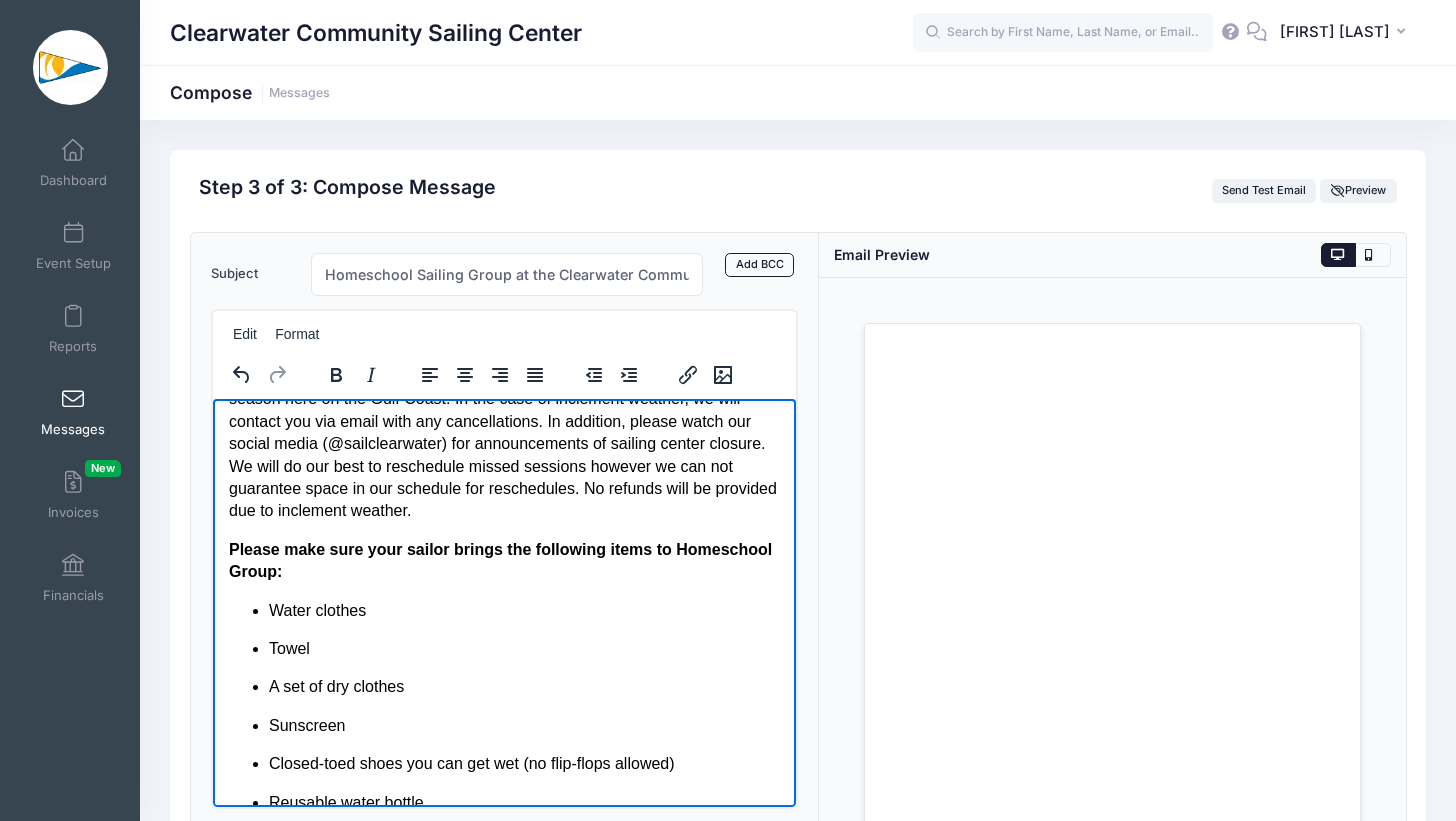 click on "Towel" at bounding box center (523, 648) 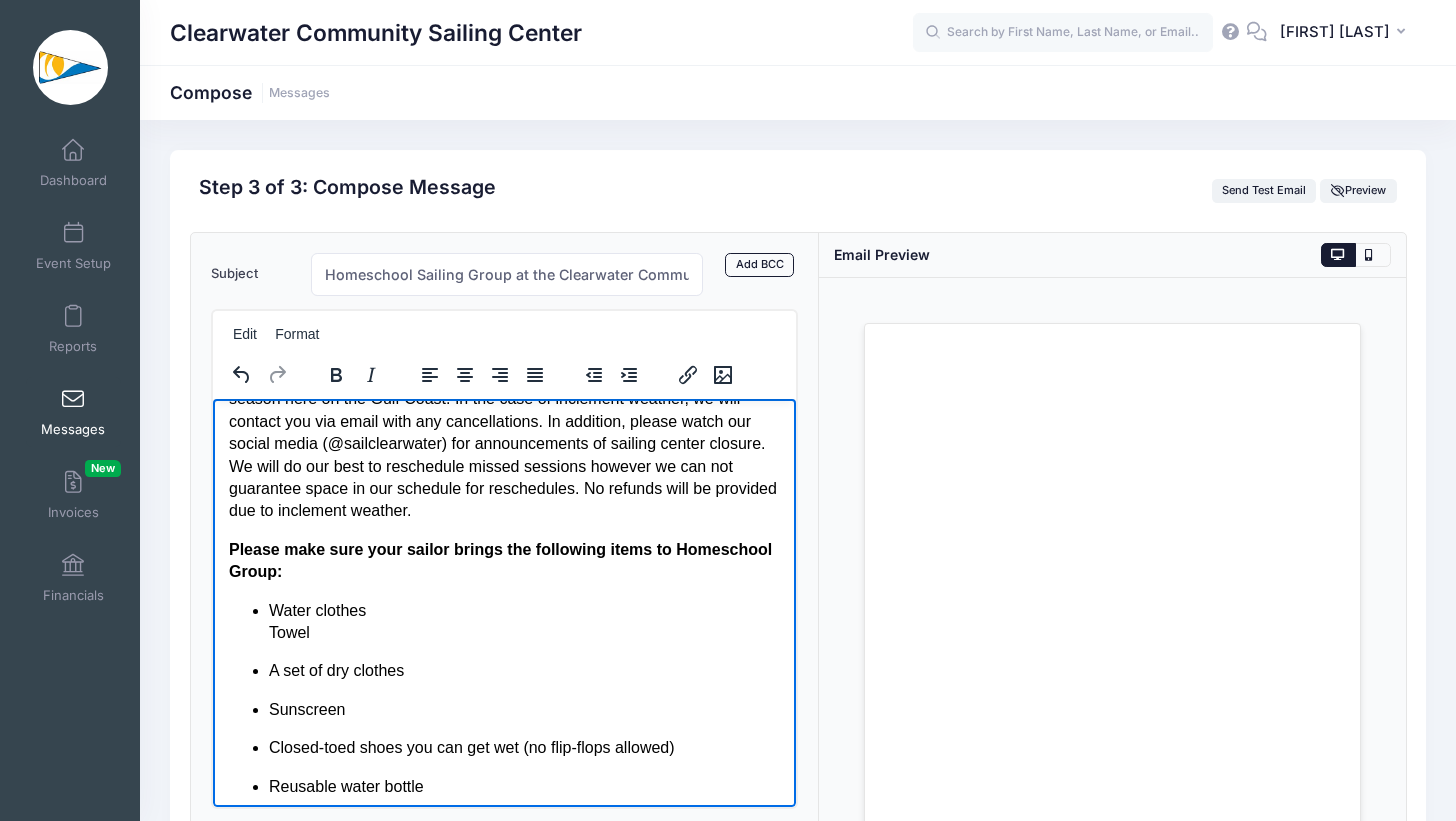 click on "A set of dry clothes" at bounding box center (523, 670) 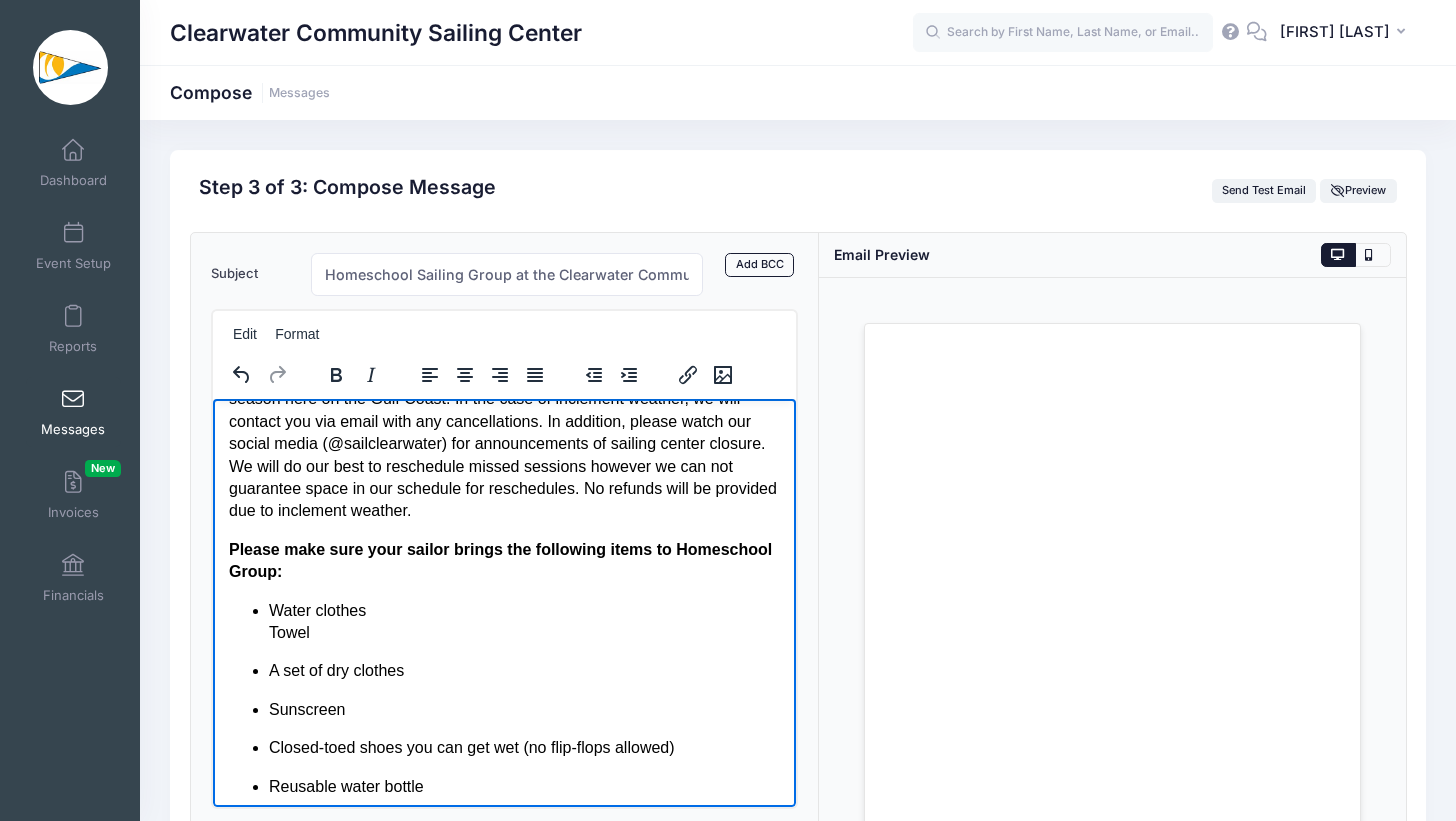 click on "Water clothes Towel  A set of dry clothes Sunscreen Closed-toed shoes you can get wet (no flip-flops allowed)  Reusable water bottle Hat (optional) Sunglasses (optional)" at bounding box center (503, 736) 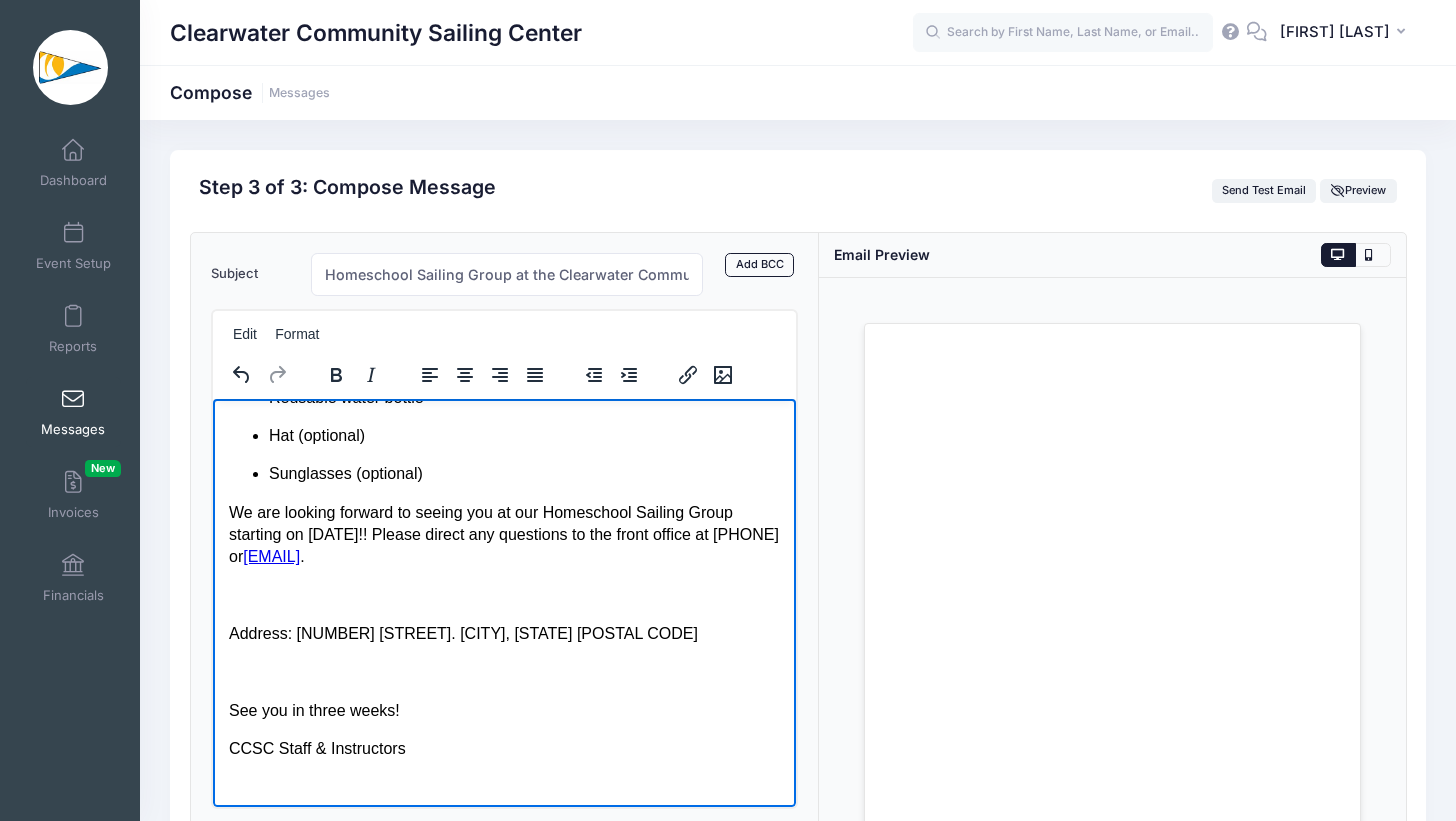 scroll, scrollTop: 961, scrollLeft: 0, axis: vertical 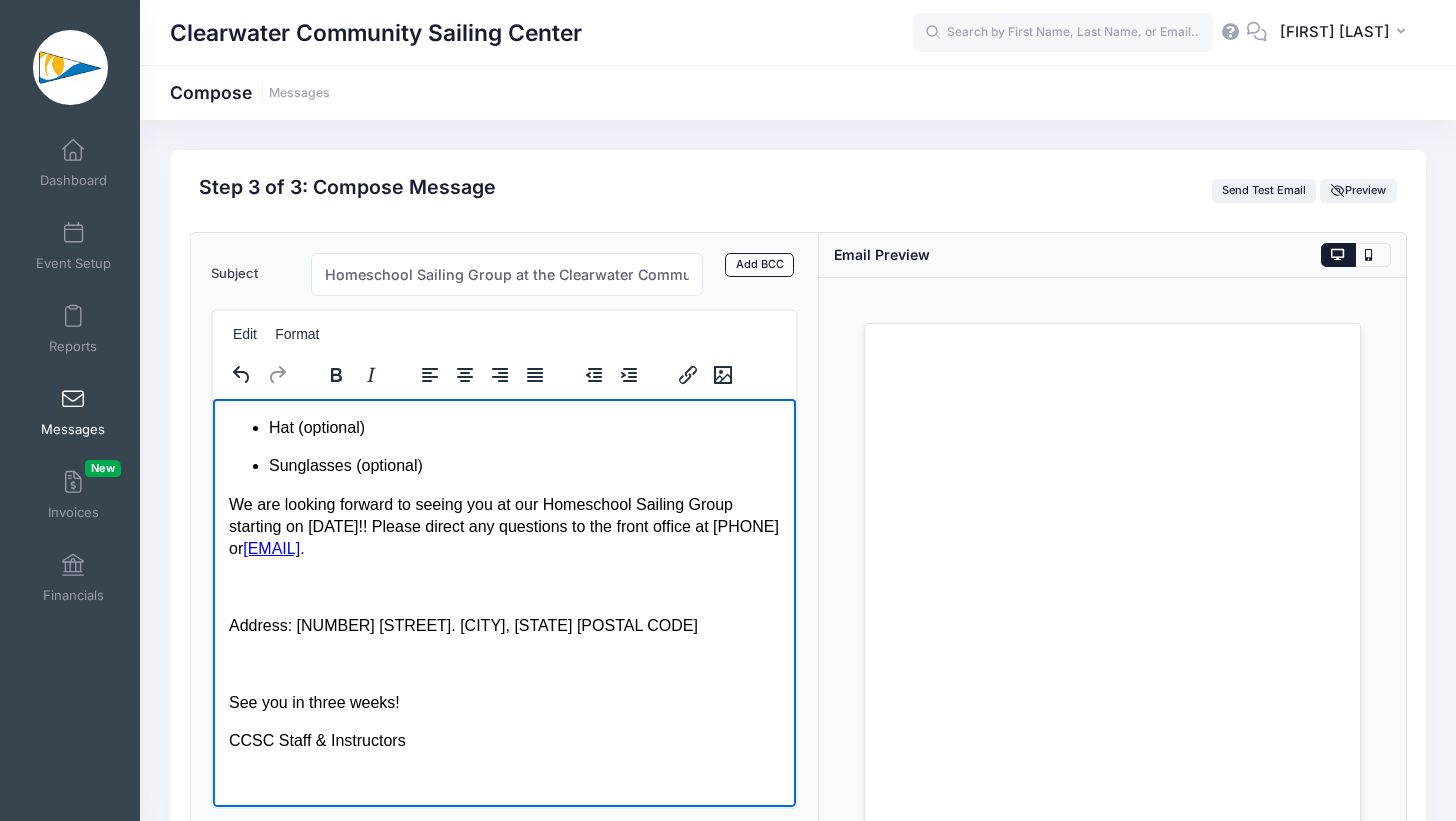 click at bounding box center (503, 664) 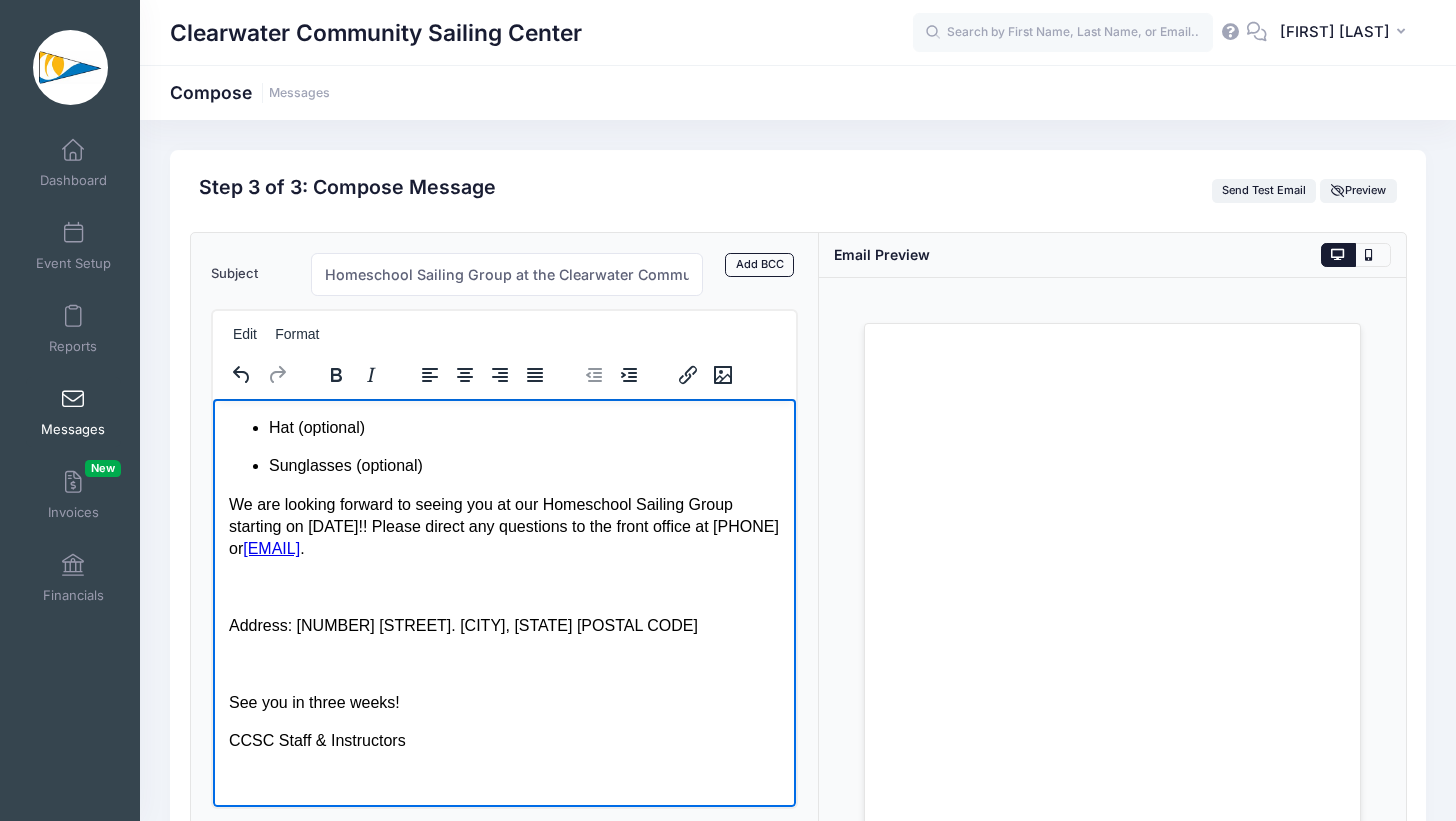 click at bounding box center [503, 779] 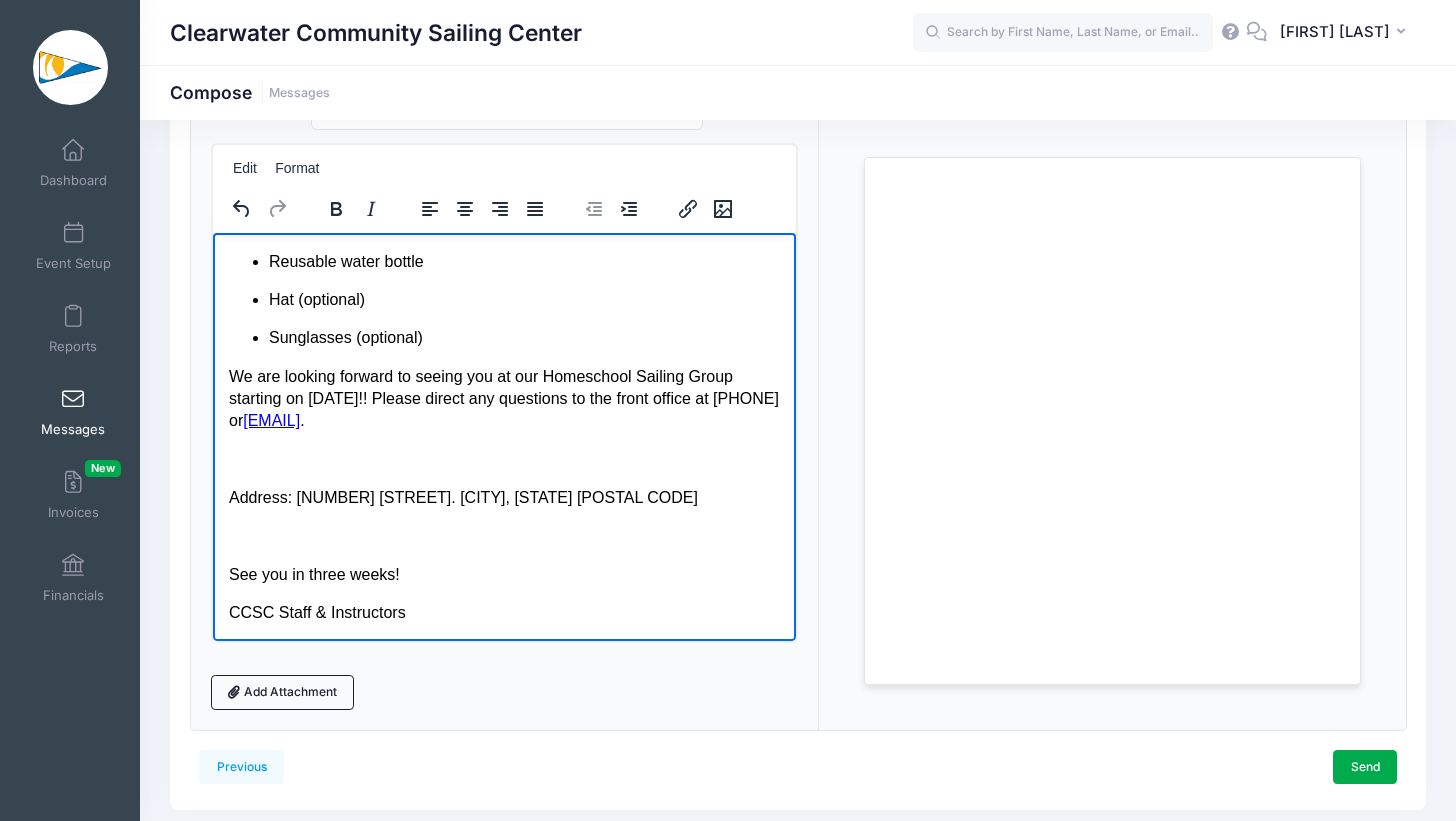 scroll, scrollTop: 169, scrollLeft: 0, axis: vertical 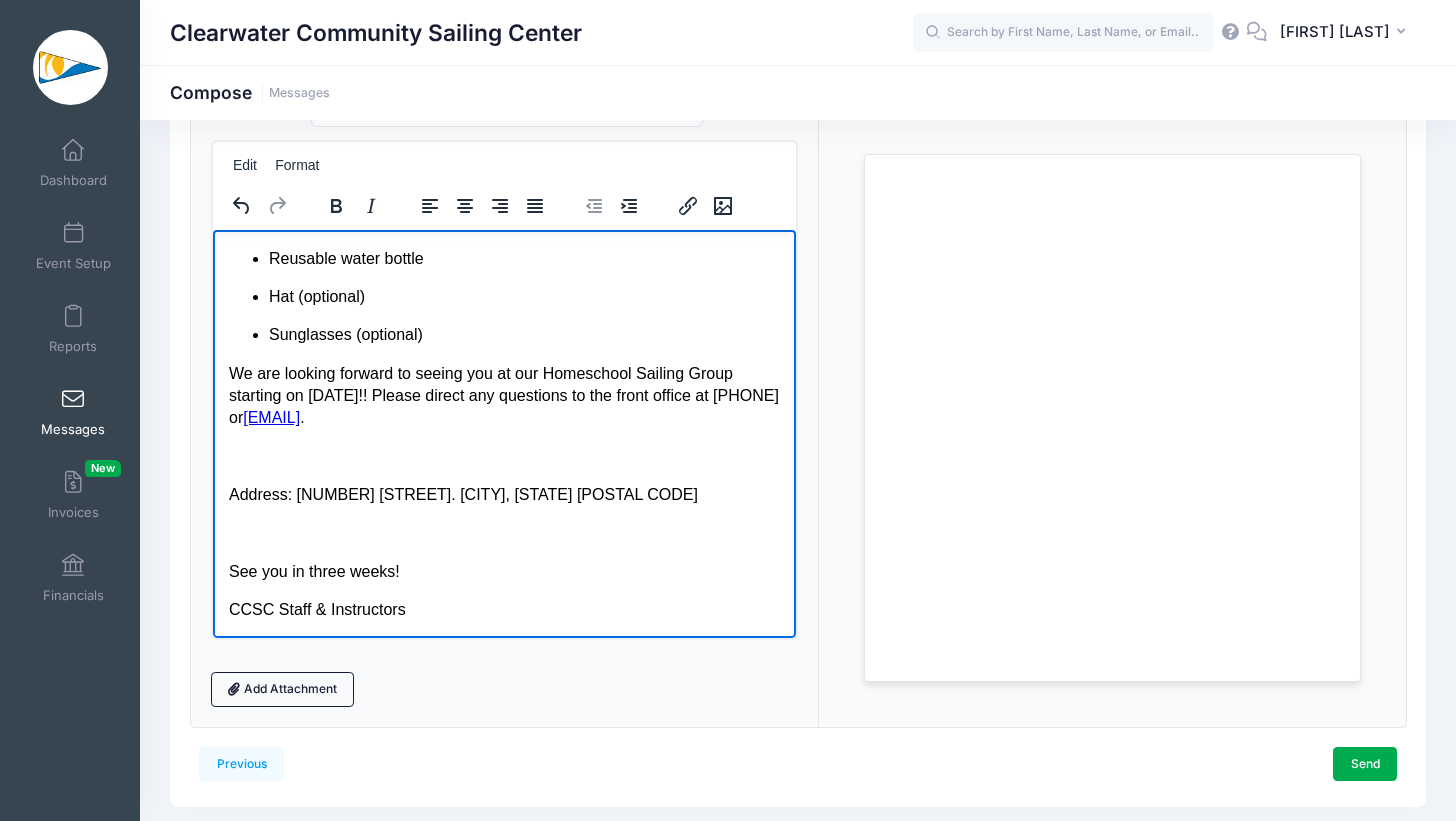 click on "We’re looking forward to seeing you for our 6-week homeschool program starting on Friday, September 5. Homeschool Sailing Group runs on Fridays from 9:30AM - 12:30PM.  Please note there will be no Homeschool Group on Friday, October 10 to allow for our annual Never Say Never Pirate Camp with Sailability for sailors with disabilities. The last day of Homeschool Sailing Group will be Friday, October 17. All other dates remain the same.  Important Reminders: Our instructors are highly trained in sailing instruction, however they are not certified teachers and therefore our Homeschool Sailing Group is not intended for school credit.  Homeschool Sailing Group is for fun and experience and does not take the place of formal class instruction.  Homeschool Sailing Group is intended for child participation only. Adults must stay on land (we have plenty of picnic tables available) unless a separate rental or lesson is secured (call our office [PHONE] for more information). Hurricane Note:  Water clothes ." at bounding box center [503, -29] 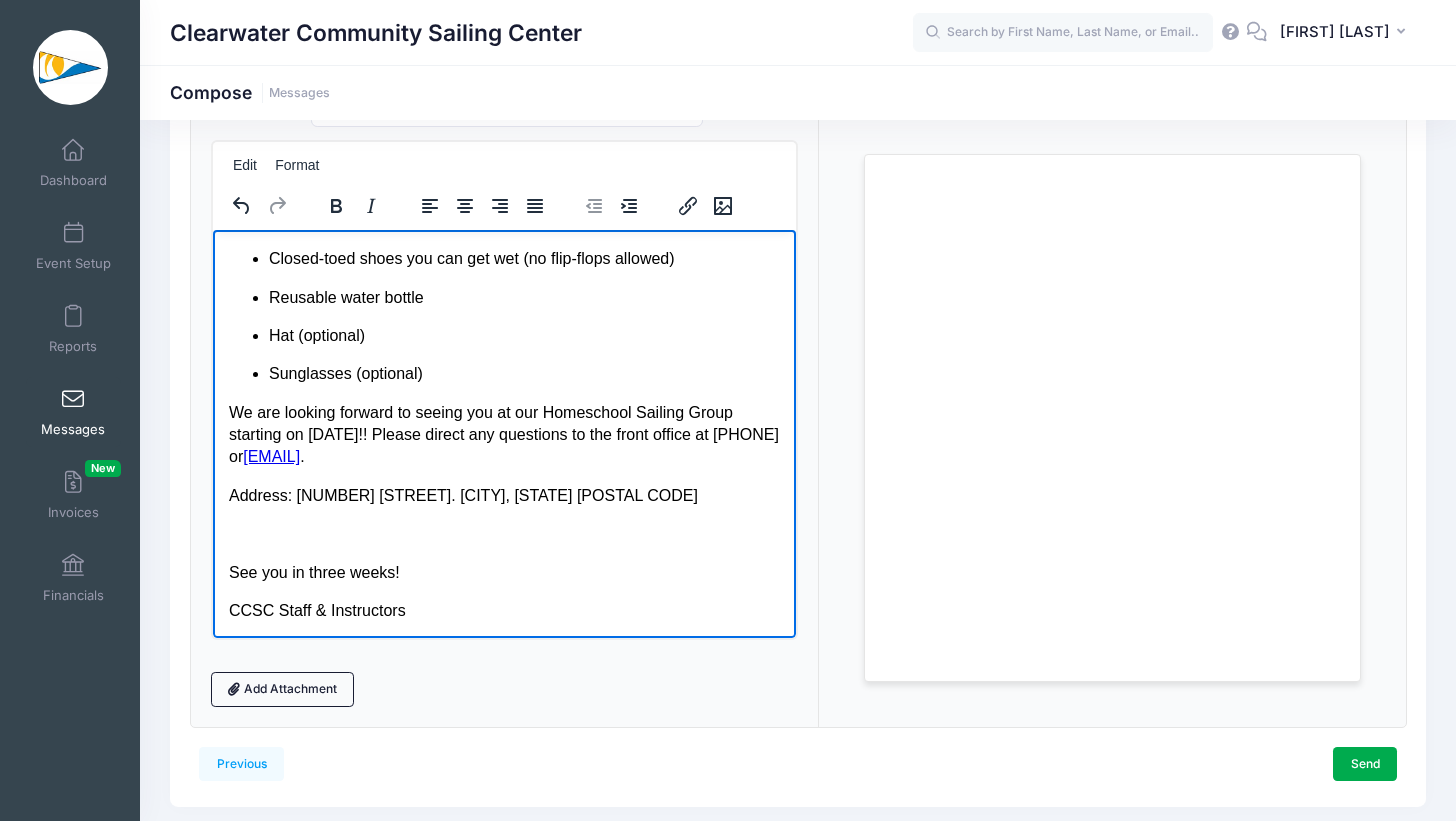 scroll, scrollTop: 884, scrollLeft: 0, axis: vertical 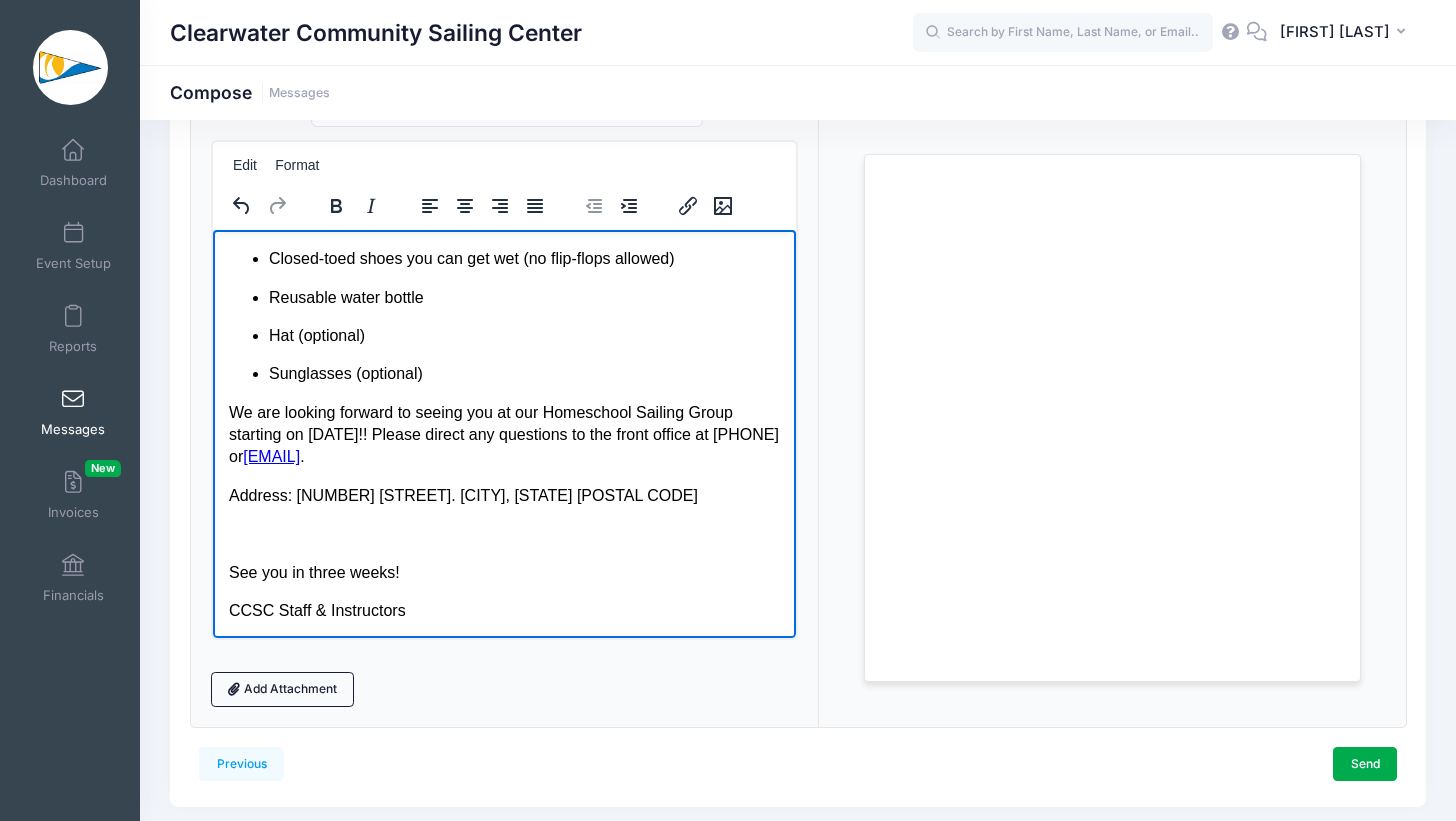 click on "We’re looking forward to seeing you for our 6-week homeschool program starting on Friday, September 5. Homeschool Sailing Group runs on Fridays from 9:30AM - 12:30PM.  Please note there will be no Homeschool Group on Friday, October 10 to allow for our annual Never Say Never Pirate Camp with Sailability for sailors with disabilities. The last day of Homeschool Sailing Group will be Friday, October 17. All other dates remain the same.  Important Reminders: Our instructors are highly trained in sailing instruction, however they are not certified teachers and therefore our Homeschool Sailing Group is not intended for school credit.  Homeschool Sailing Group is for fun and experience and does not take the place of formal class instruction.  Homeschool Sailing Group is intended for child participation only. Adults must stay on land (we have plenty of picnic tables available) unless a separate rental or lesson is secured (call our office [PHONE] for more information). Hurricane Note:  Water clothes ." at bounding box center [503, -9] 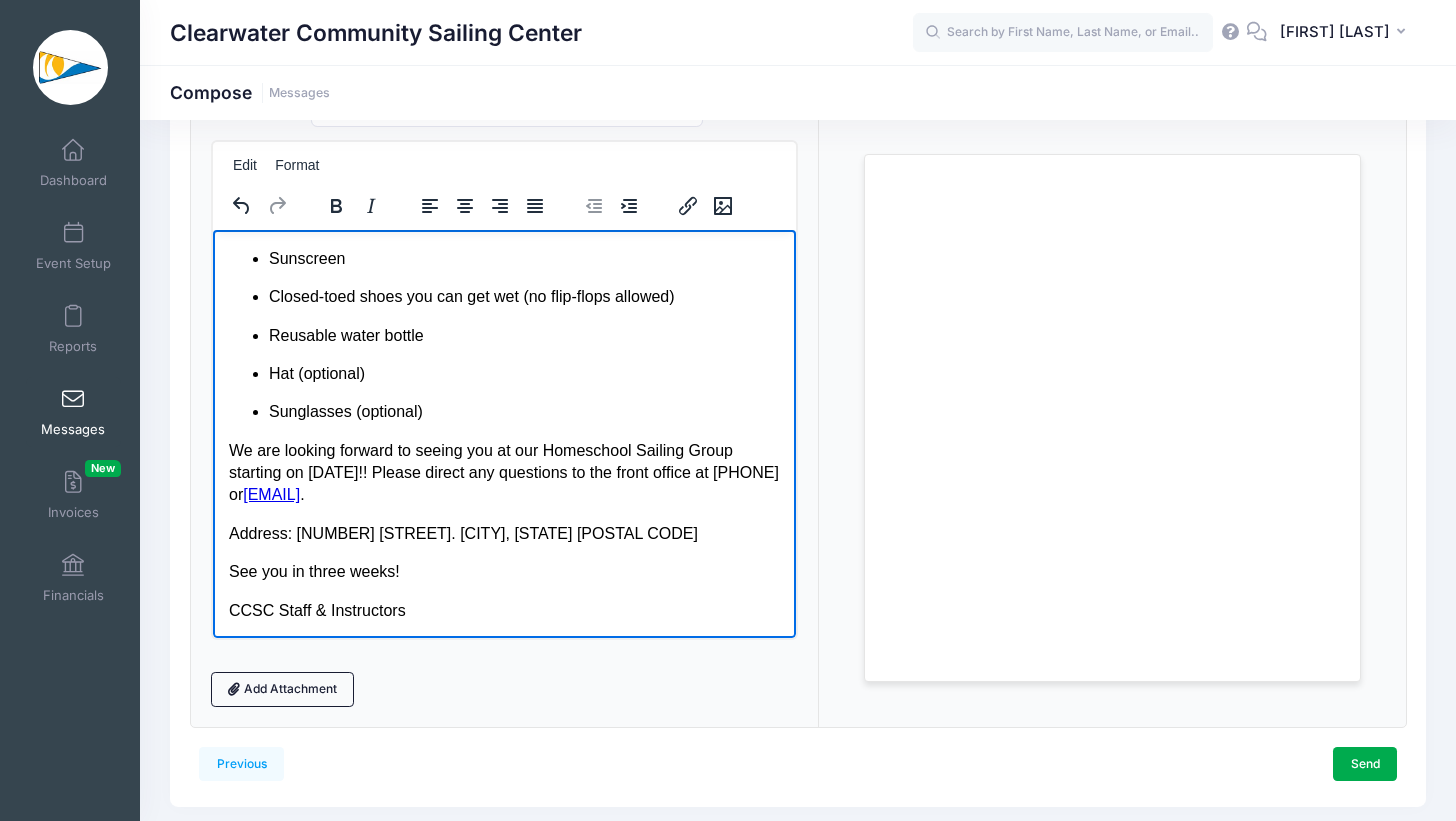 click on "CCSC Staff & Instructors" at bounding box center (503, 610) 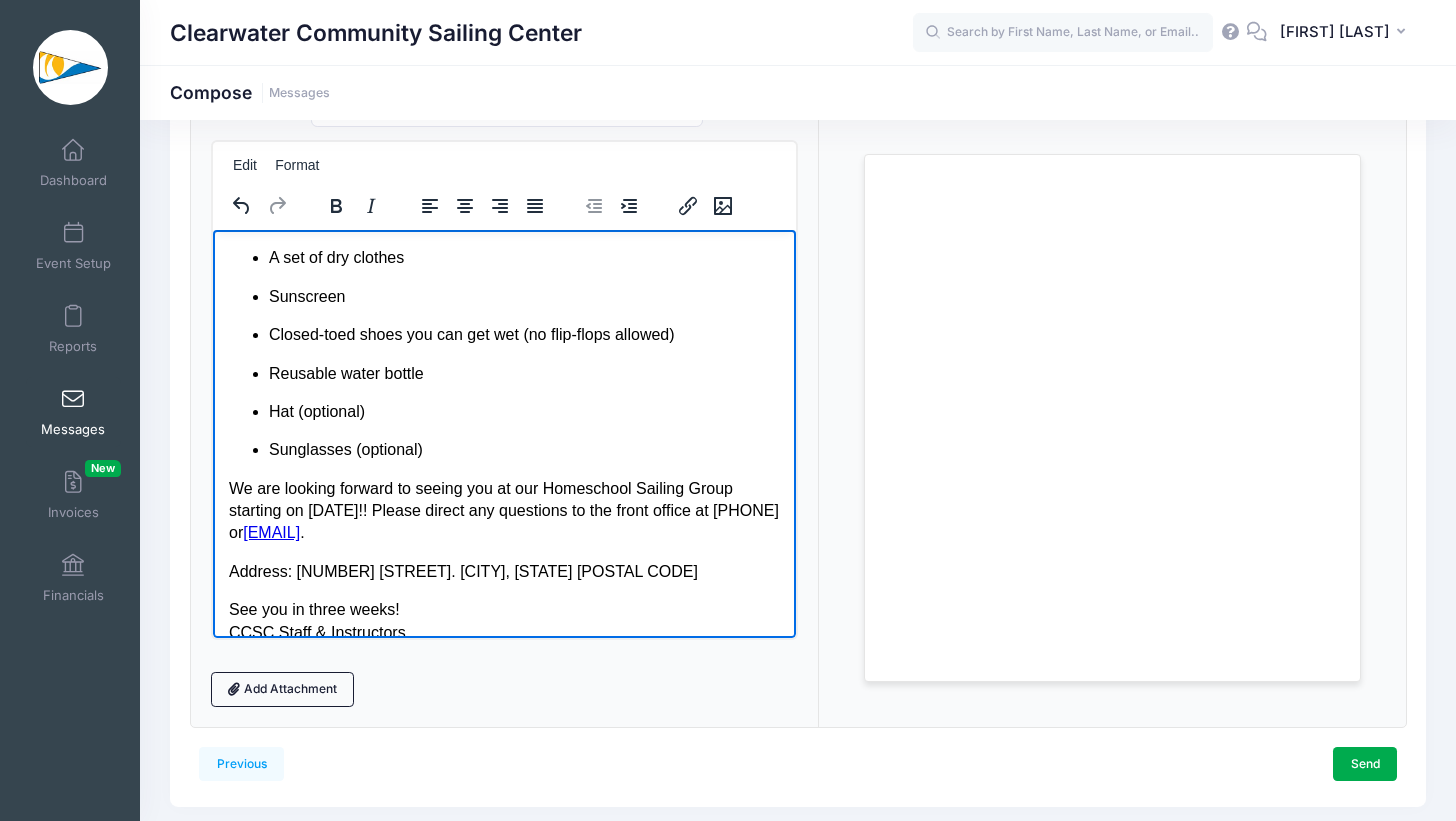 scroll, scrollTop: 830, scrollLeft: 0, axis: vertical 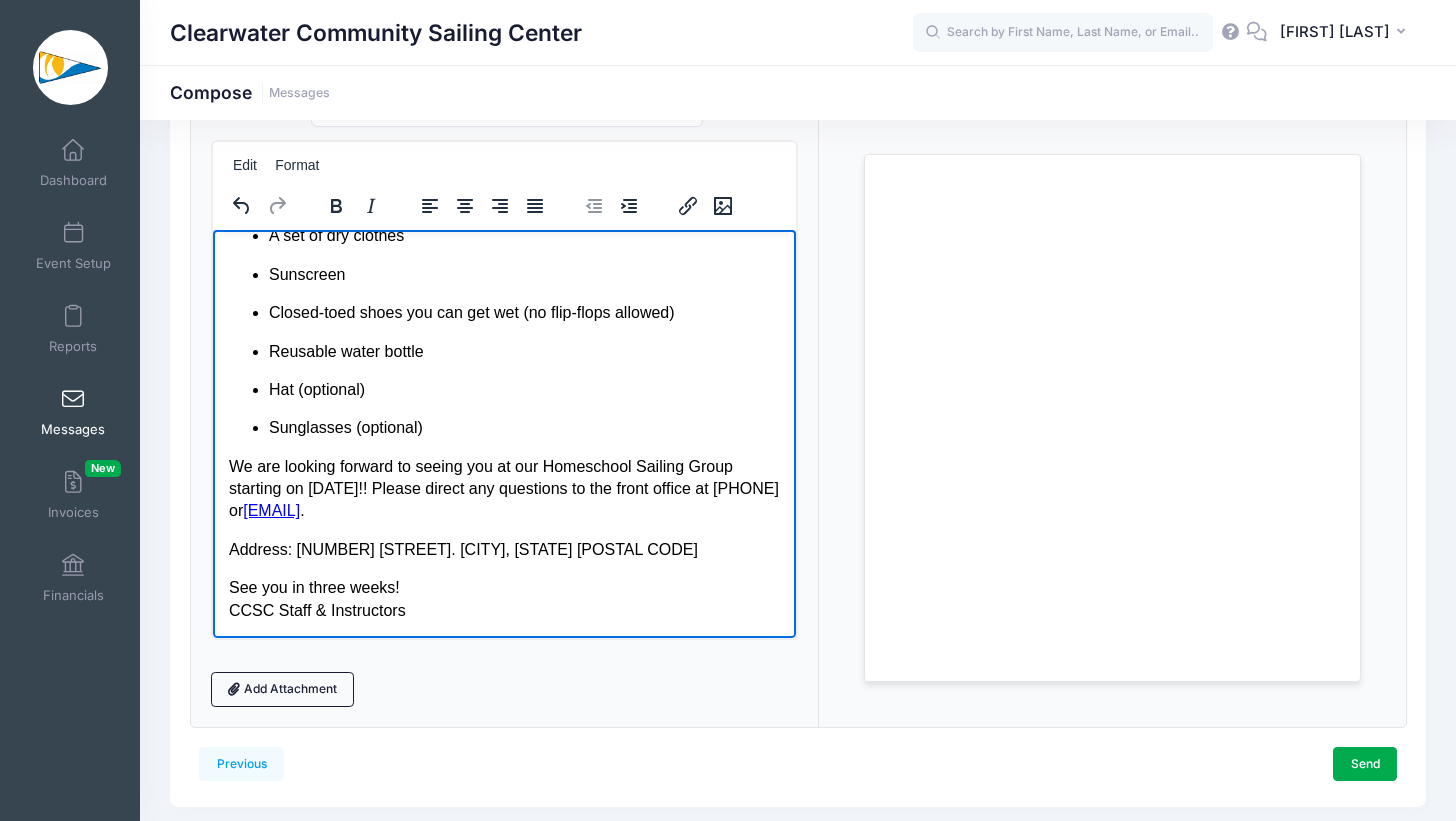 click on "See you in three weeks!  CCSC Staff & Instructors" at bounding box center (503, 598) 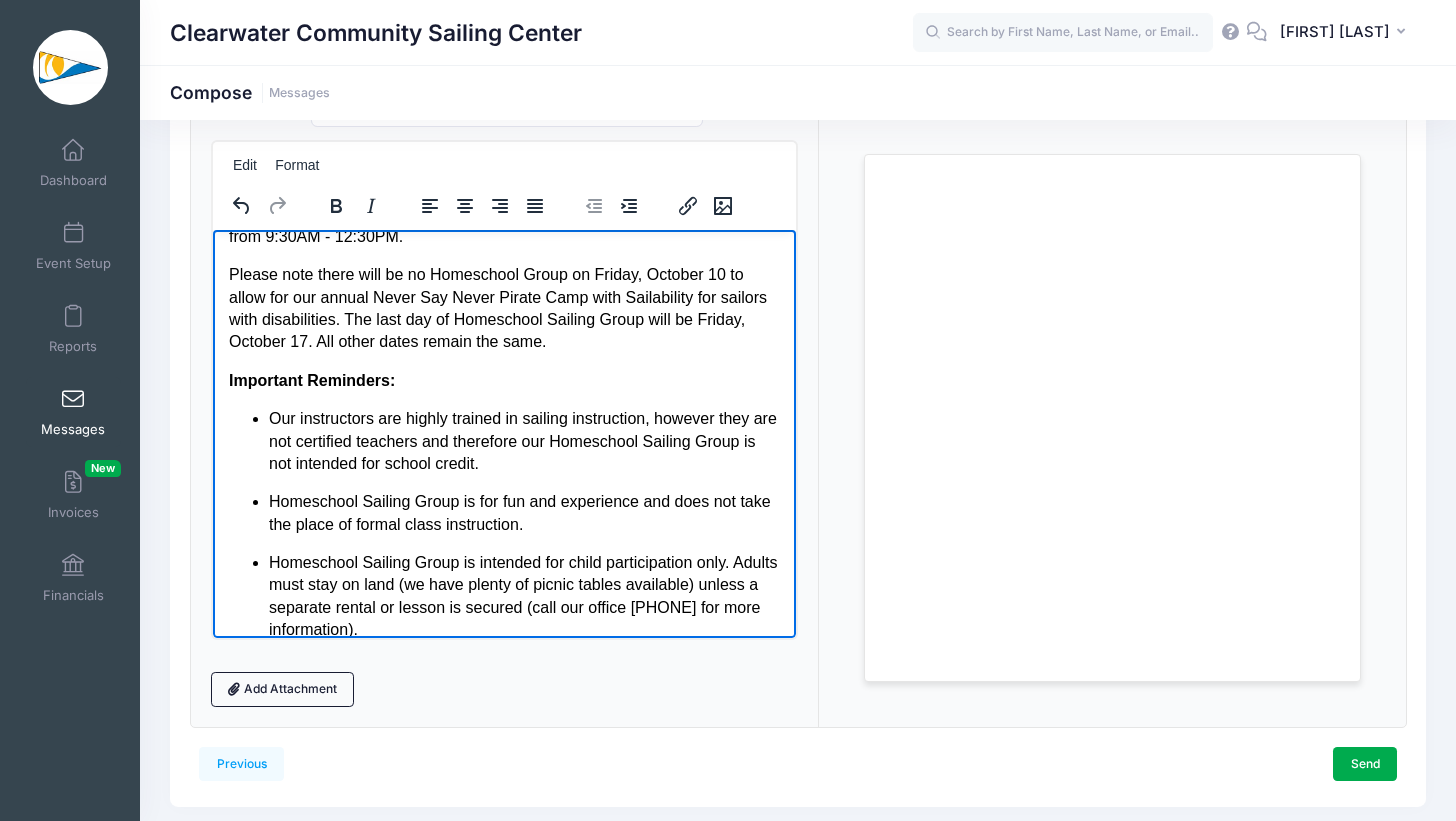 scroll, scrollTop: 0, scrollLeft: 0, axis: both 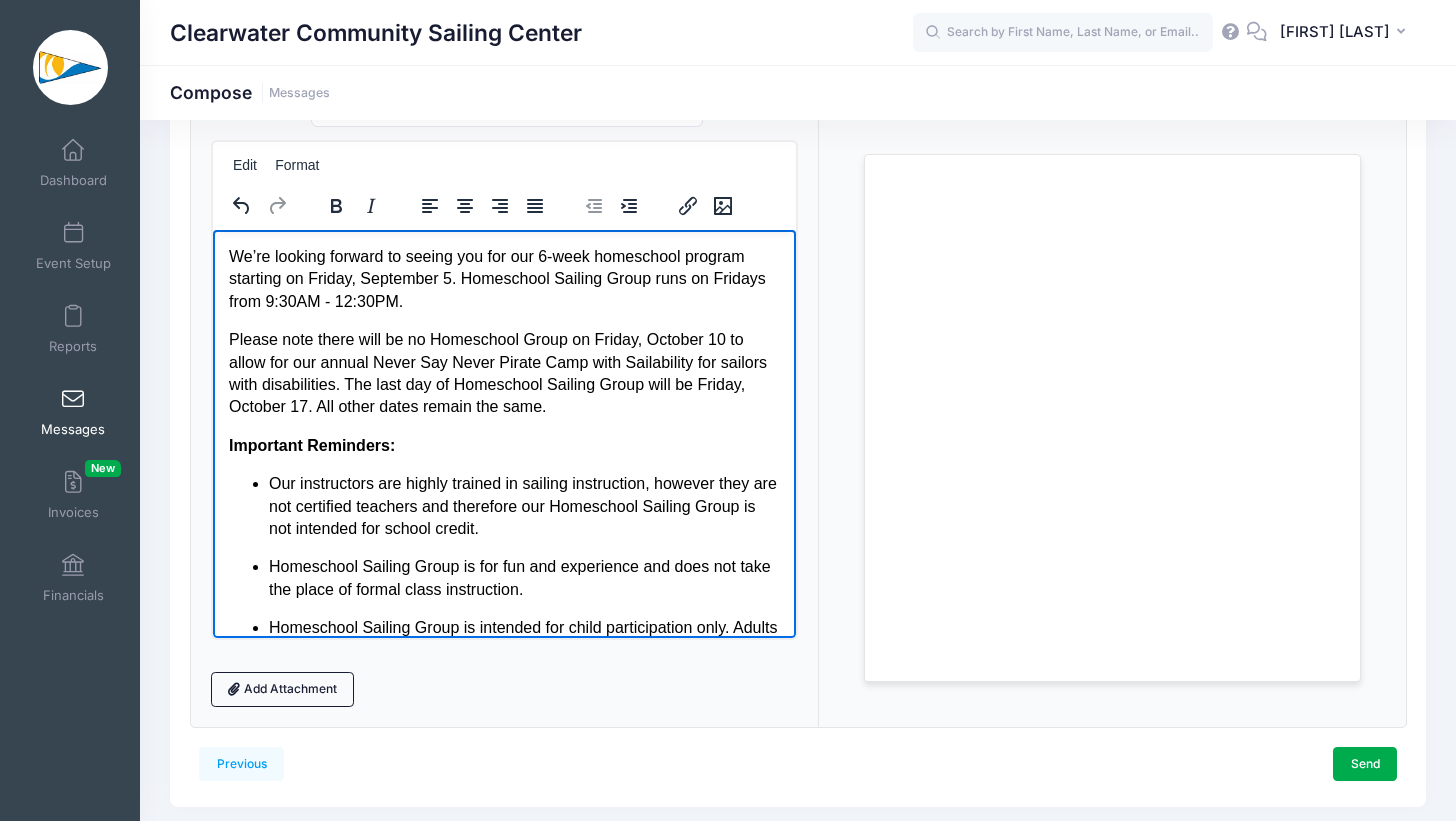drag, startPoint x: 788, startPoint y: 525, endPoint x: 1559, endPoint y: 382, distance: 784.14923 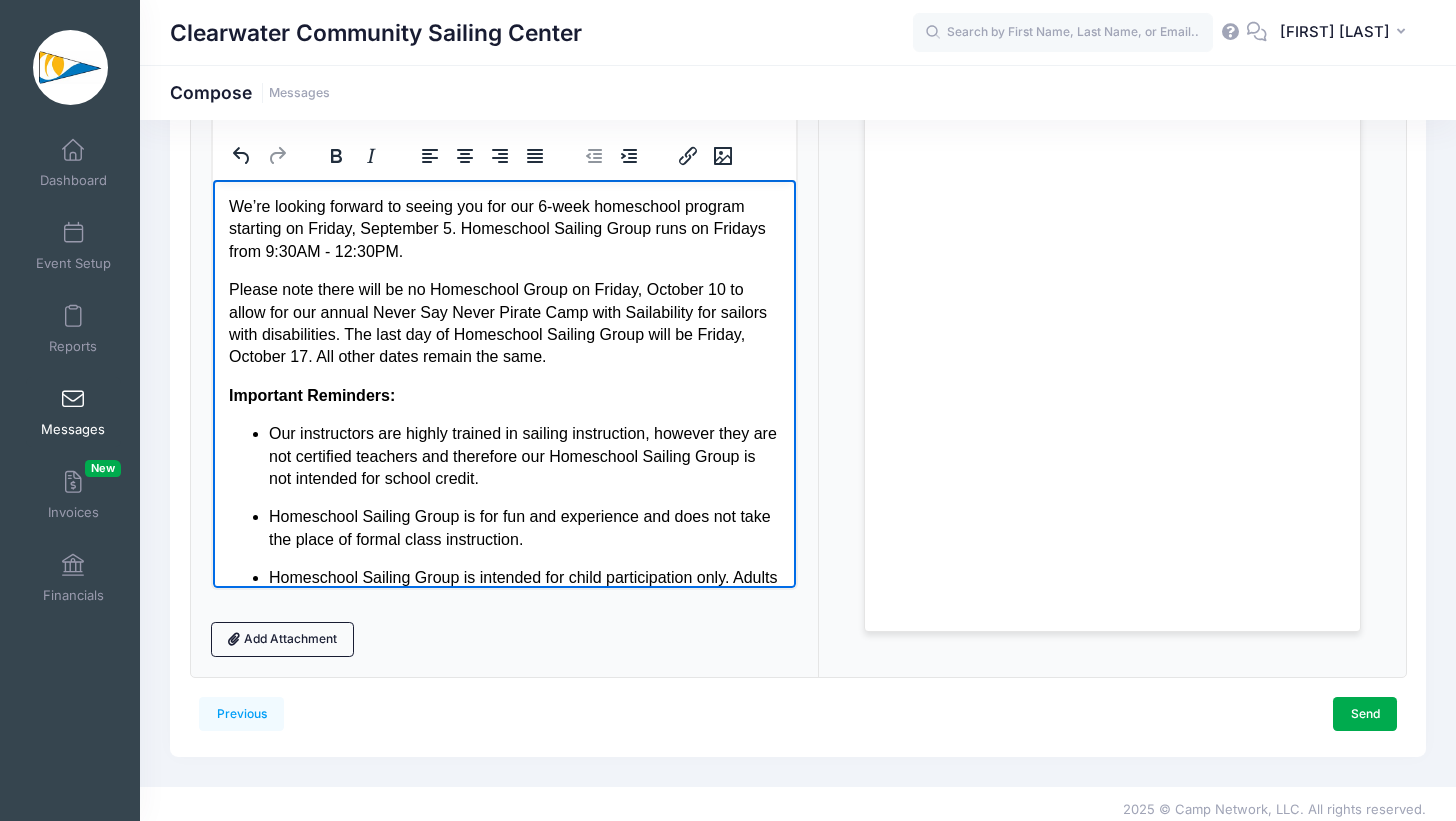 scroll, scrollTop: 219, scrollLeft: 0, axis: vertical 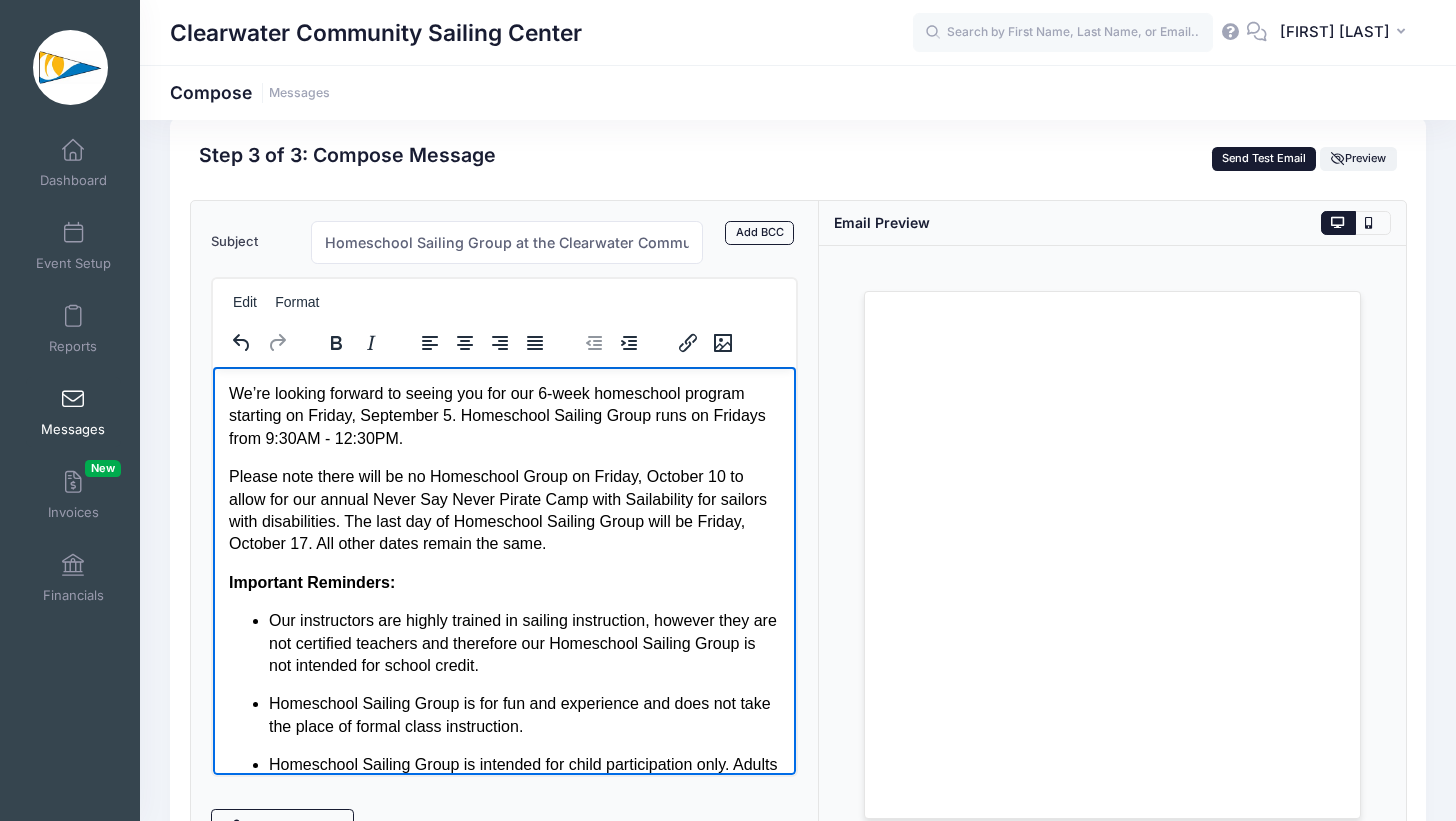 click on "Send Test Email" at bounding box center (1264, 159) 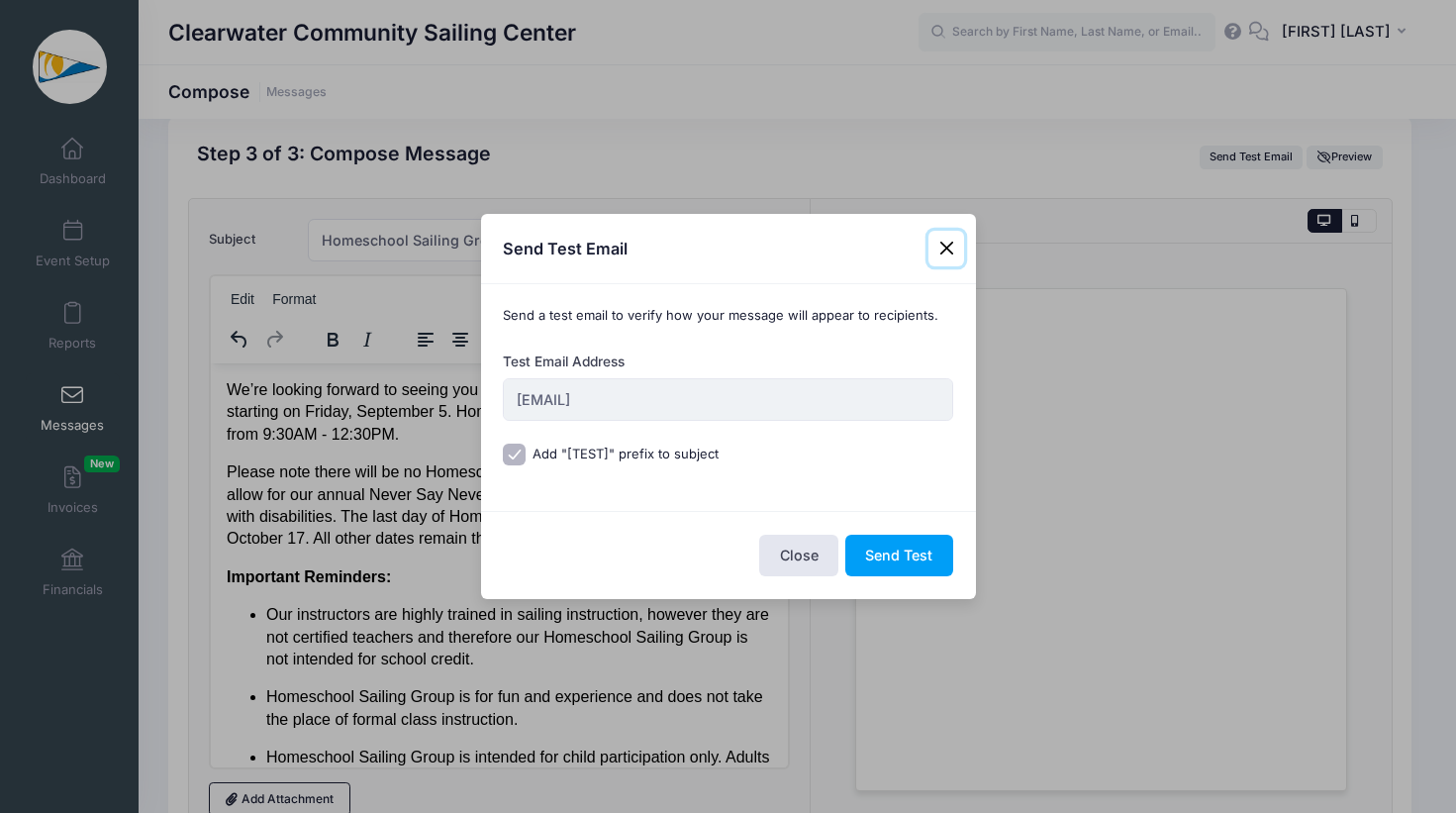 click at bounding box center [946, 249] 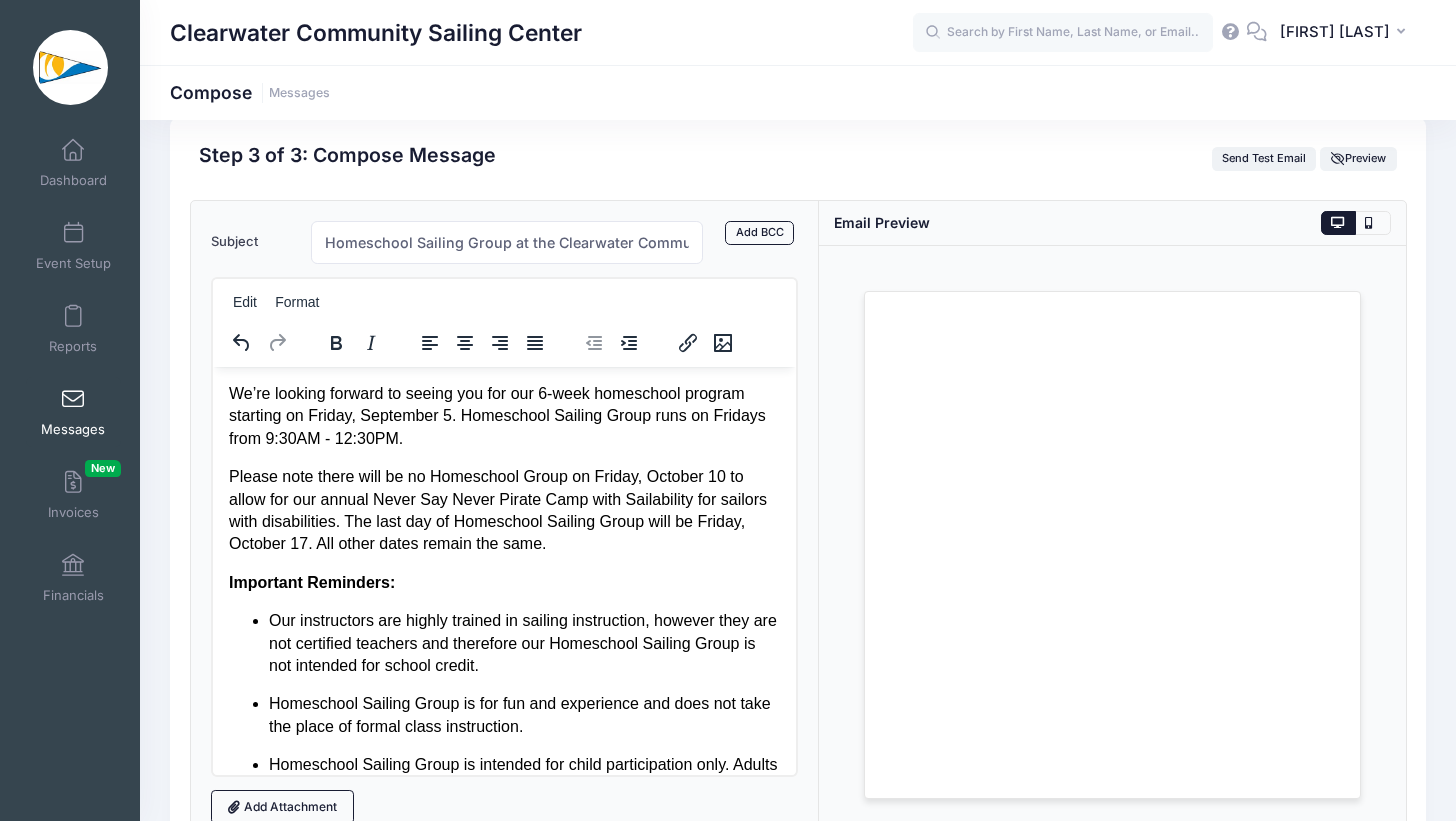 scroll, scrollTop: 211, scrollLeft: 0, axis: vertical 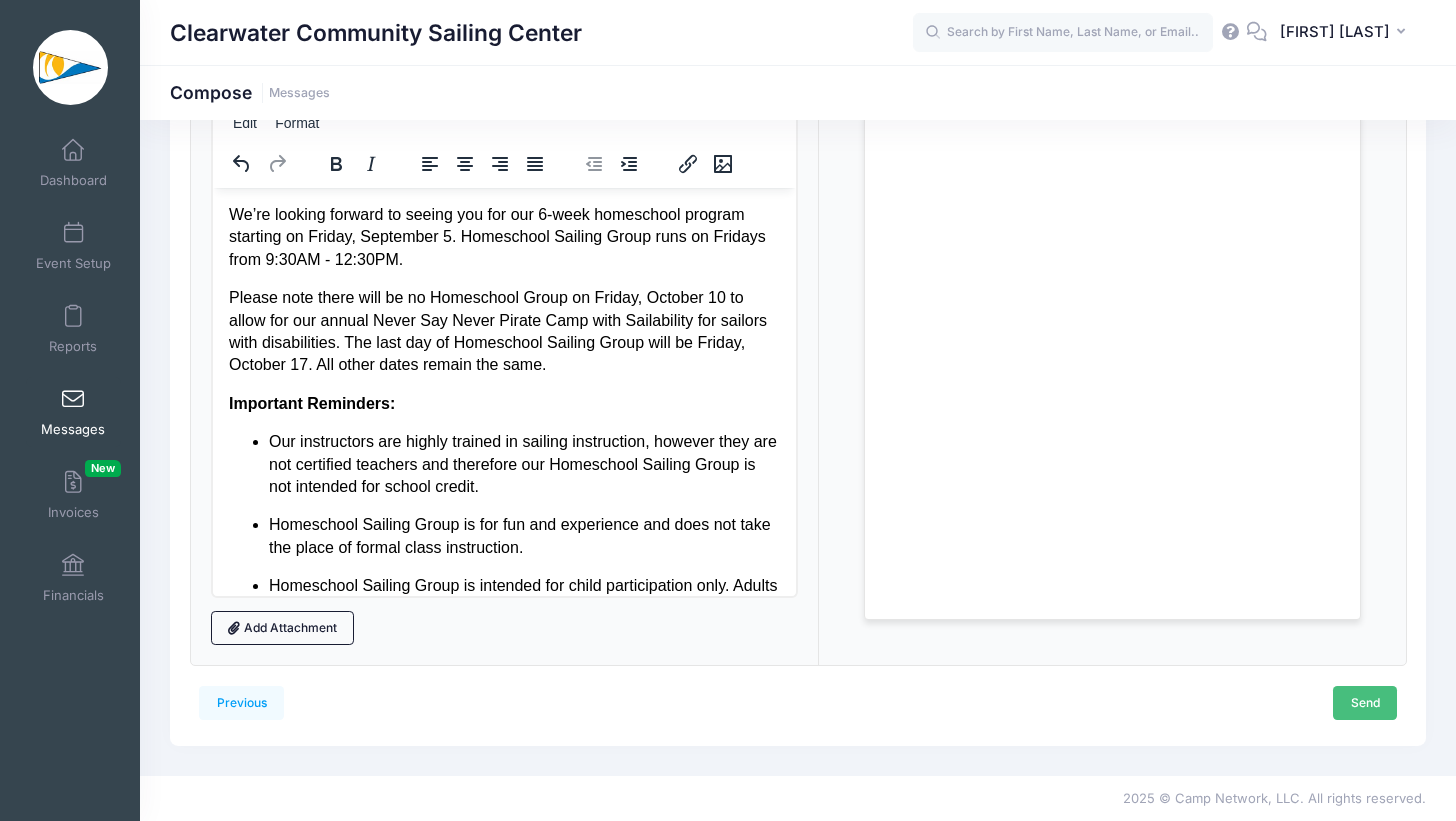 click on "Send" at bounding box center (1365, 703) 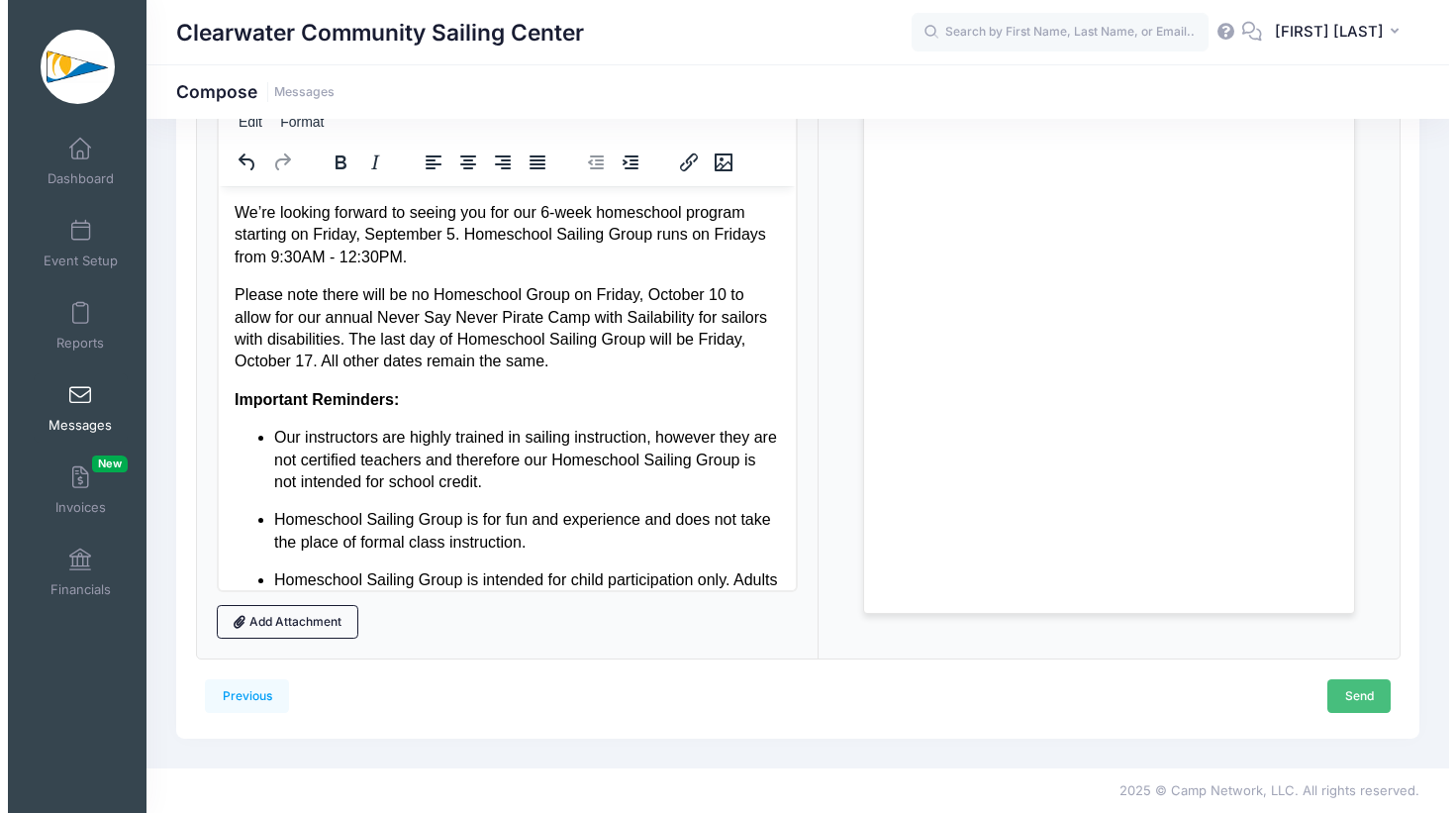 scroll, scrollTop: 0, scrollLeft: 0, axis: both 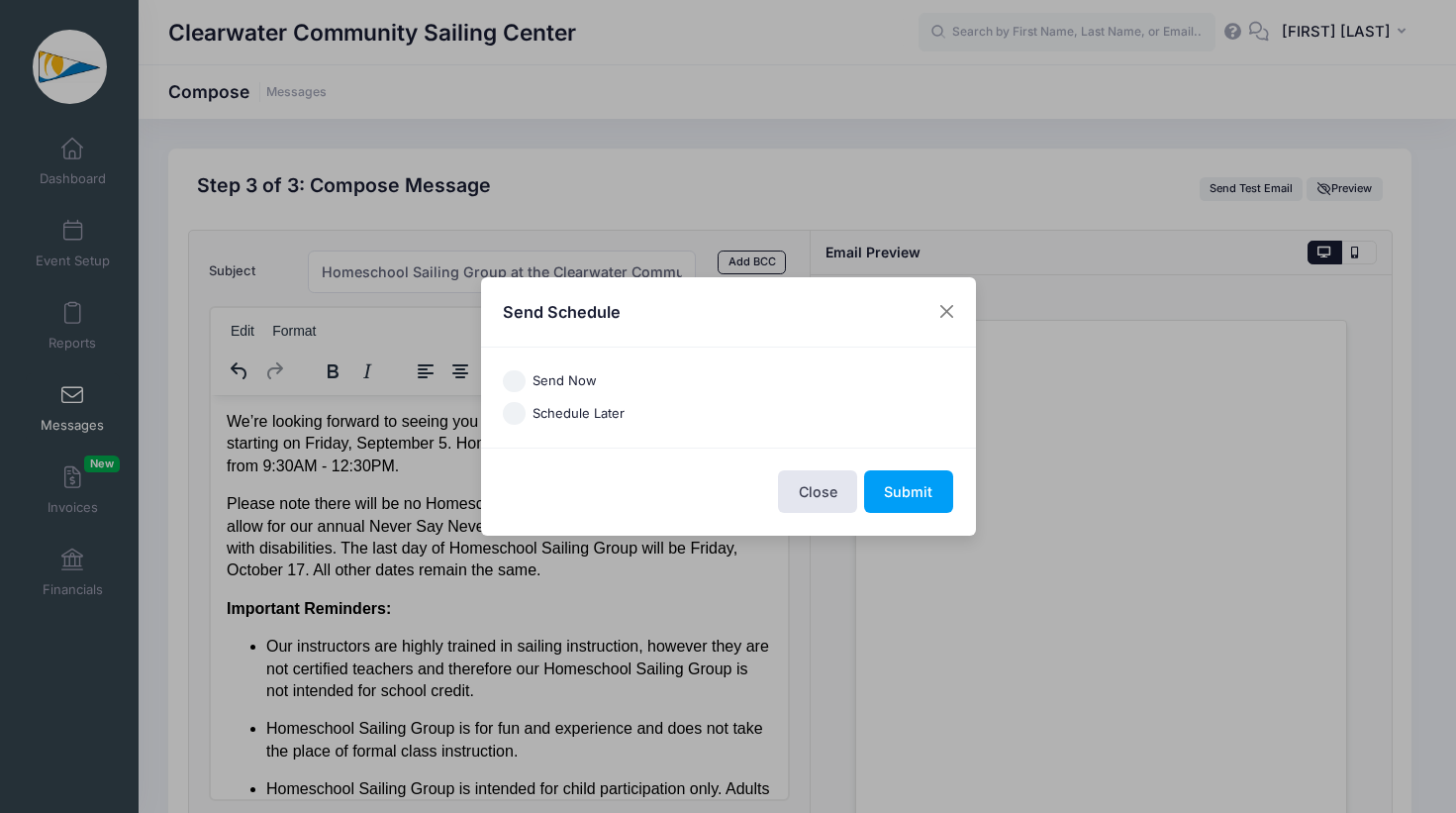 click on "Schedule Later" at bounding box center (578, 414) 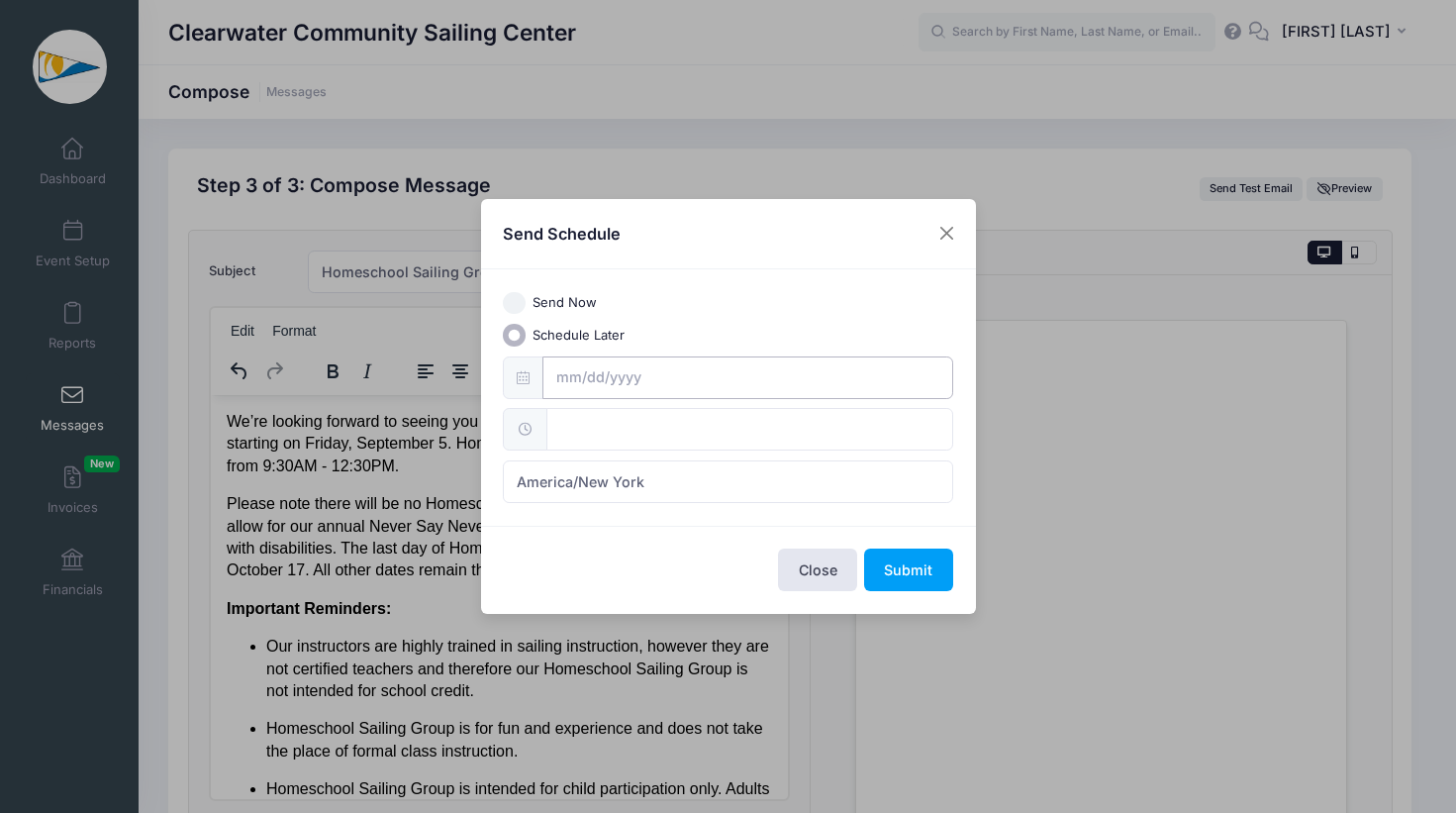 click at bounding box center [747, 377] 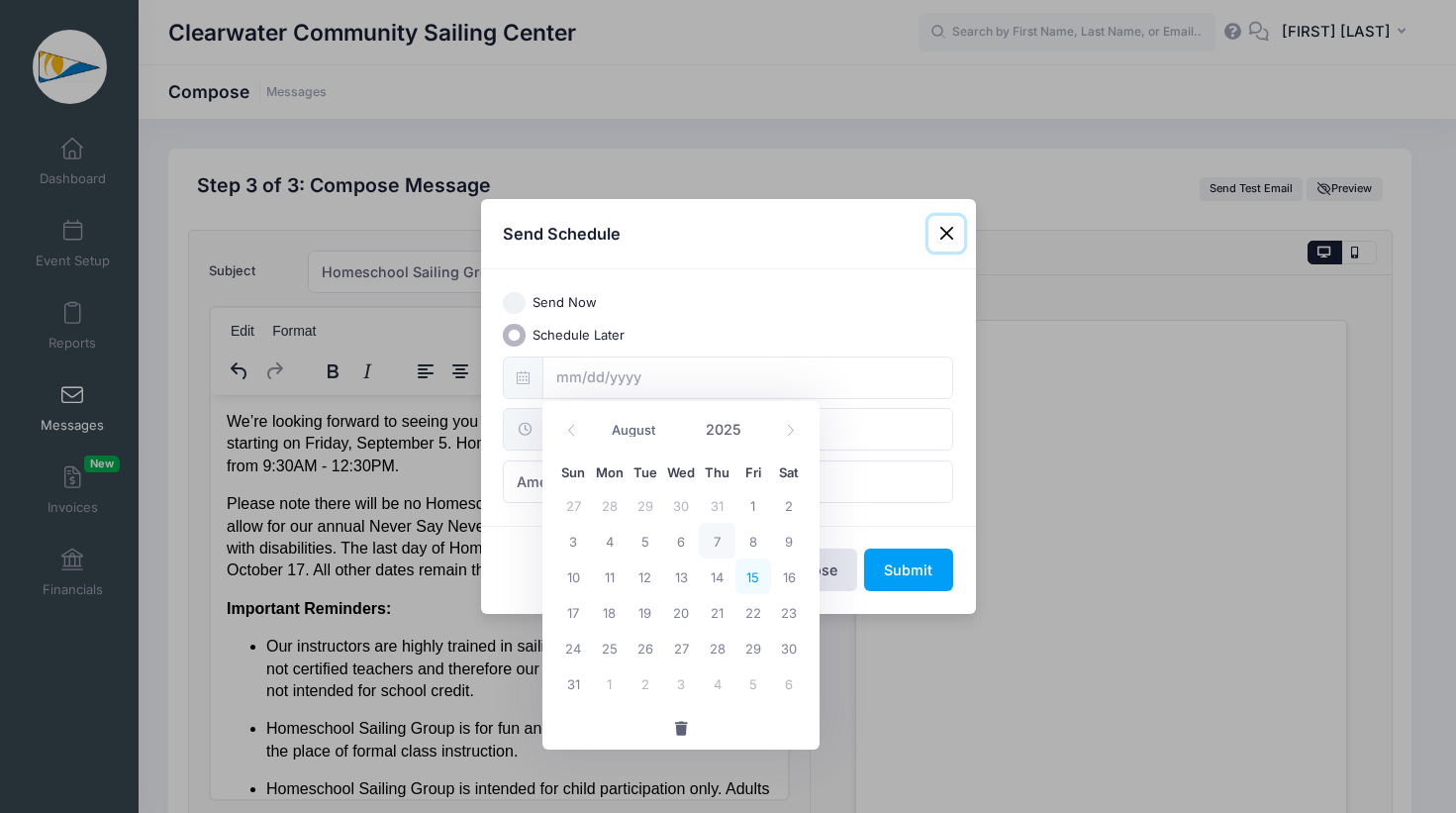 click on "15" at bounding box center (753, 576) 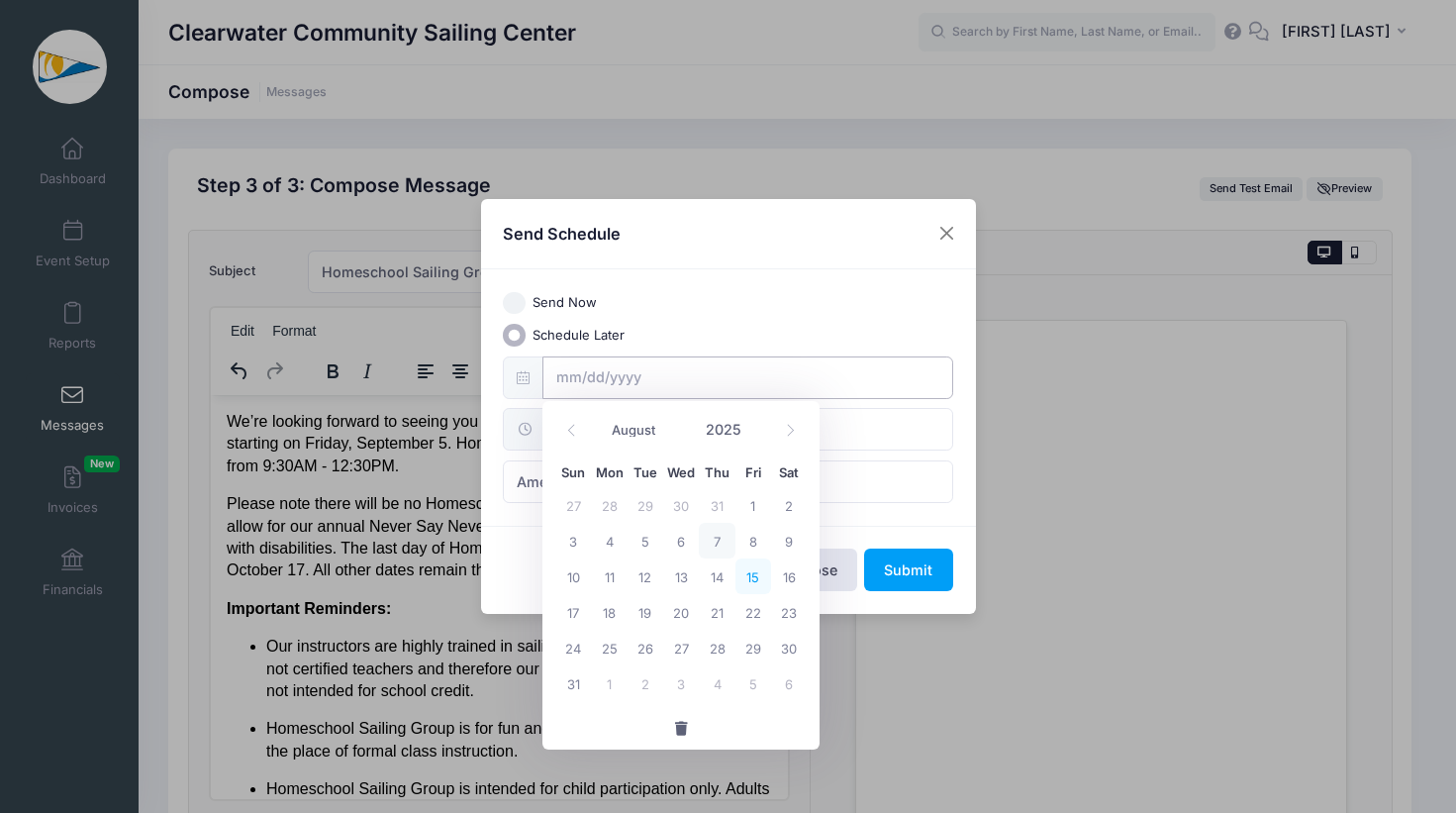 type on "[DATE]" 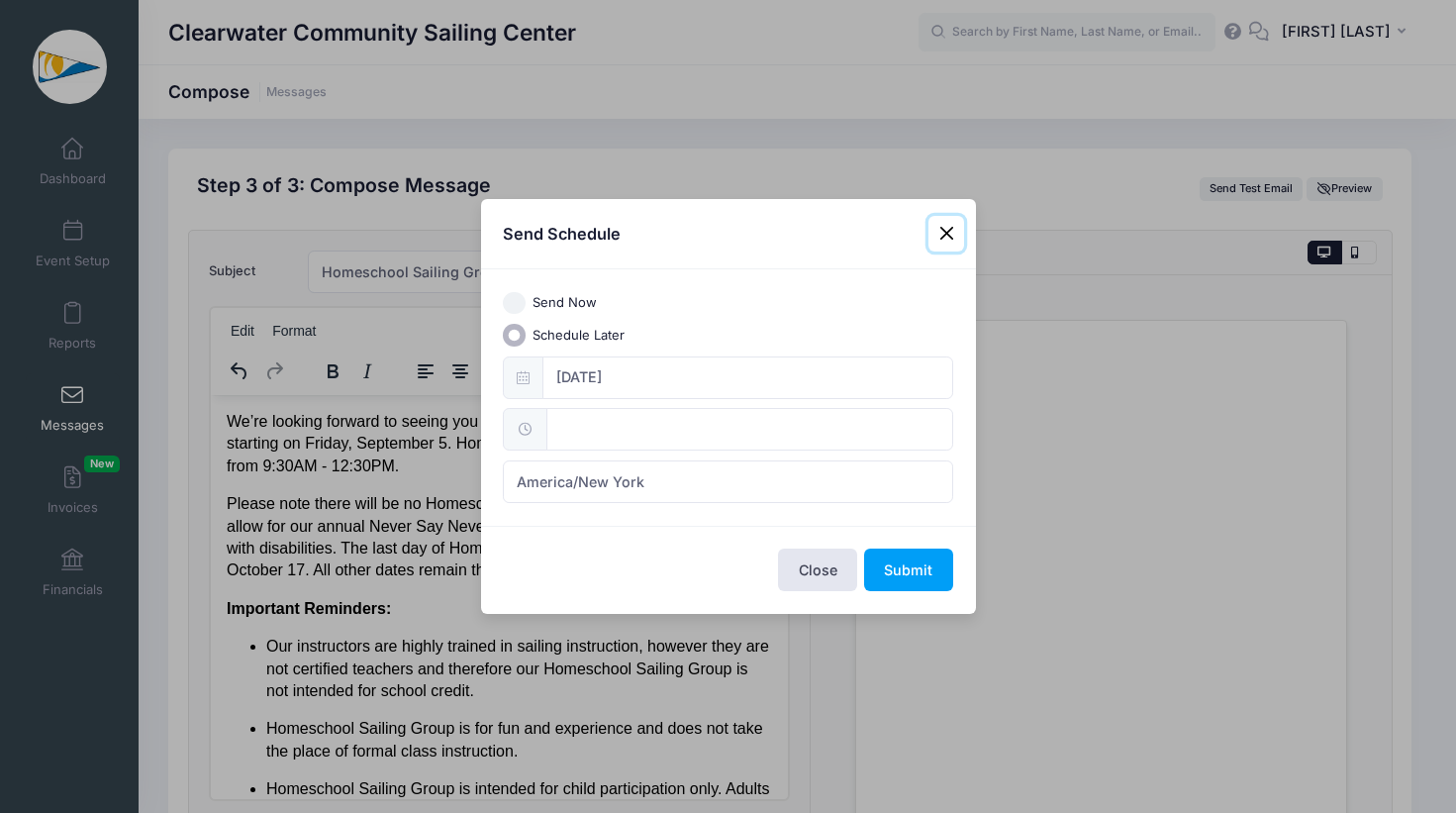 type on "12:00" 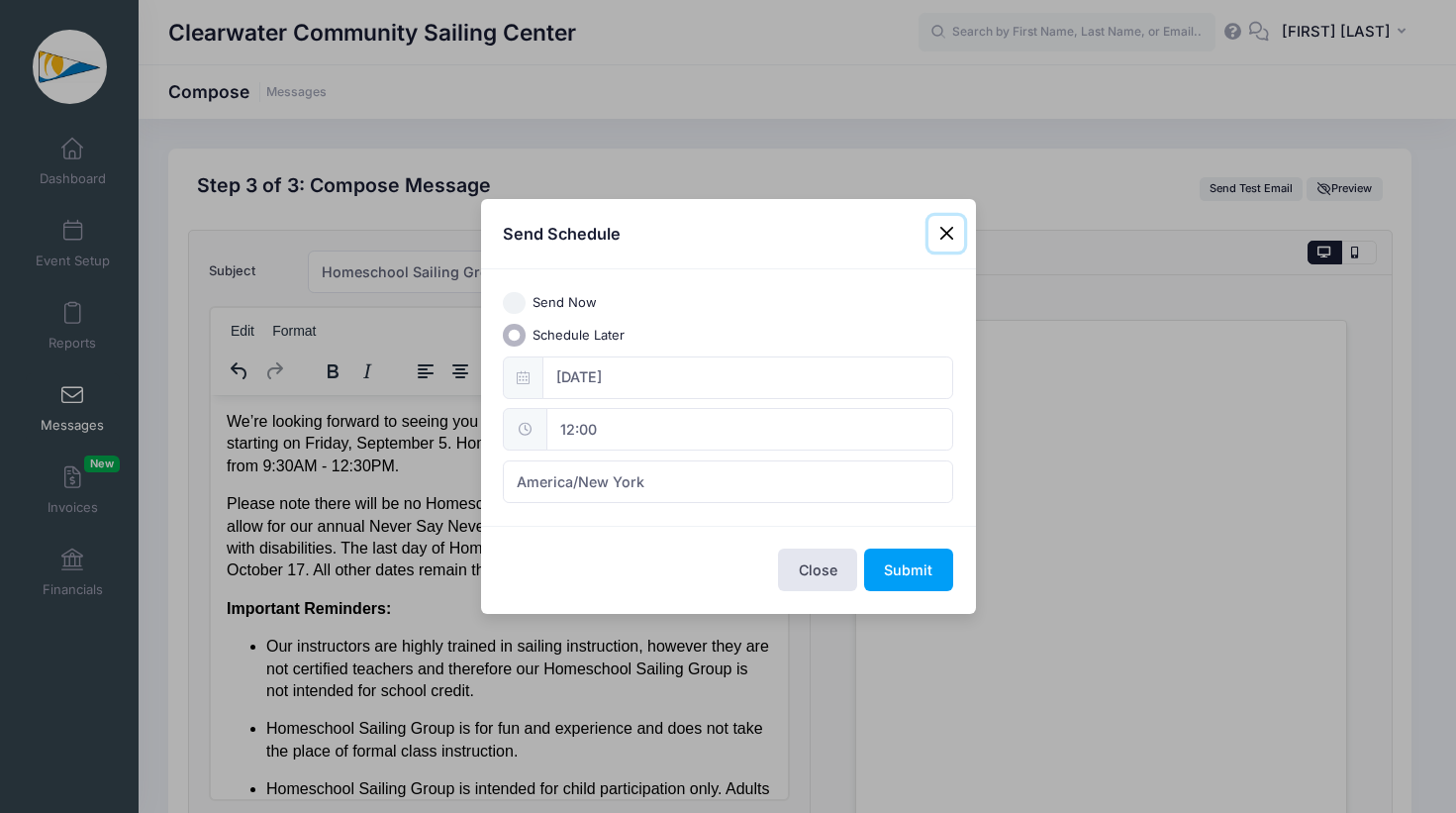 click on "12:00" at bounding box center (749, 429) 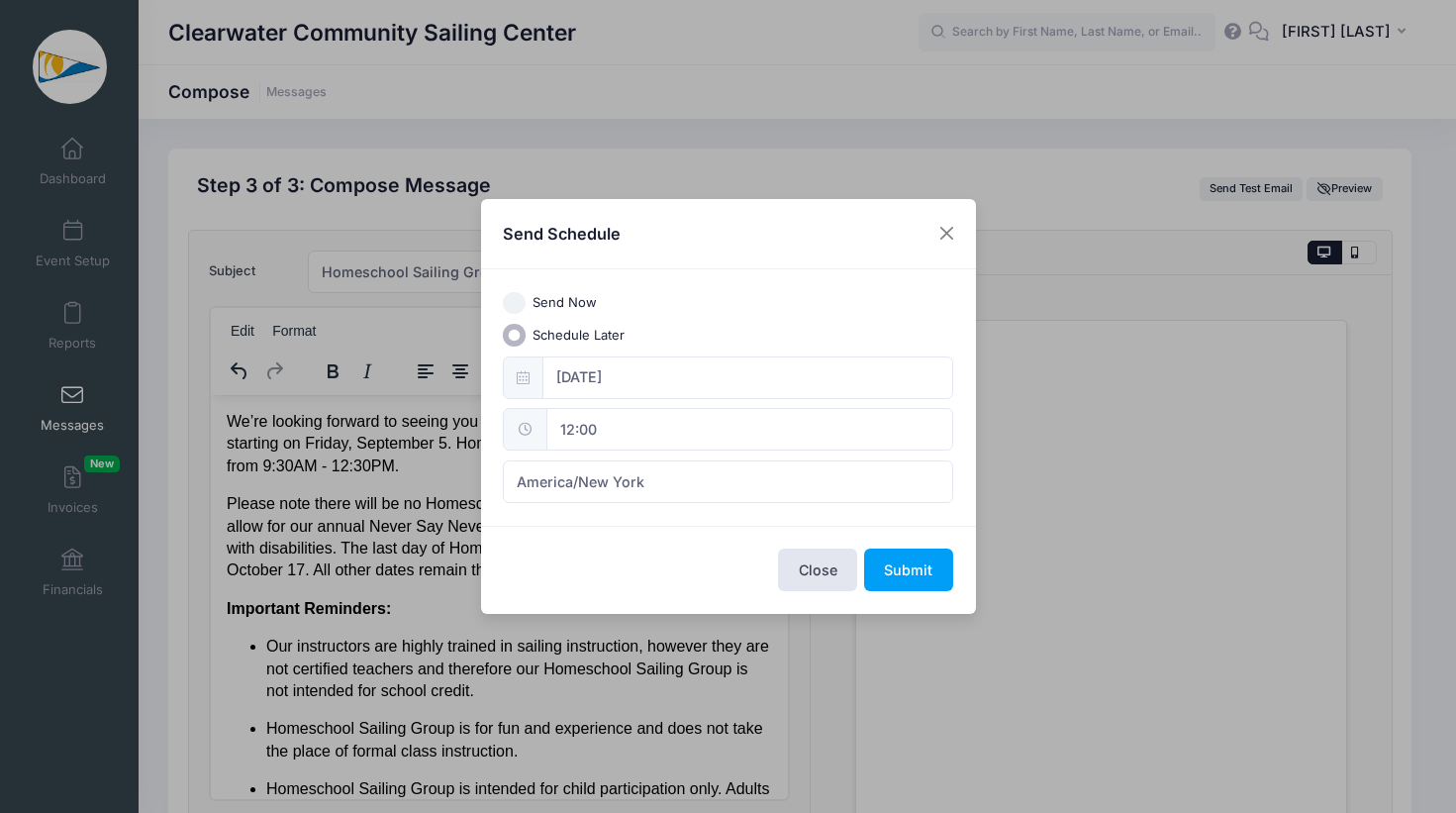click on "Send Now
Schedule Later
[DATE]
12:00
America/New York America/Los Angeles America/Chicago America/Denver                                  America/New York" at bounding box center [728, 397] 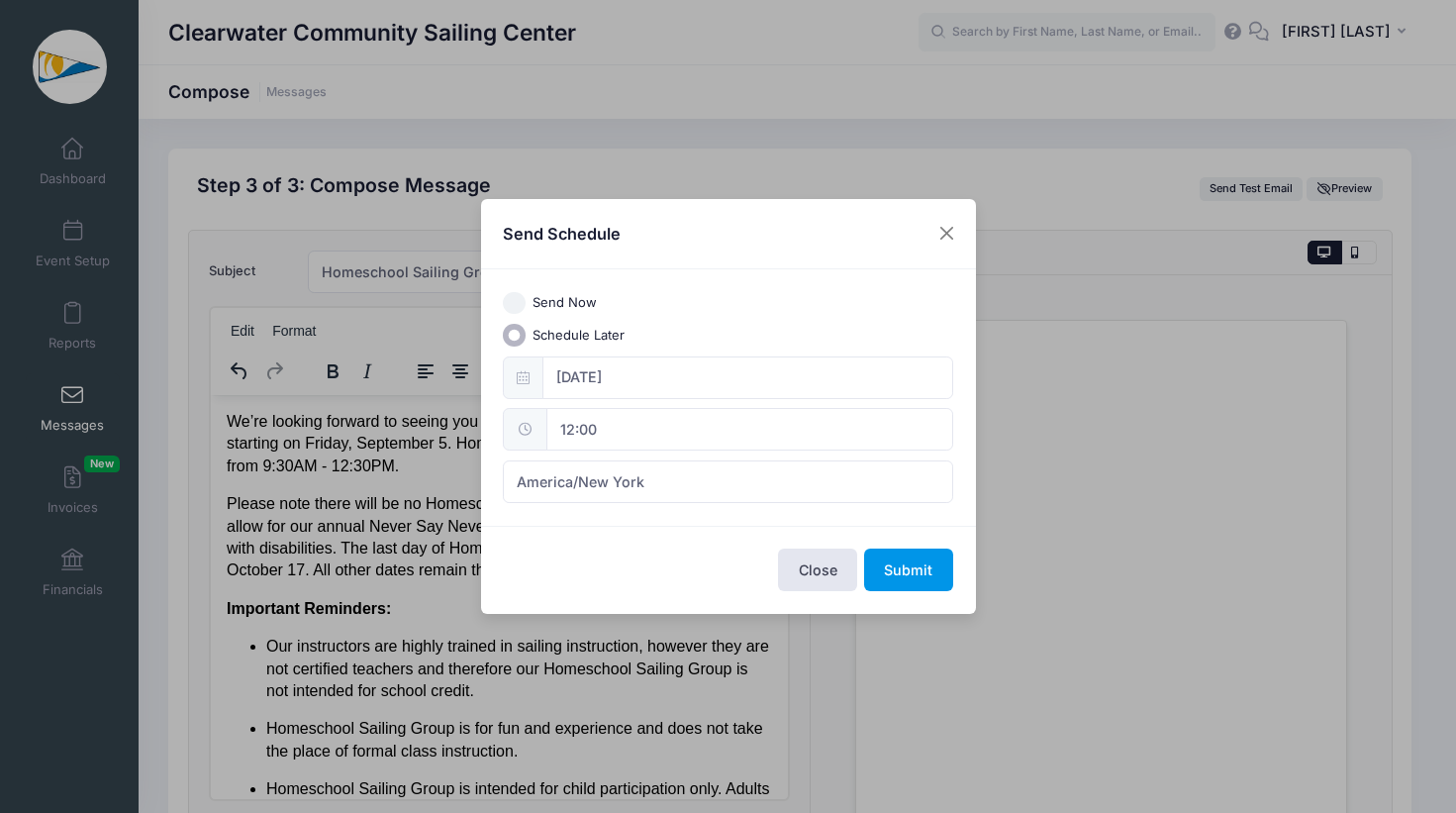 click on "Submit" at bounding box center [909, 569] 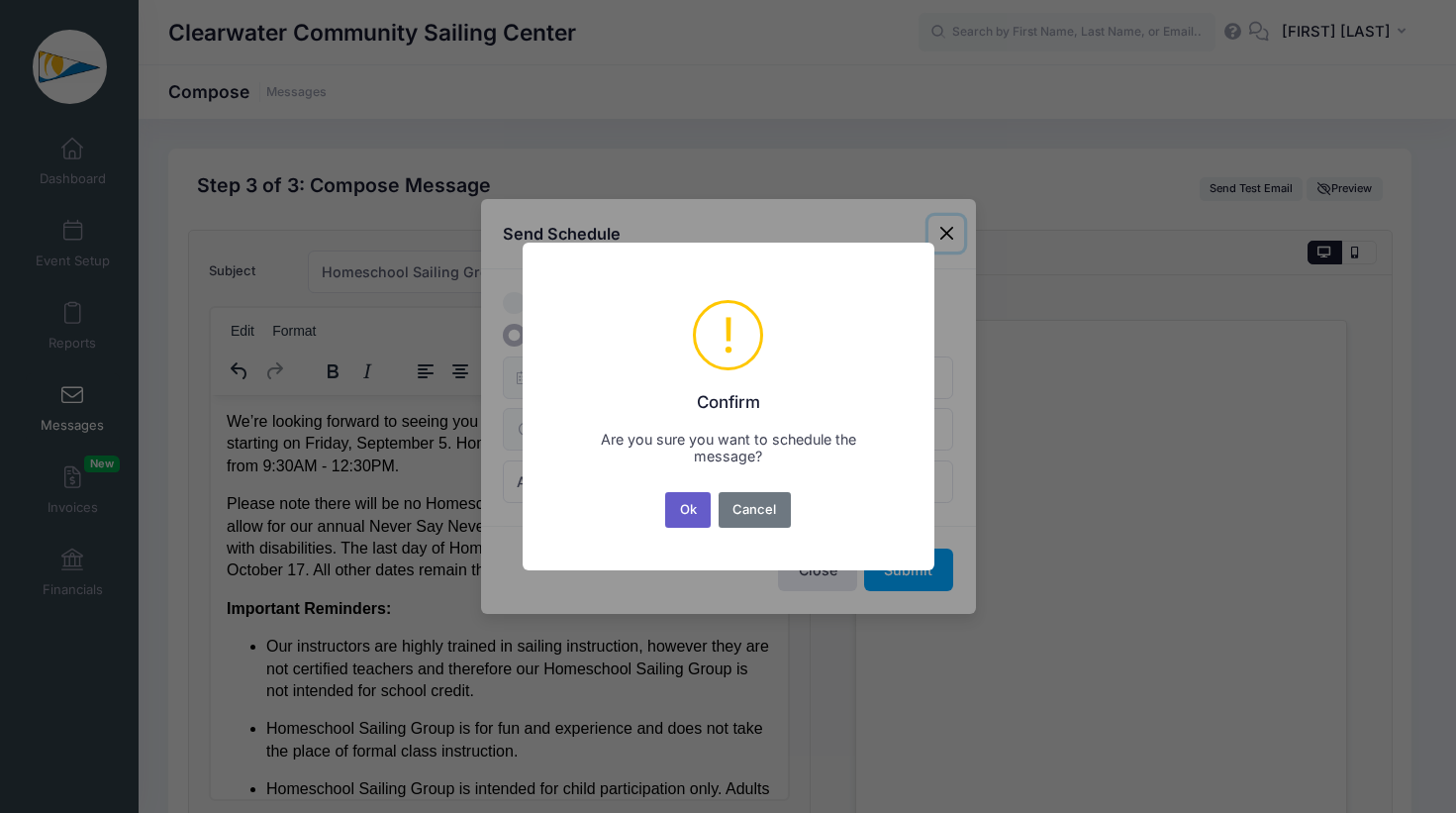 click on "Ok" at bounding box center (688, 510) 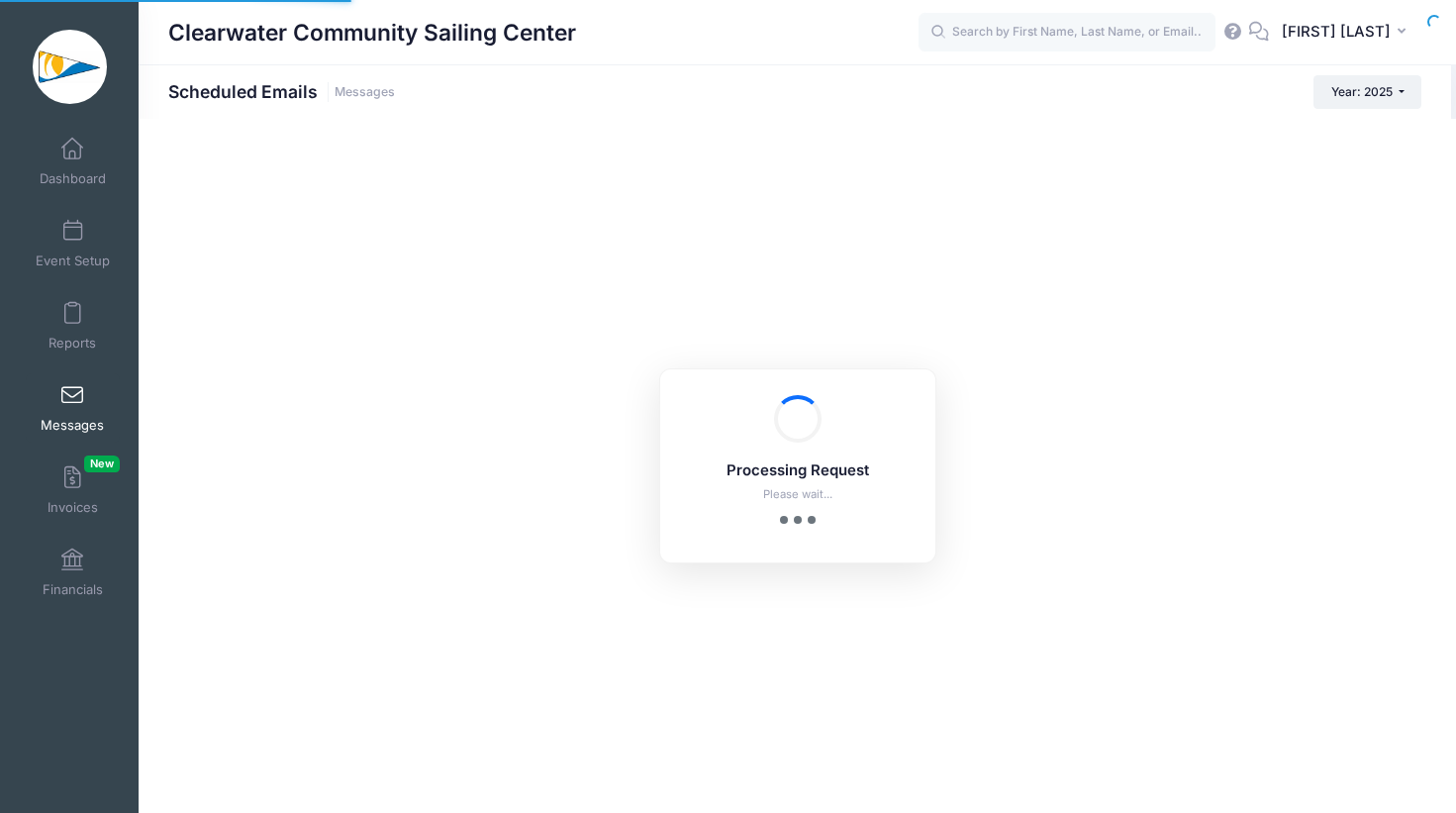 scroll, scrollTop: 0, scrollLeft: 0, axis: both 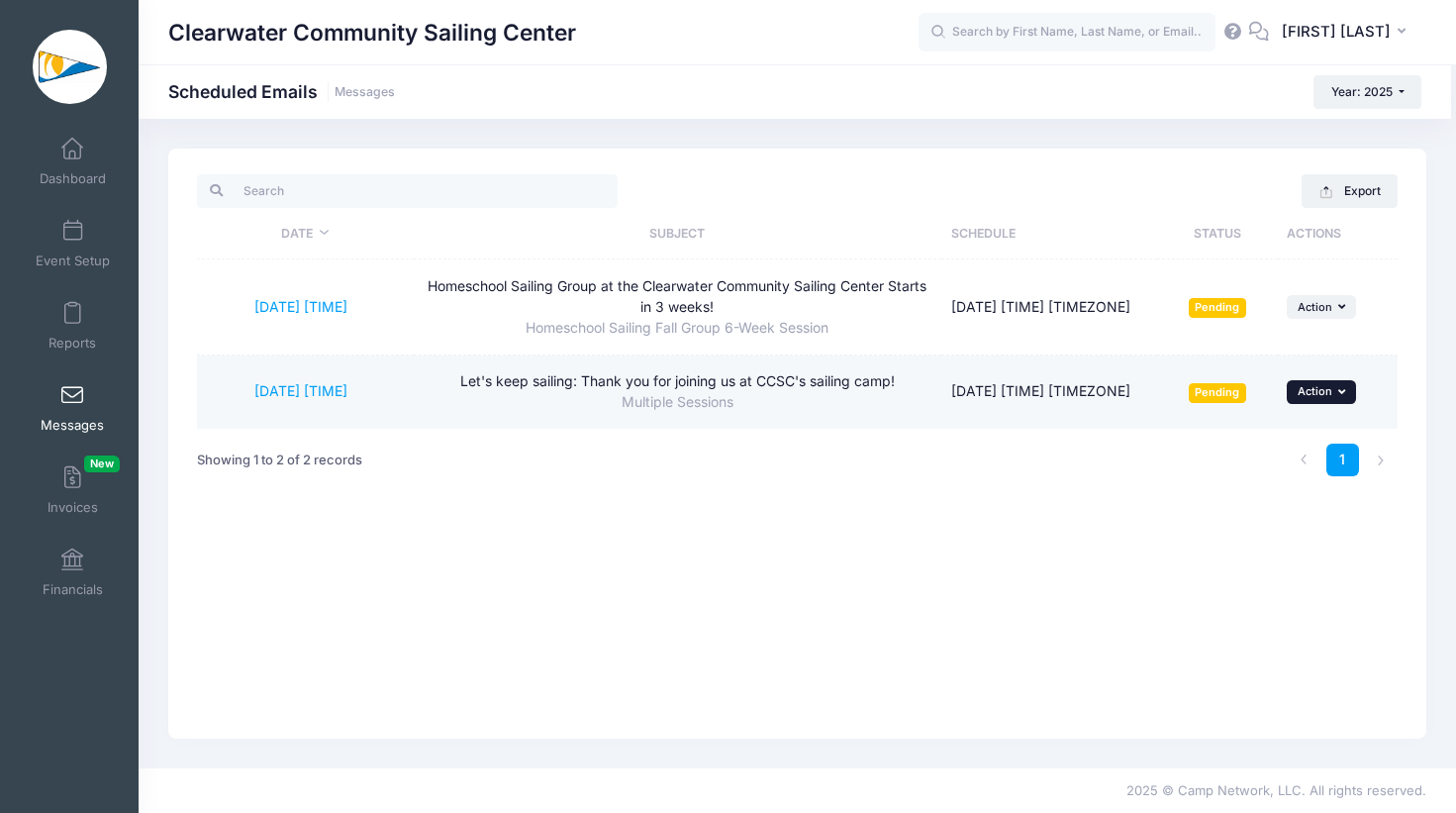 click on "Action" at bounding box center (1314, 391) 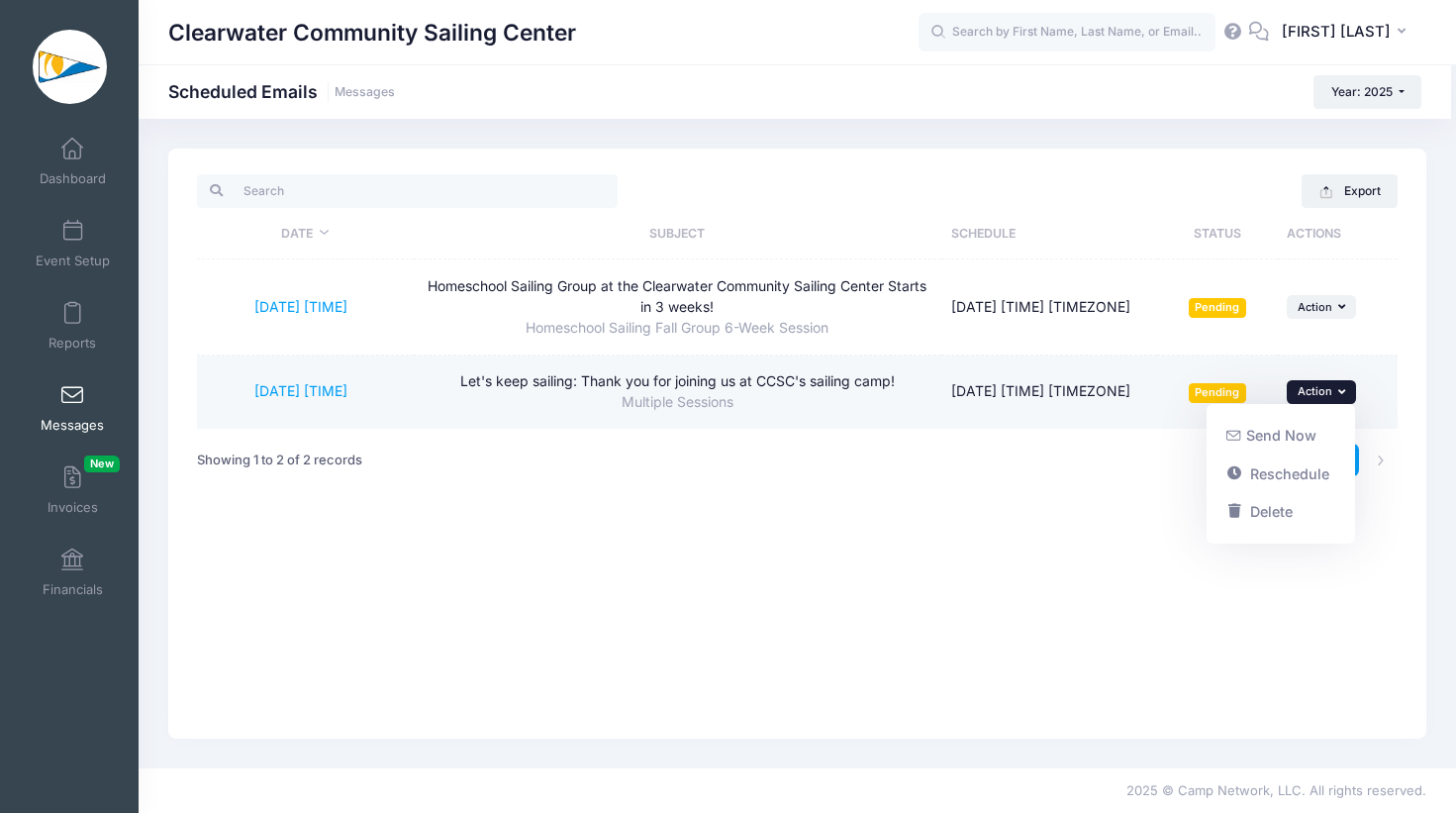 click on "Action" at bounding box center [1314, 391] 